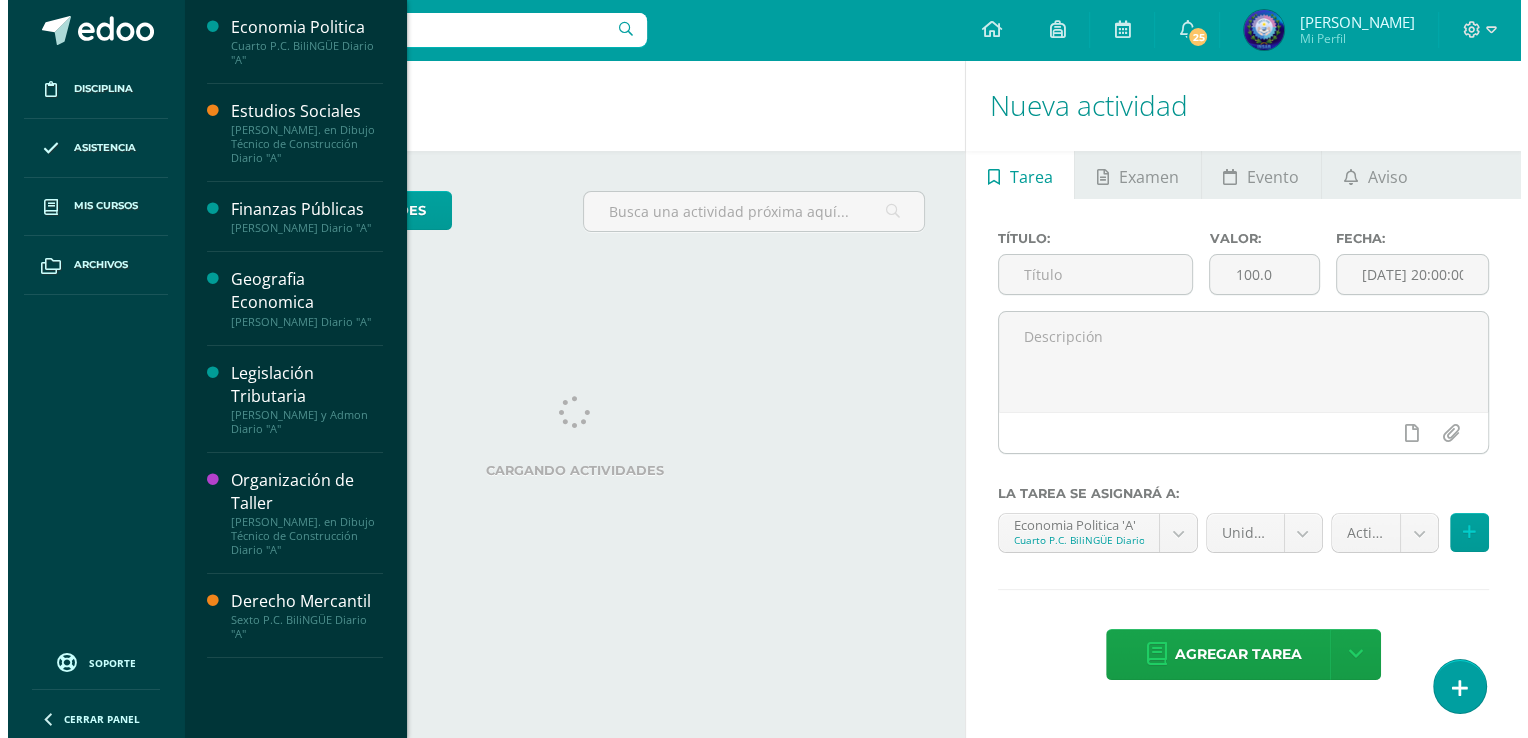 scroll, scrollTop: 0, scrollLeft: 0, axis: both 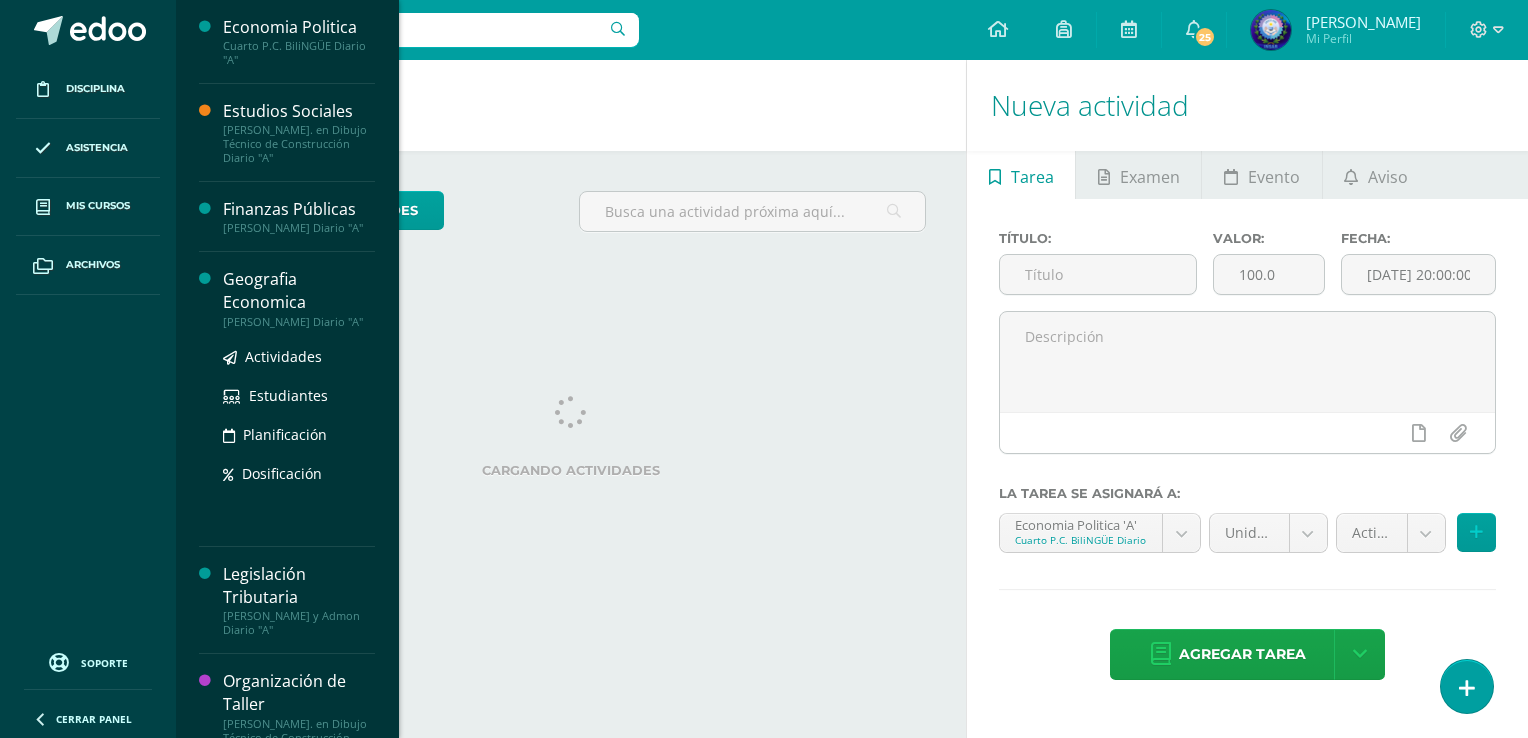 click on "Geografia Economica" at bounding box center (299, 291) 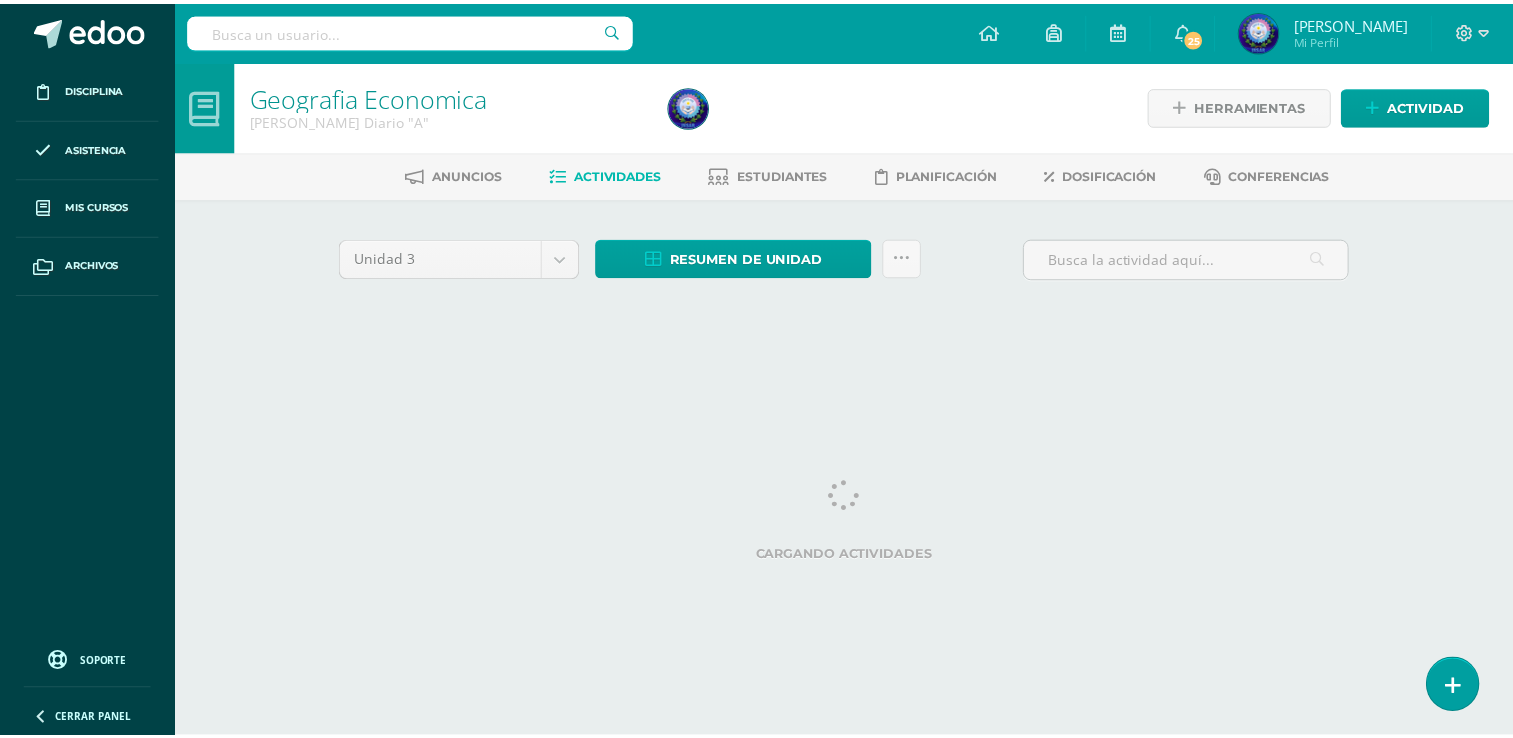 scroll, scrollTop: 0, scrollLeft: 0, axis: both 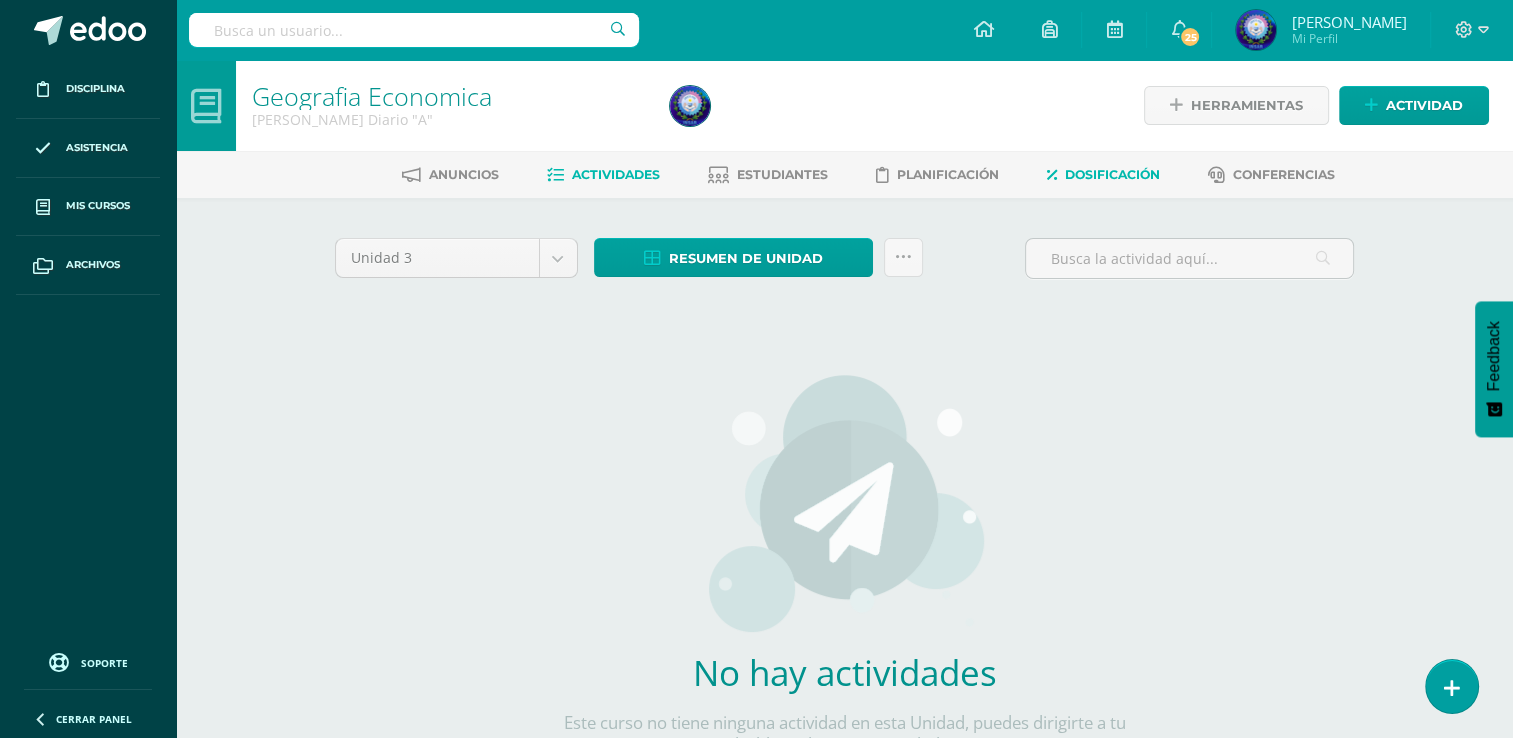 click on "Dosificación" at bounding box center [1112, 174] 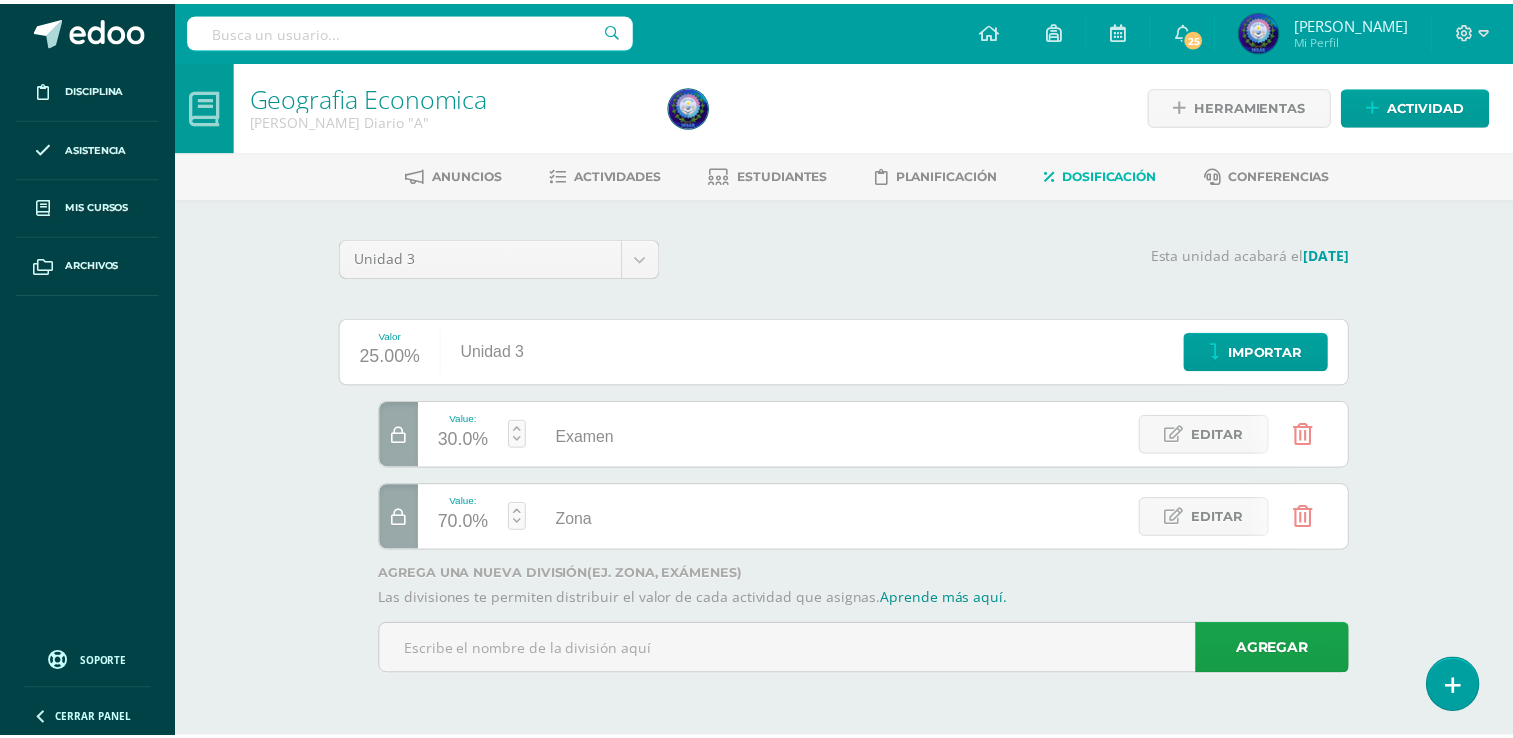 scroll, scrollTop: 0, scrollLeft: 0, axis: both 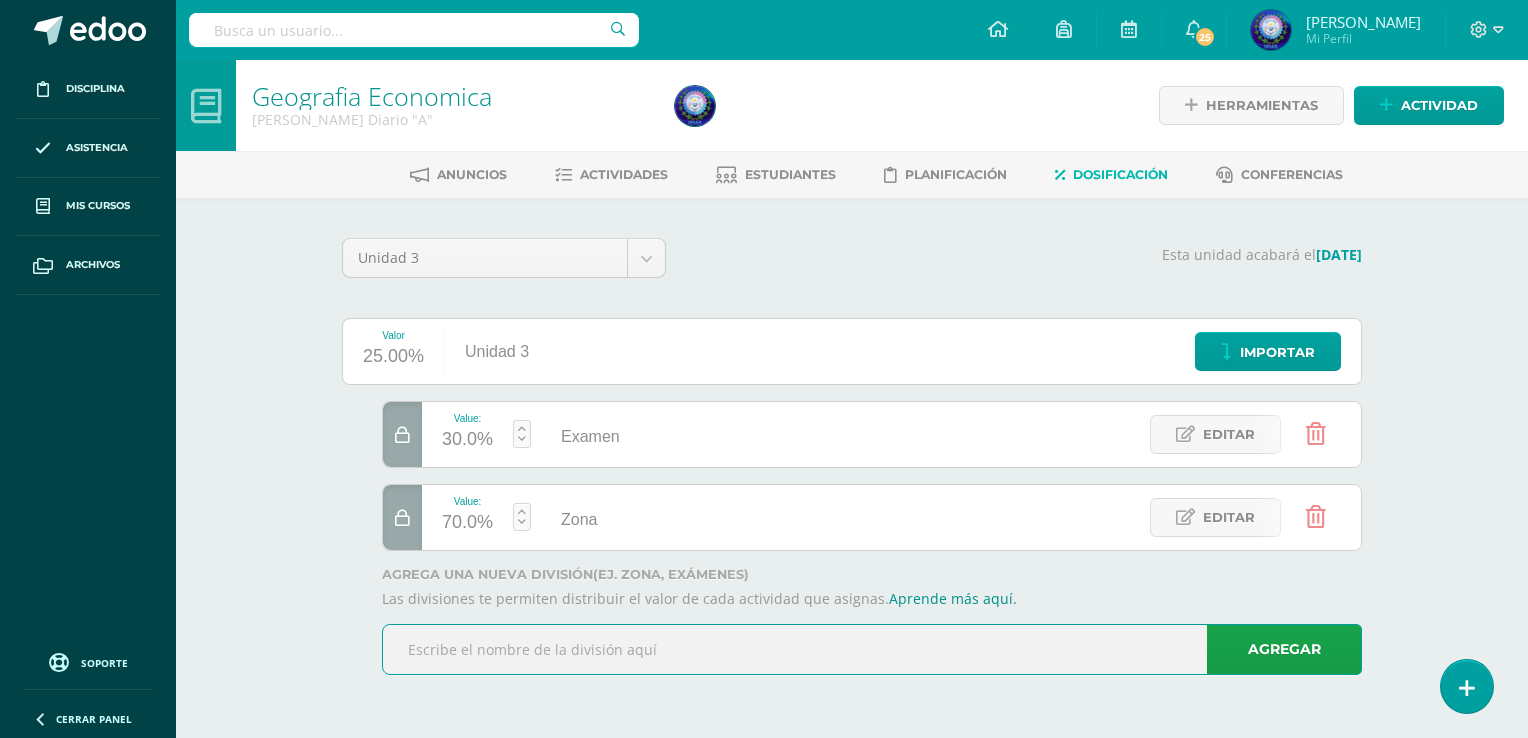 click at bounding box center (872, 649) 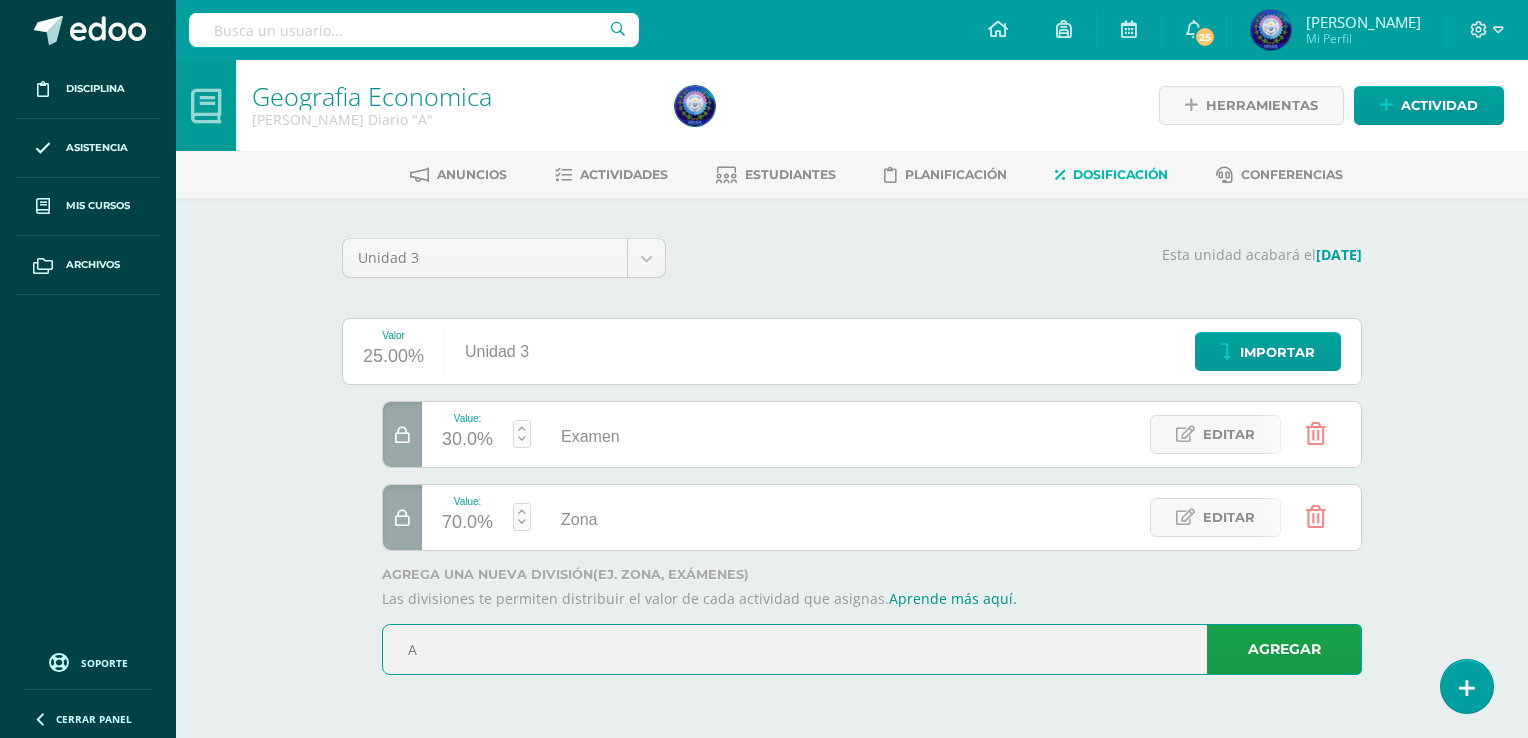click on "A" at bounding box center (872, 649) 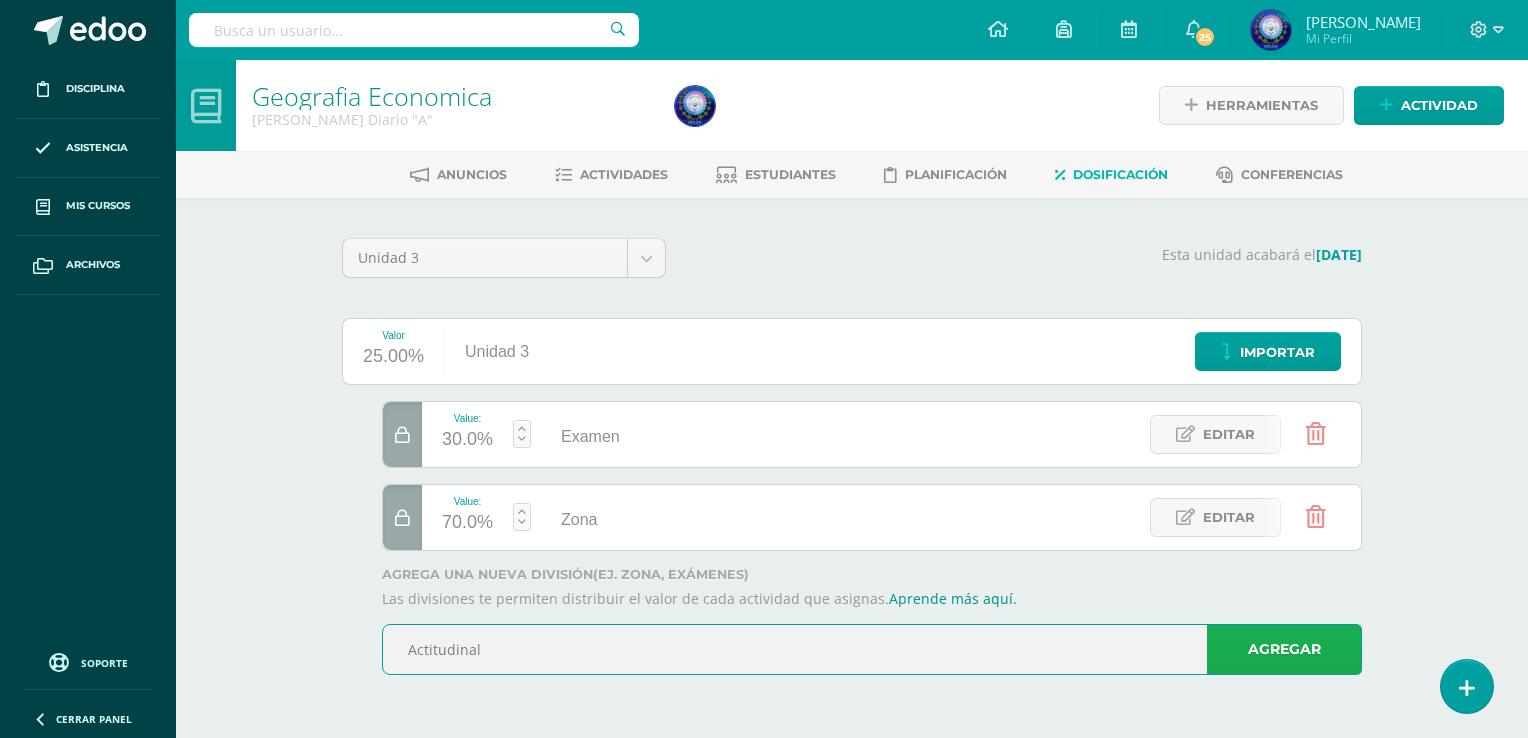 type on "Actitudinal" 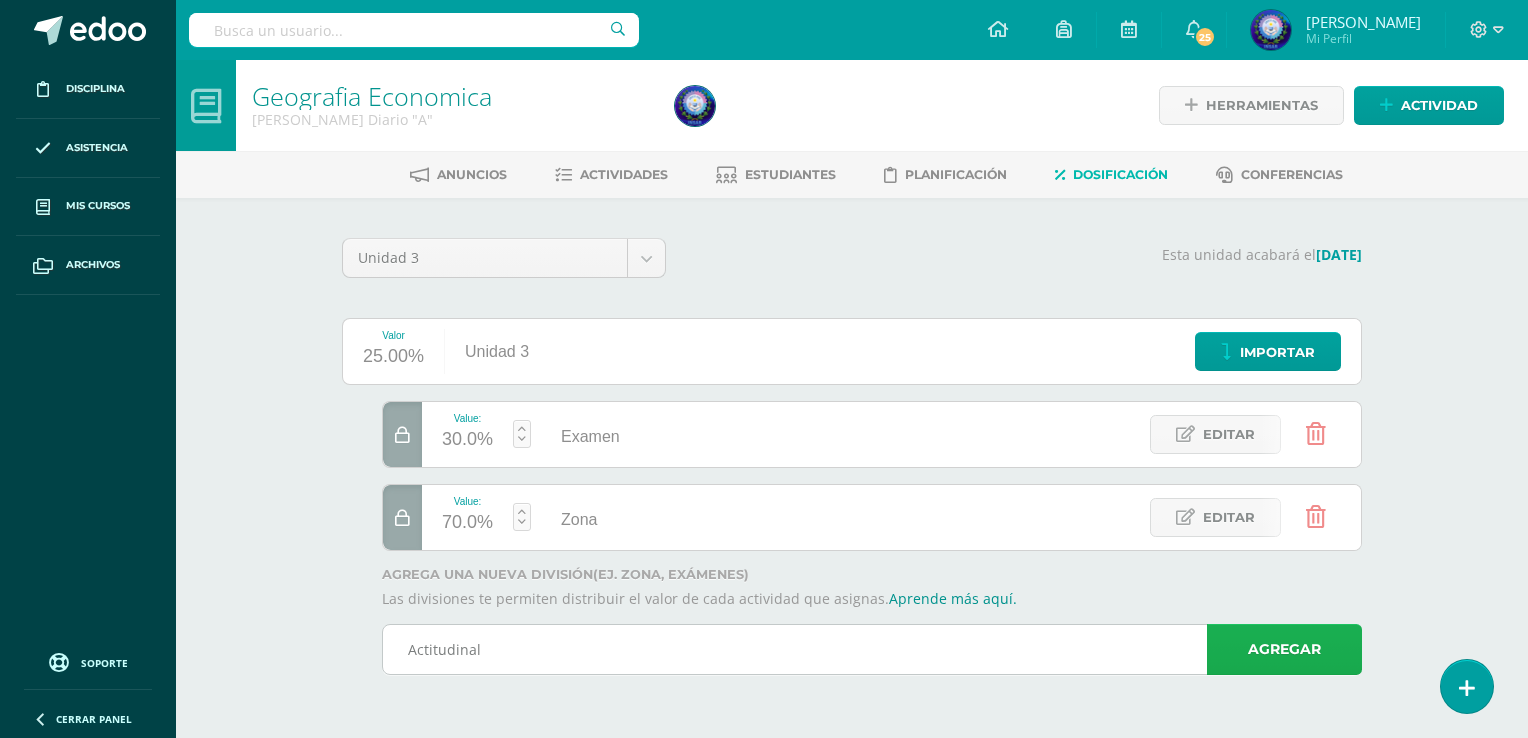 click on "Agregar" at bounding box center (1284, 649) 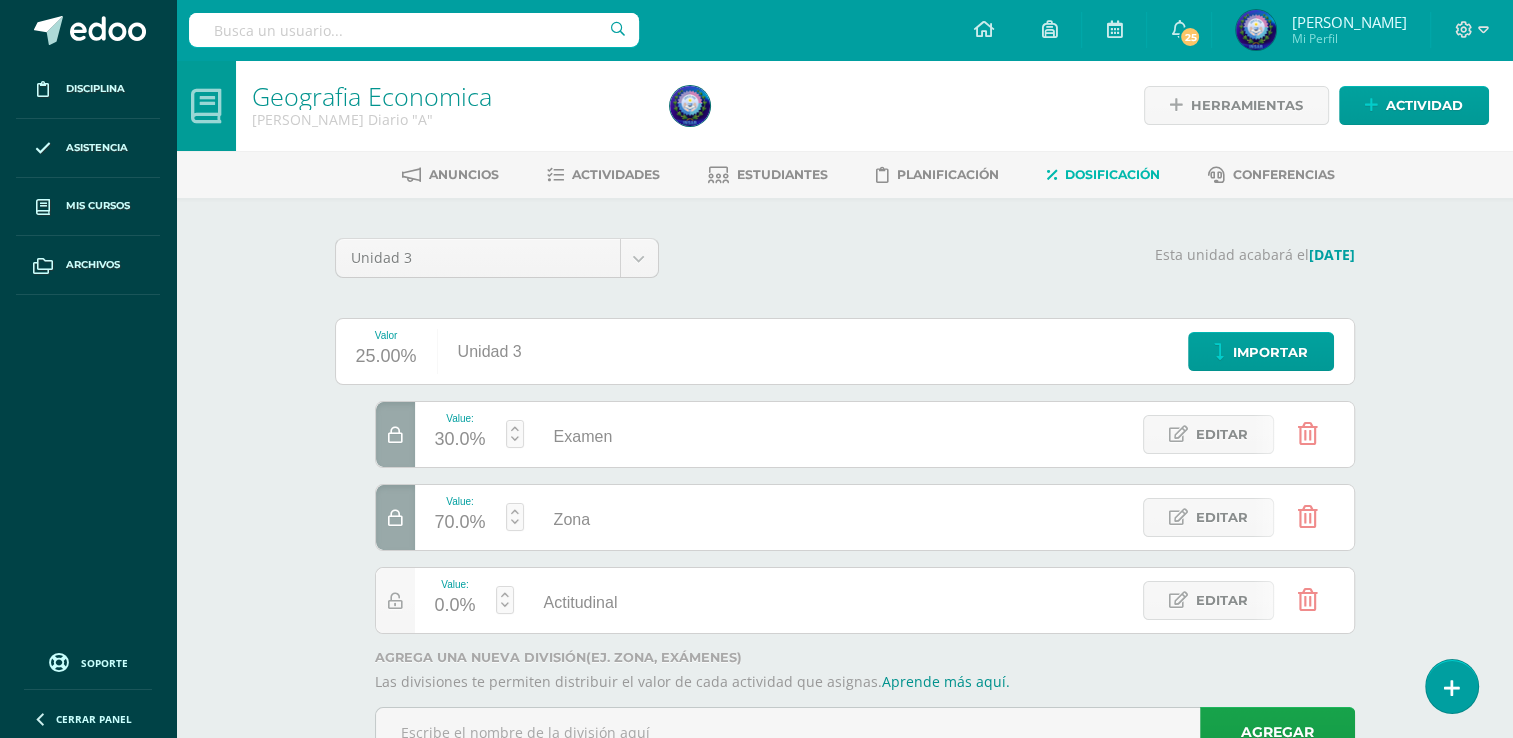 click at bounding box center (395, 434) 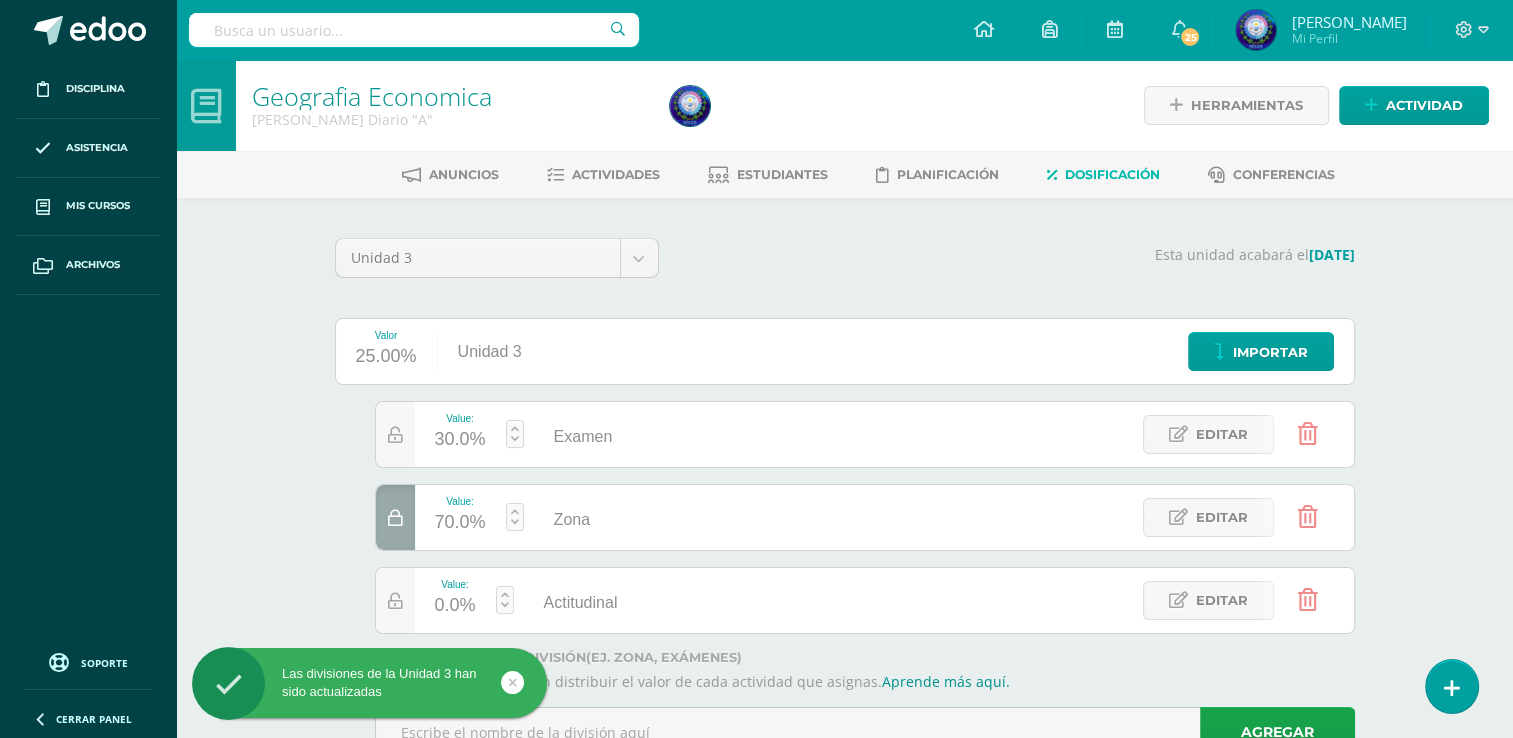 click at bounding box center (395, 517) 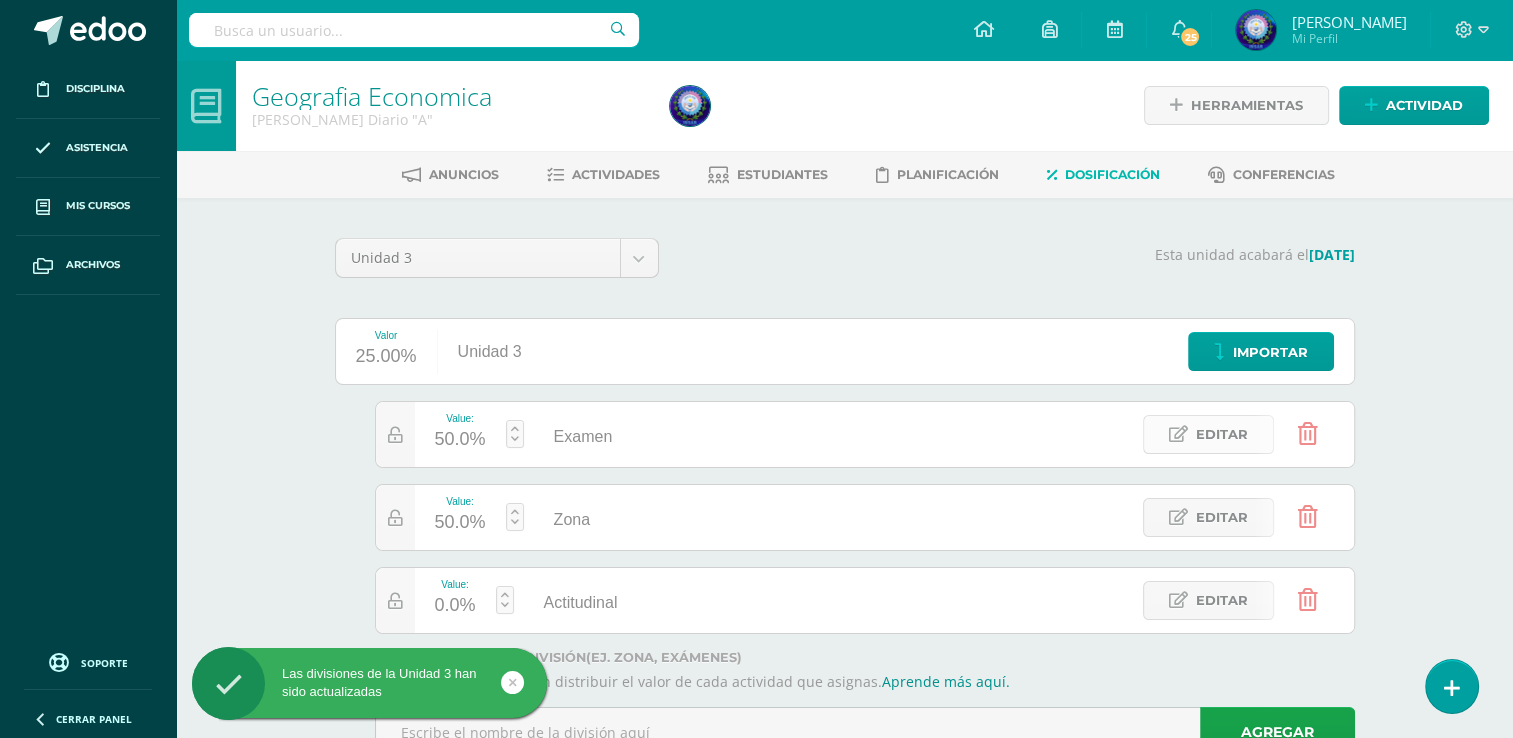 click on "Editar" at bounding box center [1208, 434] 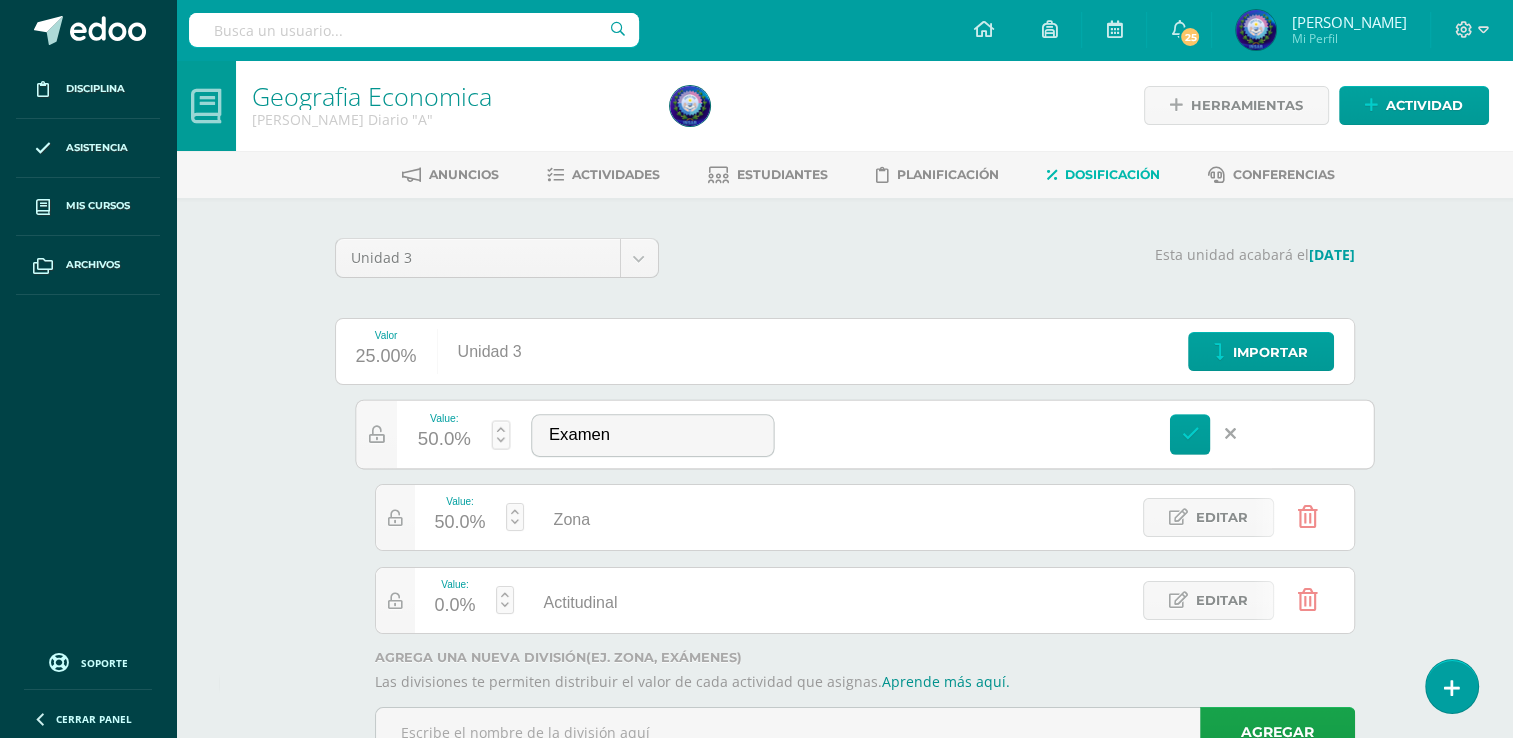 click on "50.0%" at bounding box center [443, 440] 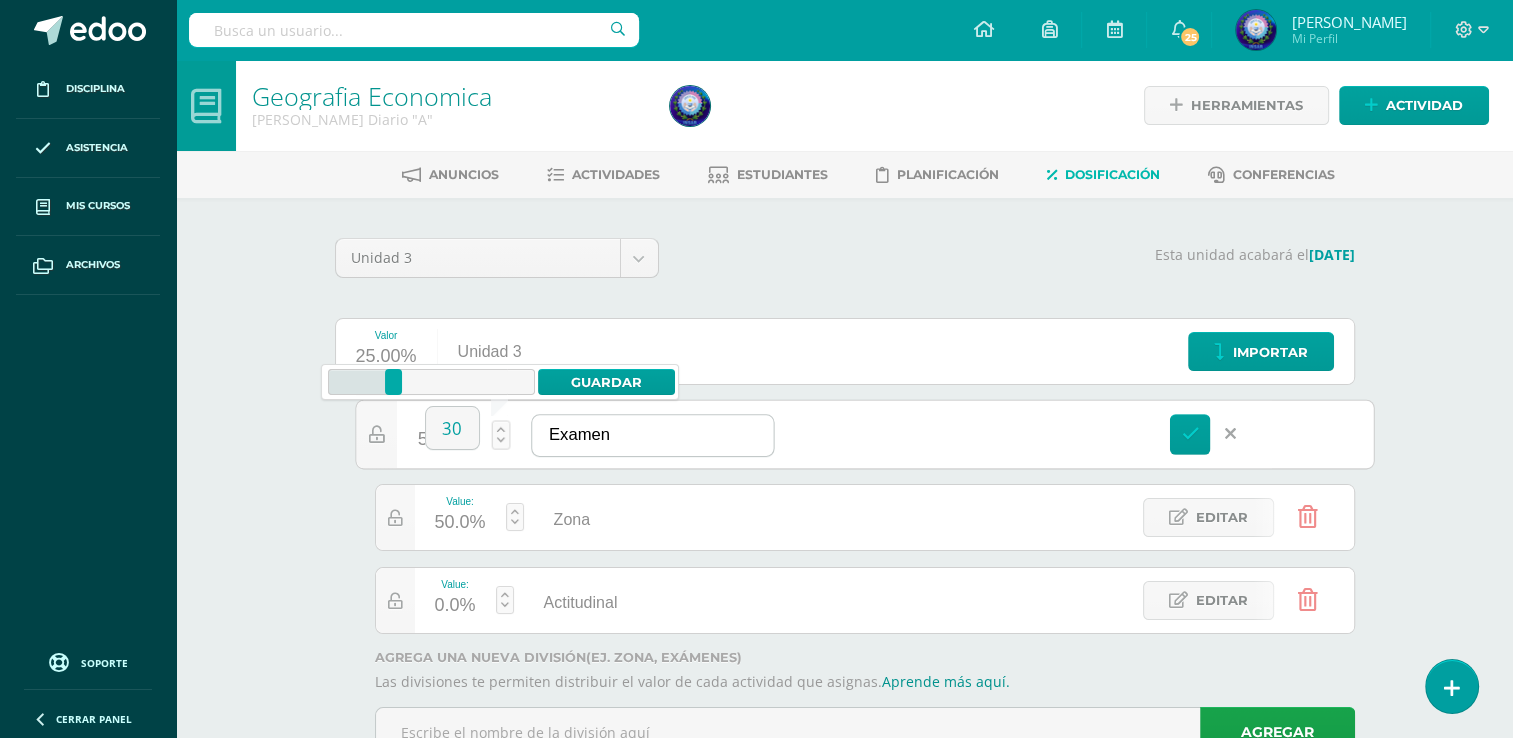 type on "30" 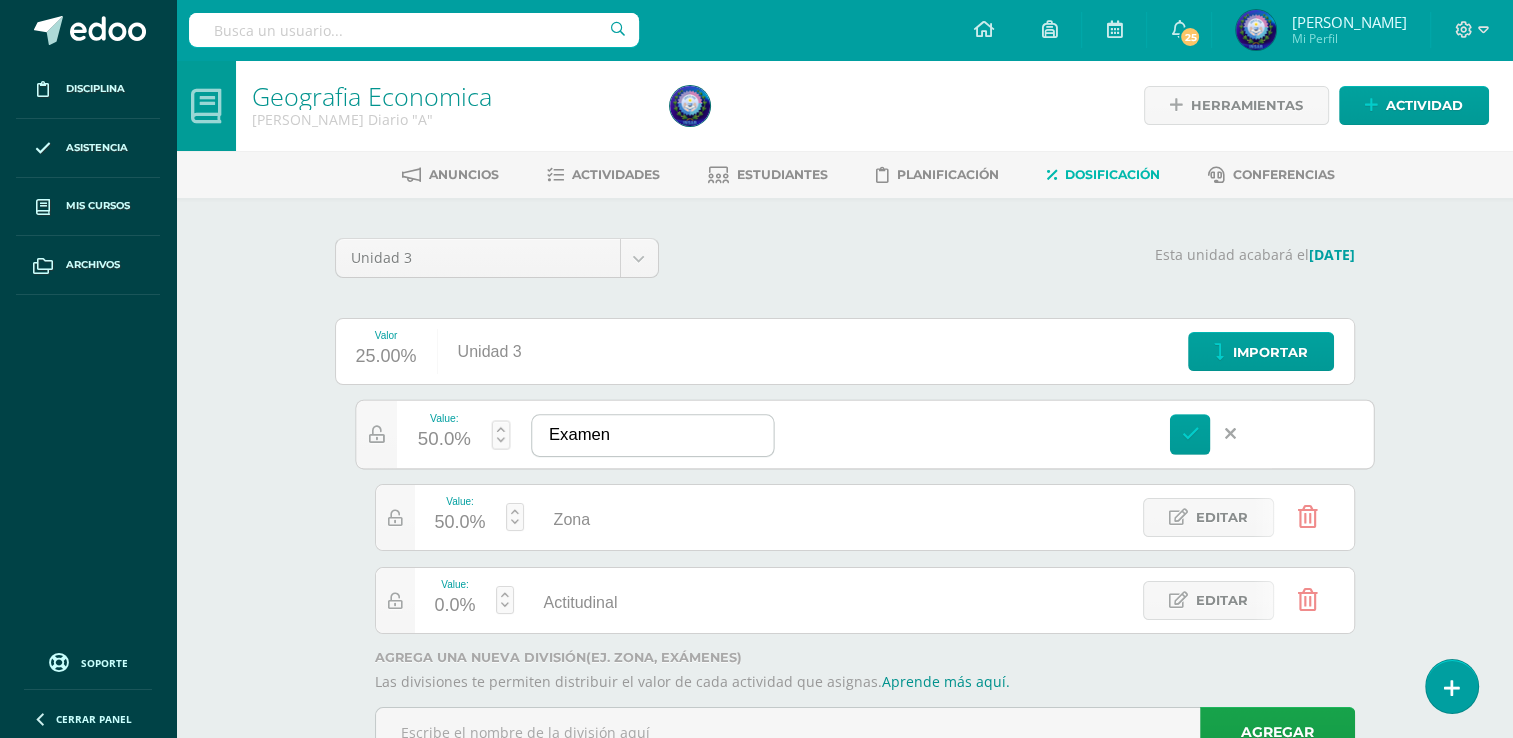 click on "Examen" at bounding box center [652, 435] 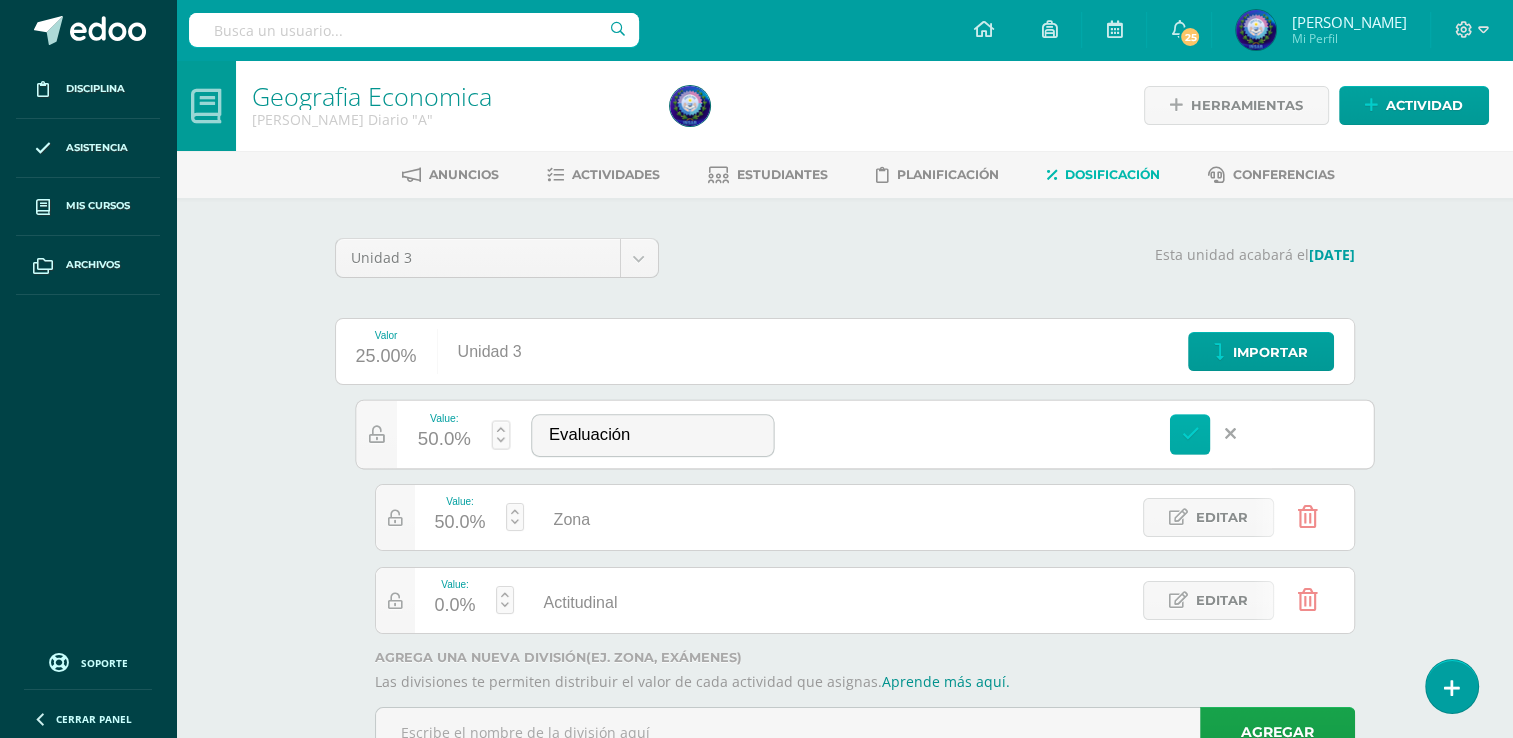 type on "Evaluación" 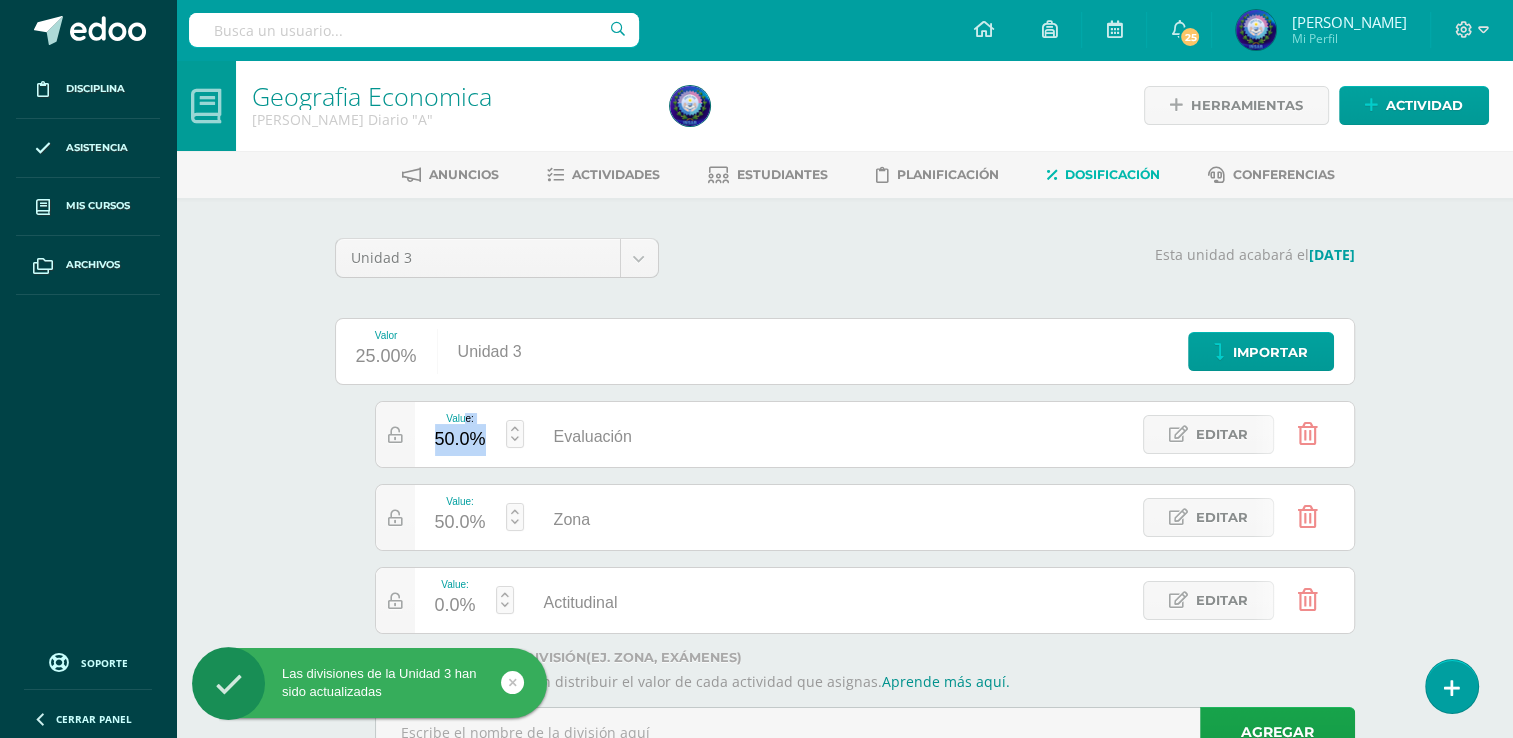 drag, startPoint x: 460, startPoint y: 464, endPoint x: 463, endPoint y: 417, distance: 47.095646 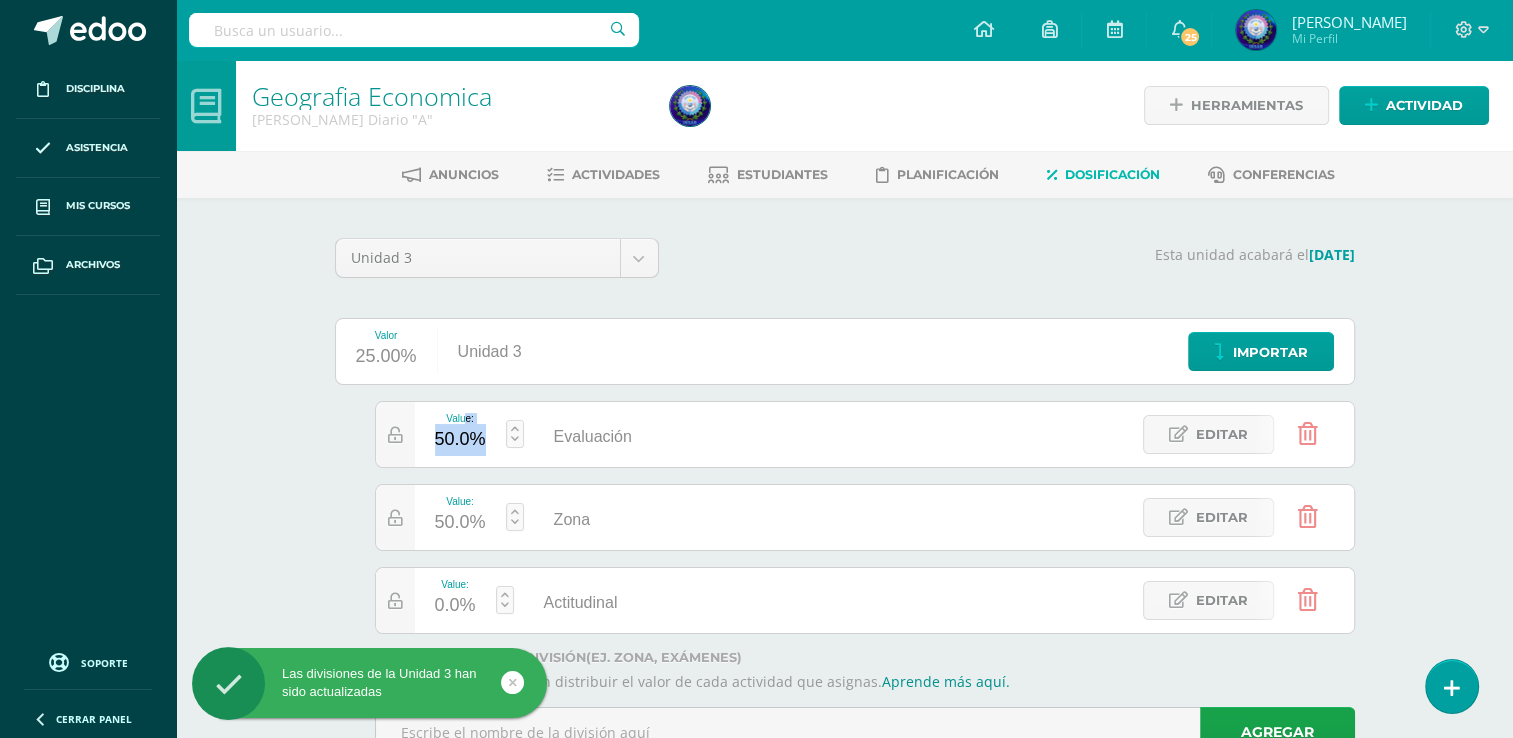 click on "Value: 50.0%" at bounding box center [460, 434] 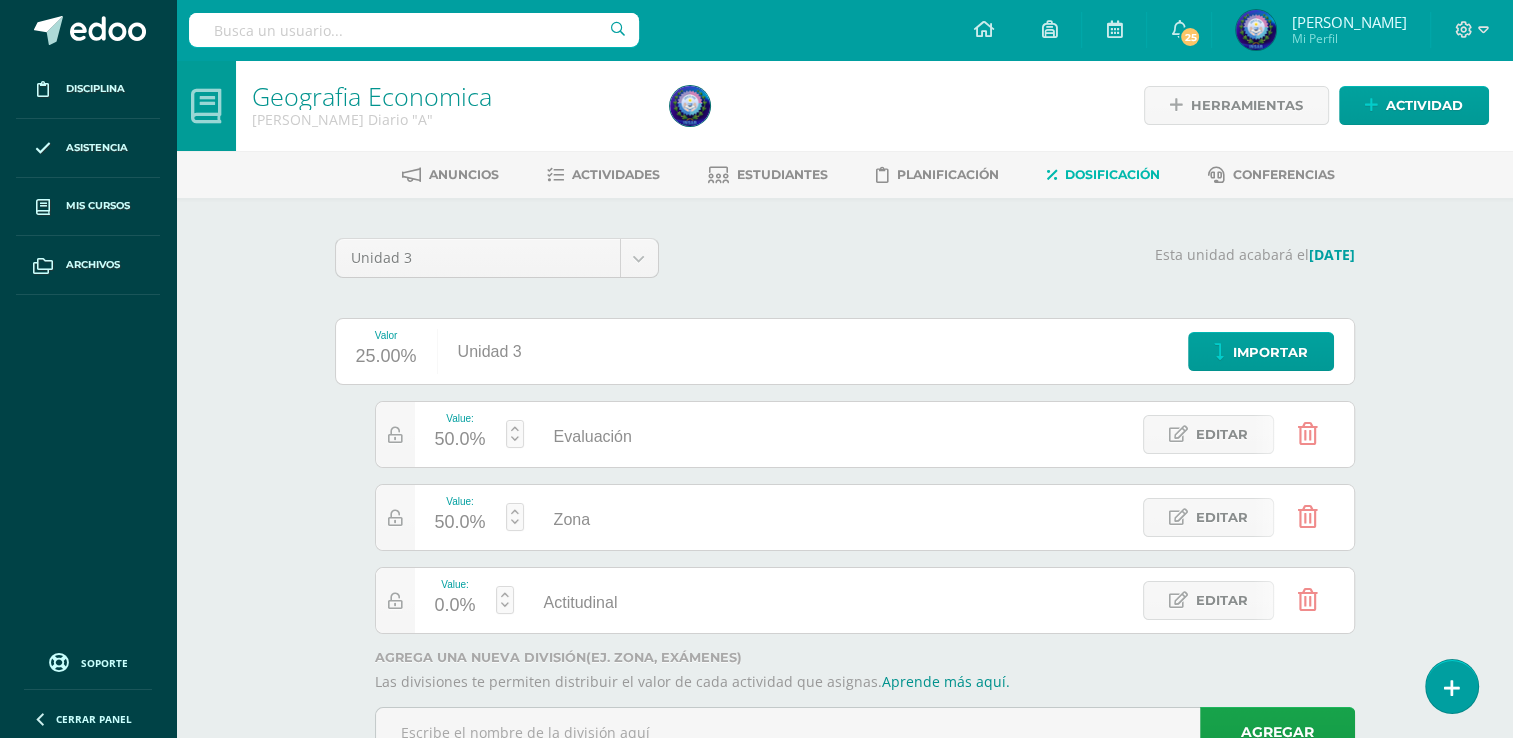 drag, startPoint x: 463, startPoint y: 417, endPoint x: 504, endPoint y: 478, distance: 73.4983 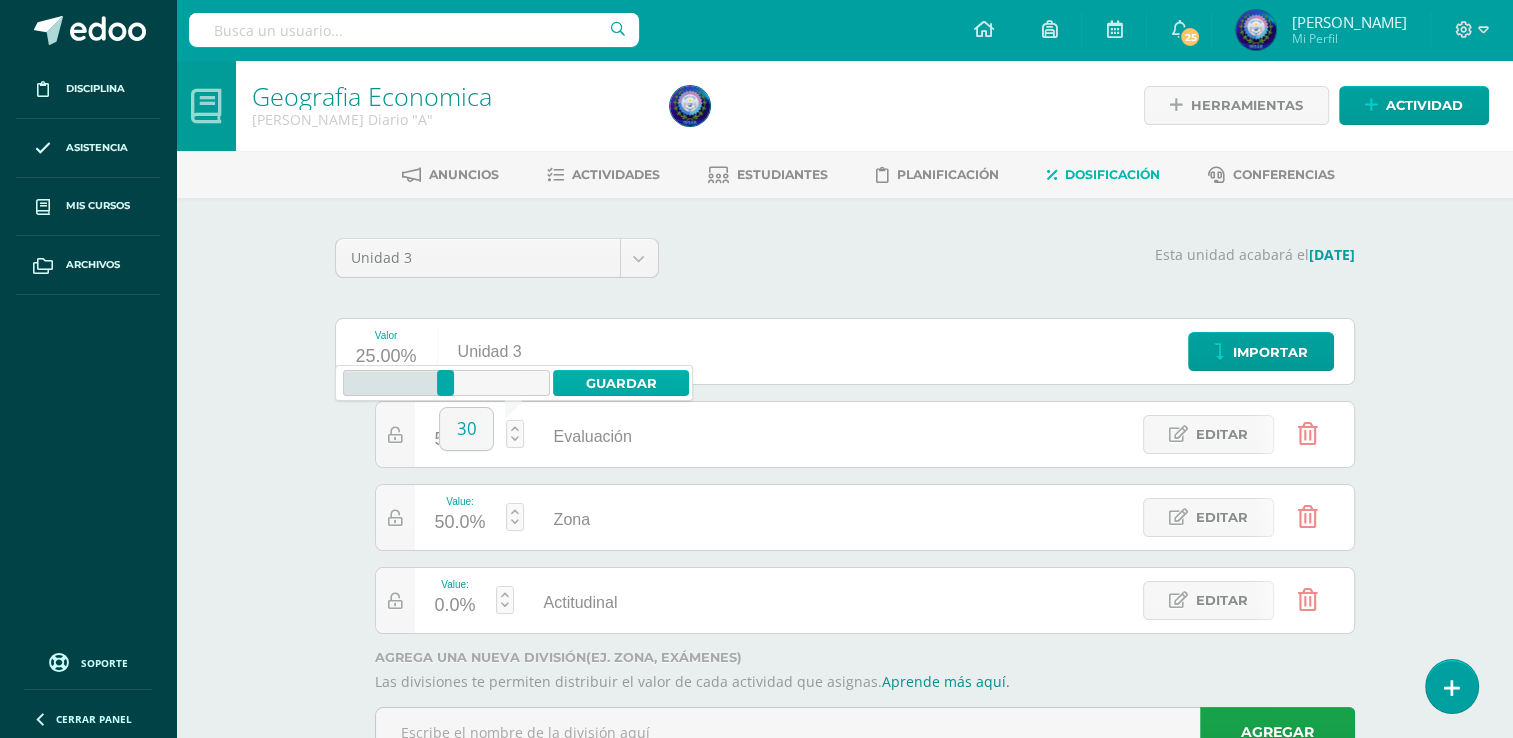 click on "Guardar" at bounding box center (621, 383) 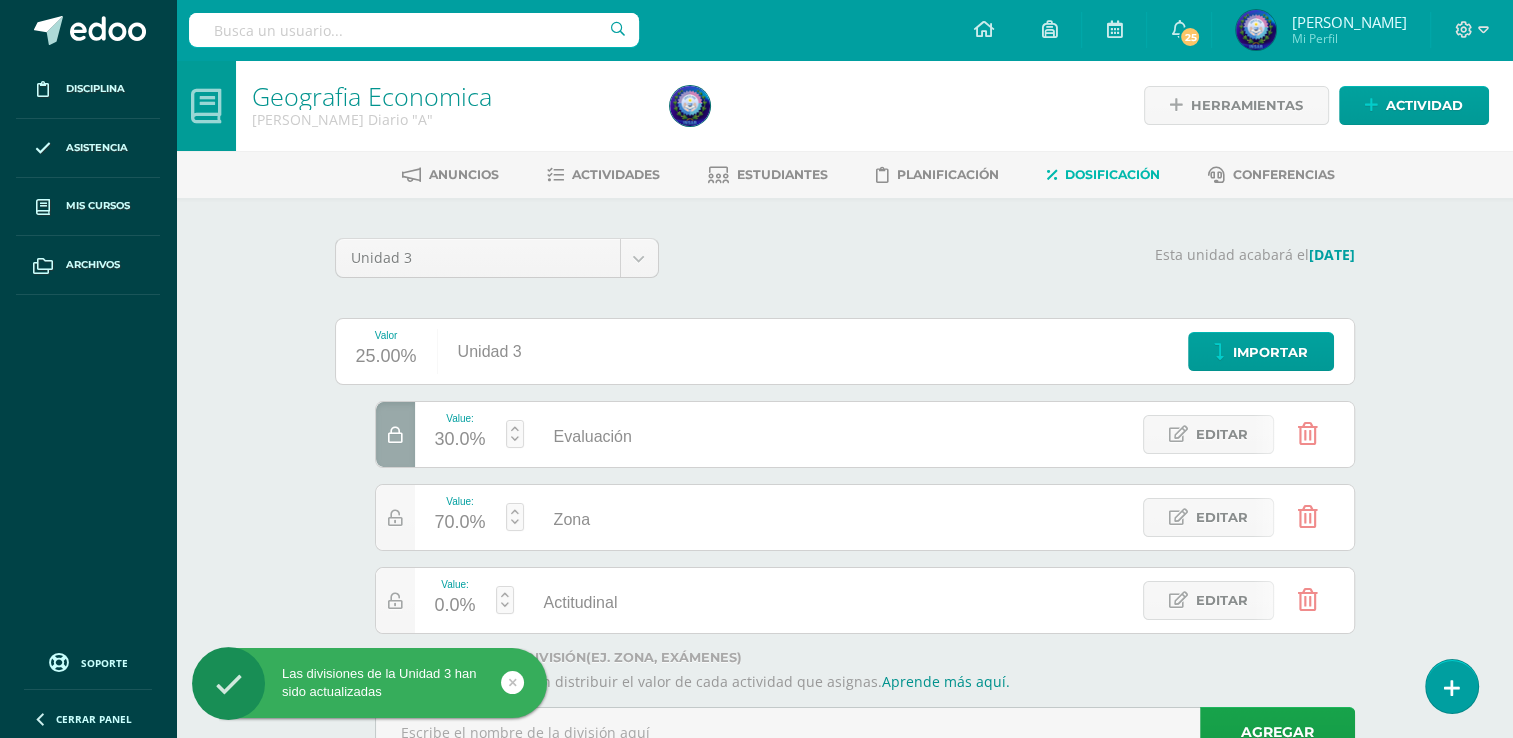 click on "Value: 70.0%" at bounding box center (460, 517) 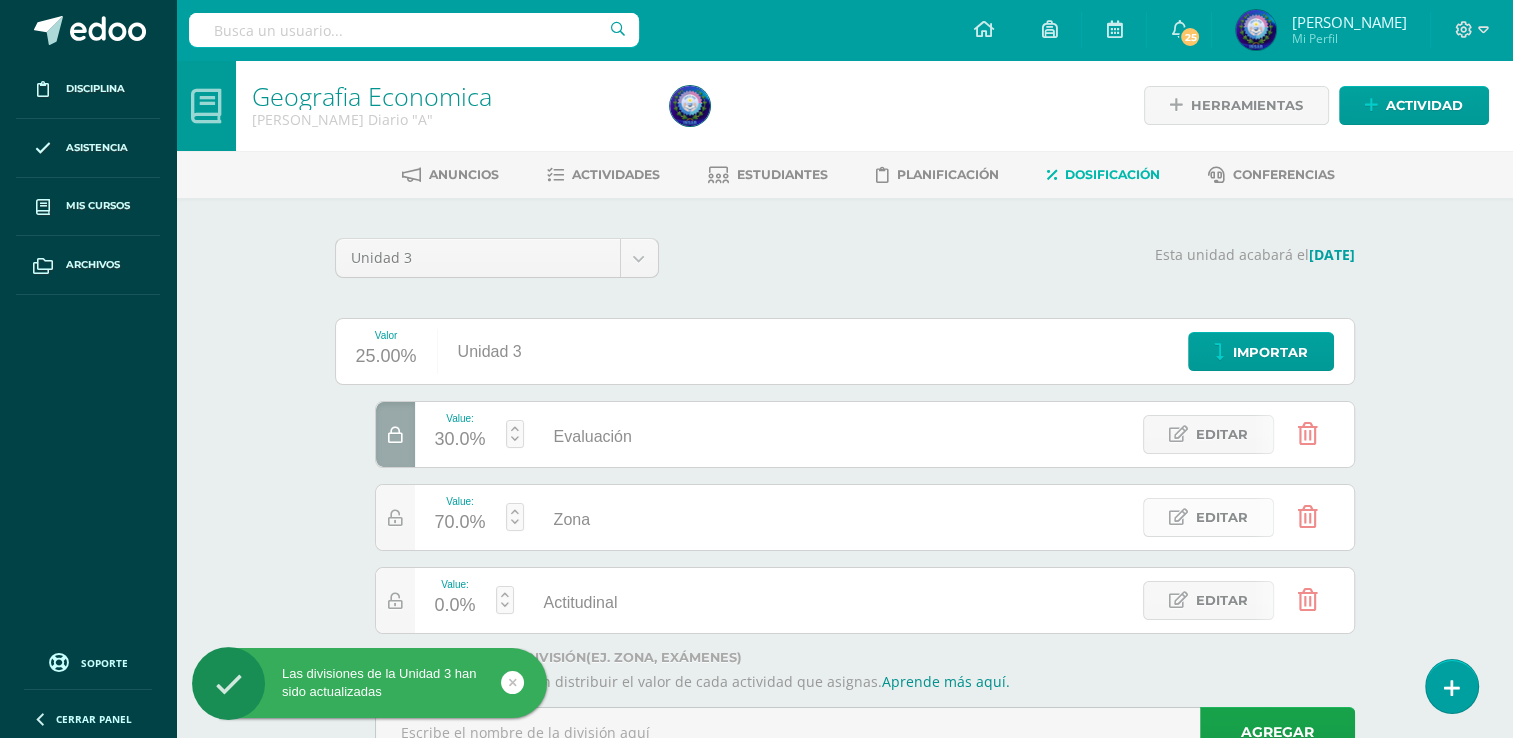 click on "Editar" at bounding box center (1208, 517) 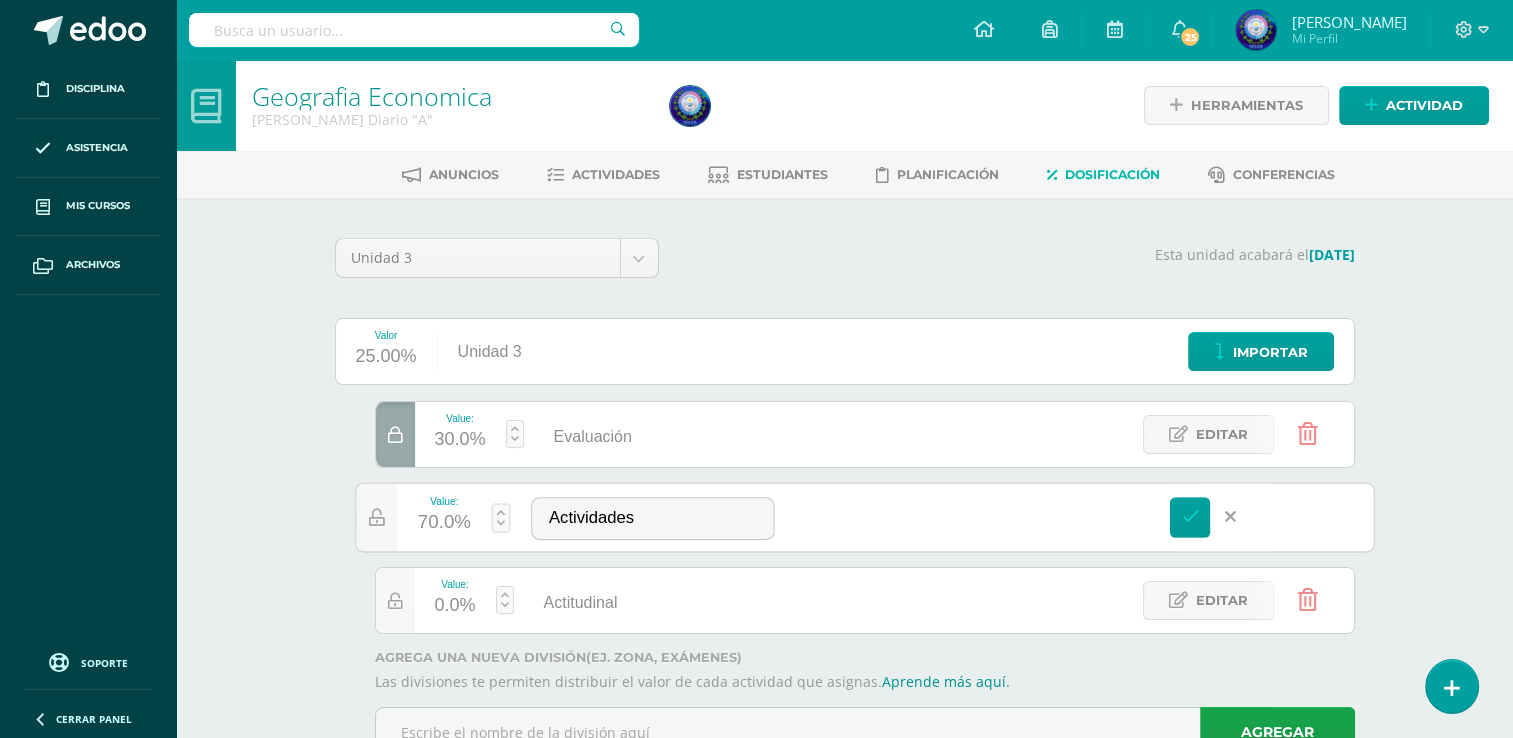 type on "Actividades" 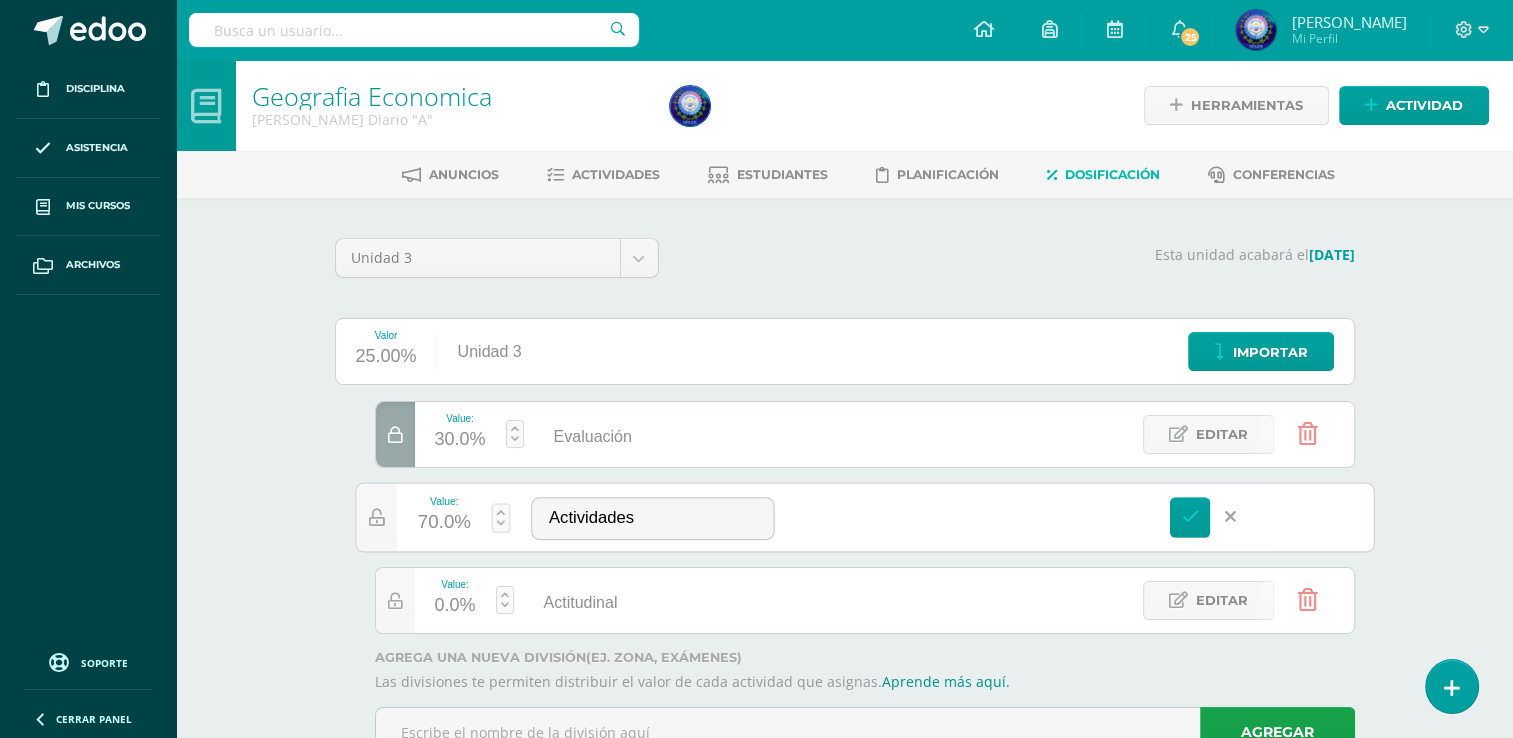 click on "70.0%" at bounding box center (443, 523) 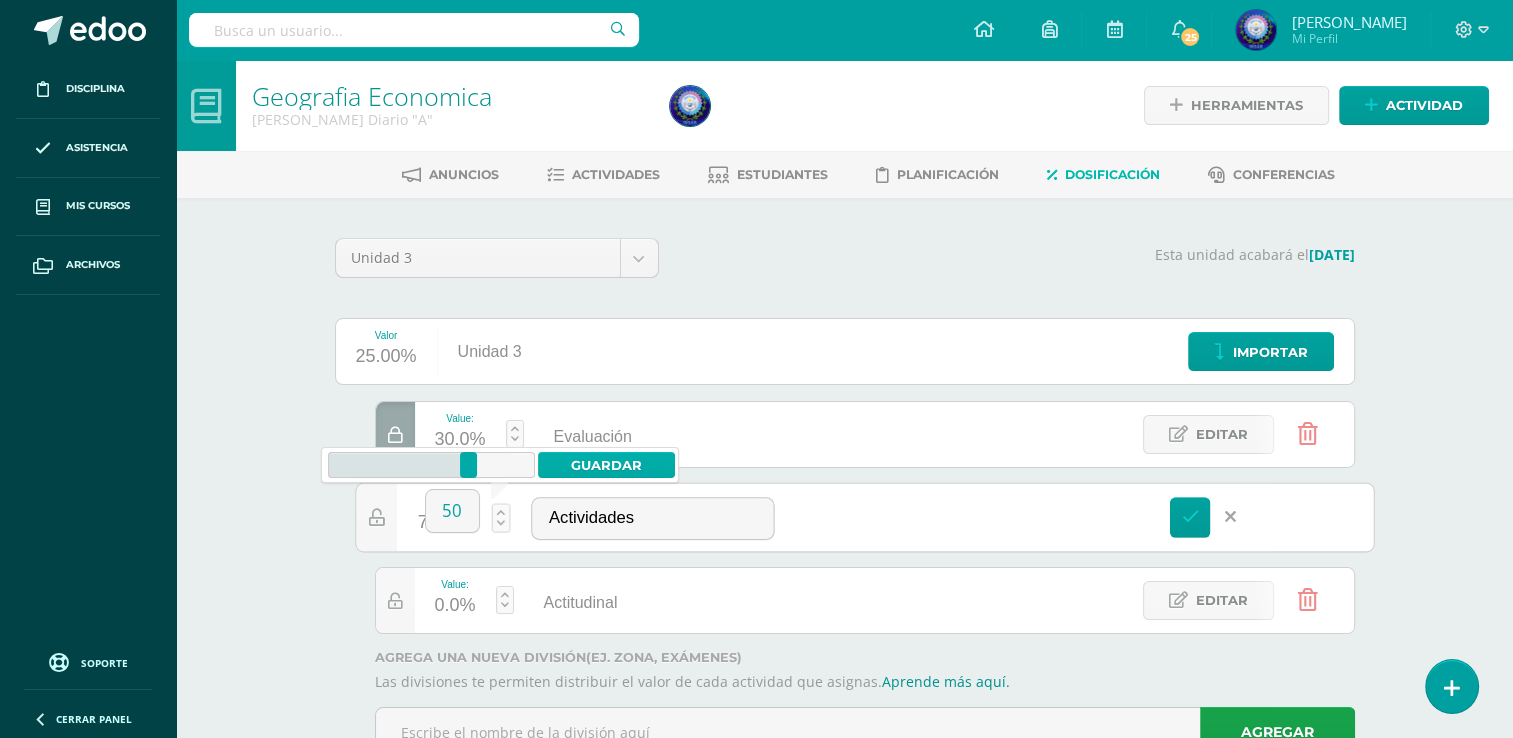 click on "Guardar" at bounding box center (606, 465) 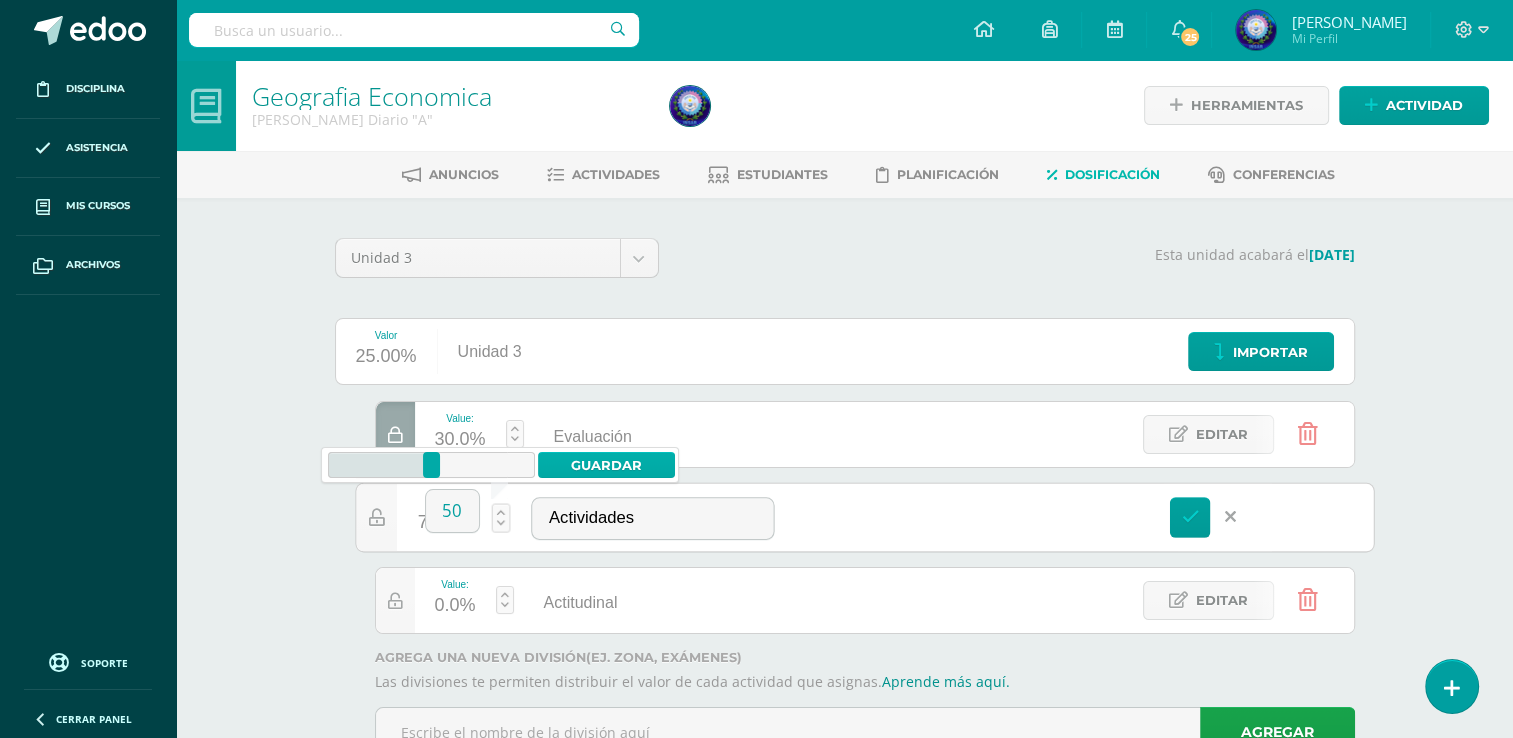 type on "70" 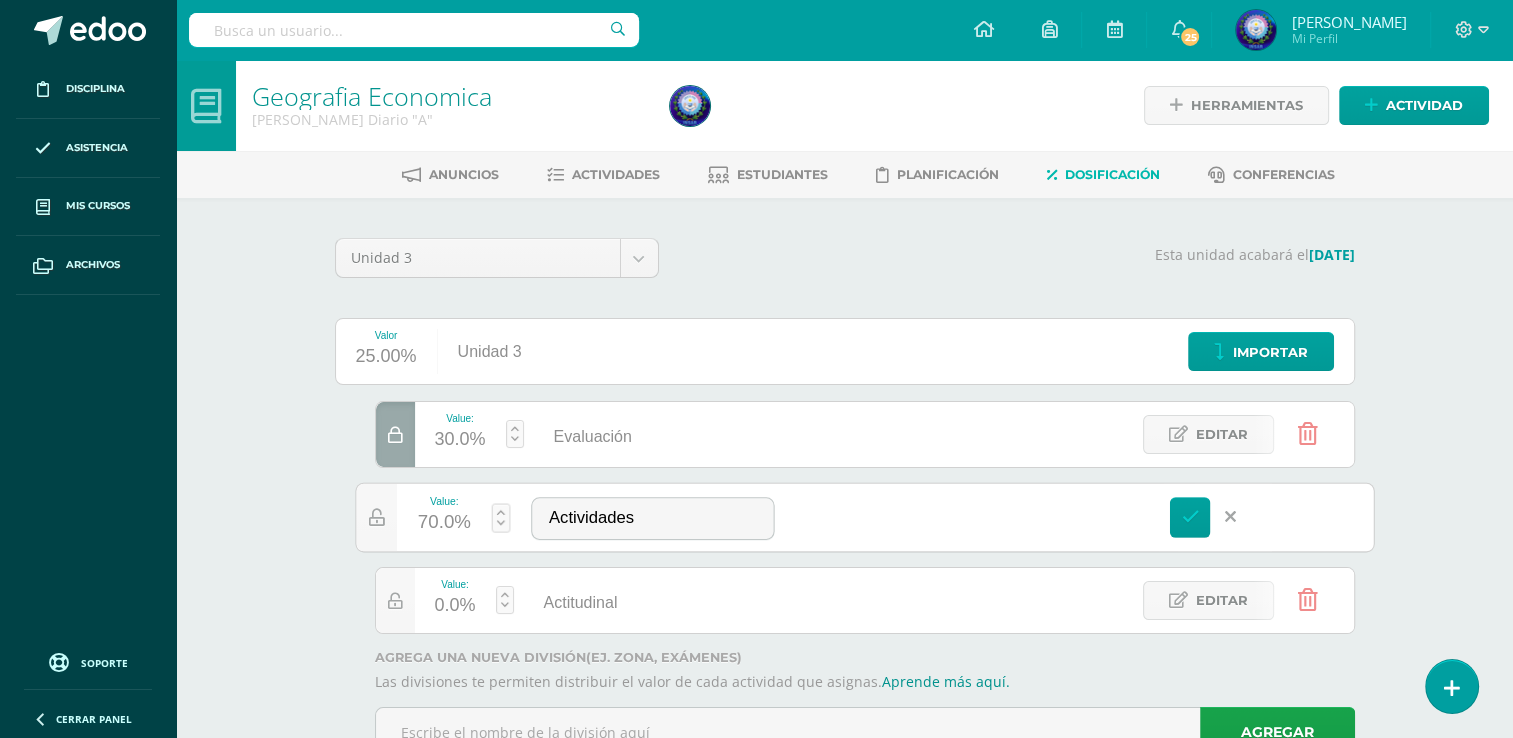 click on "Actitudinal" at bounding box center (576, 602) 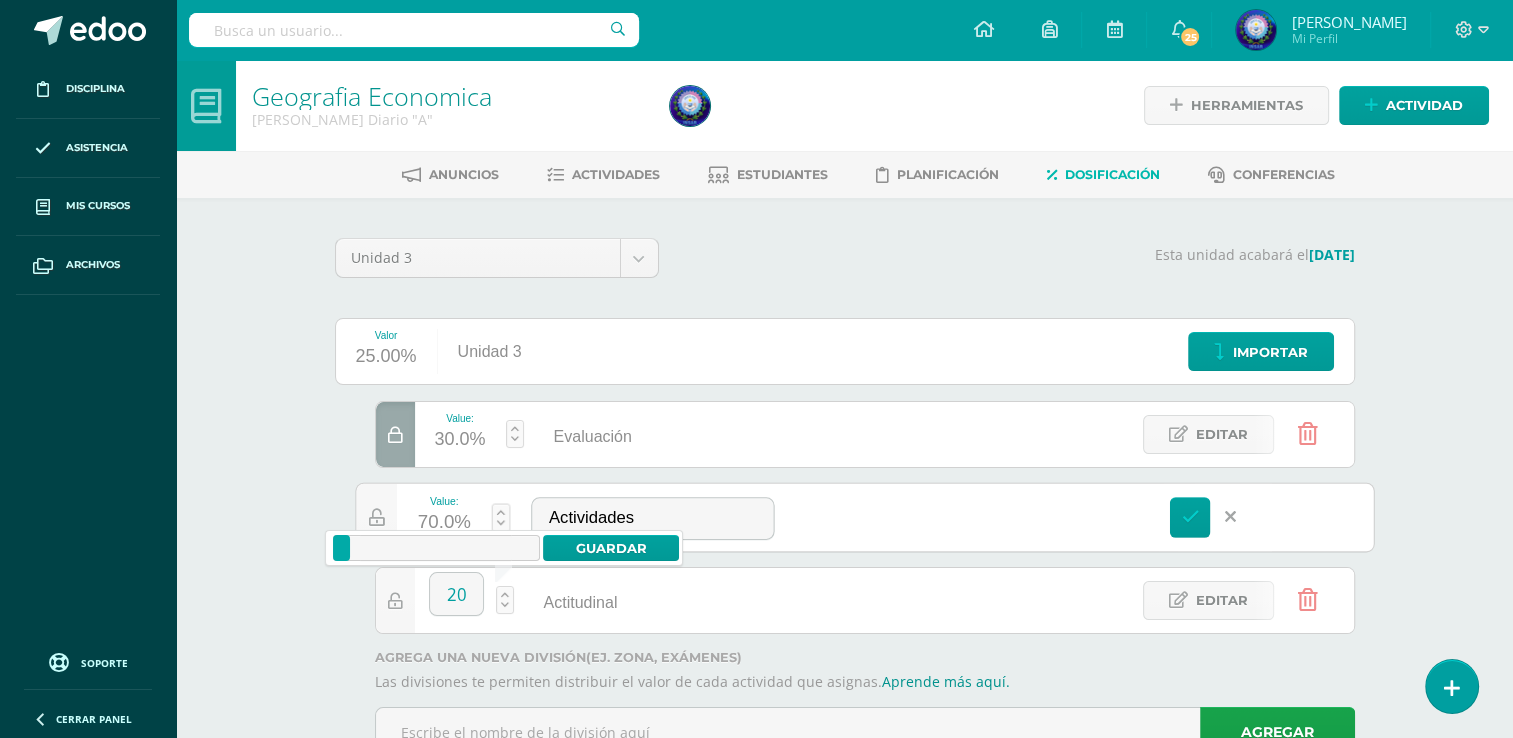 type on "20" 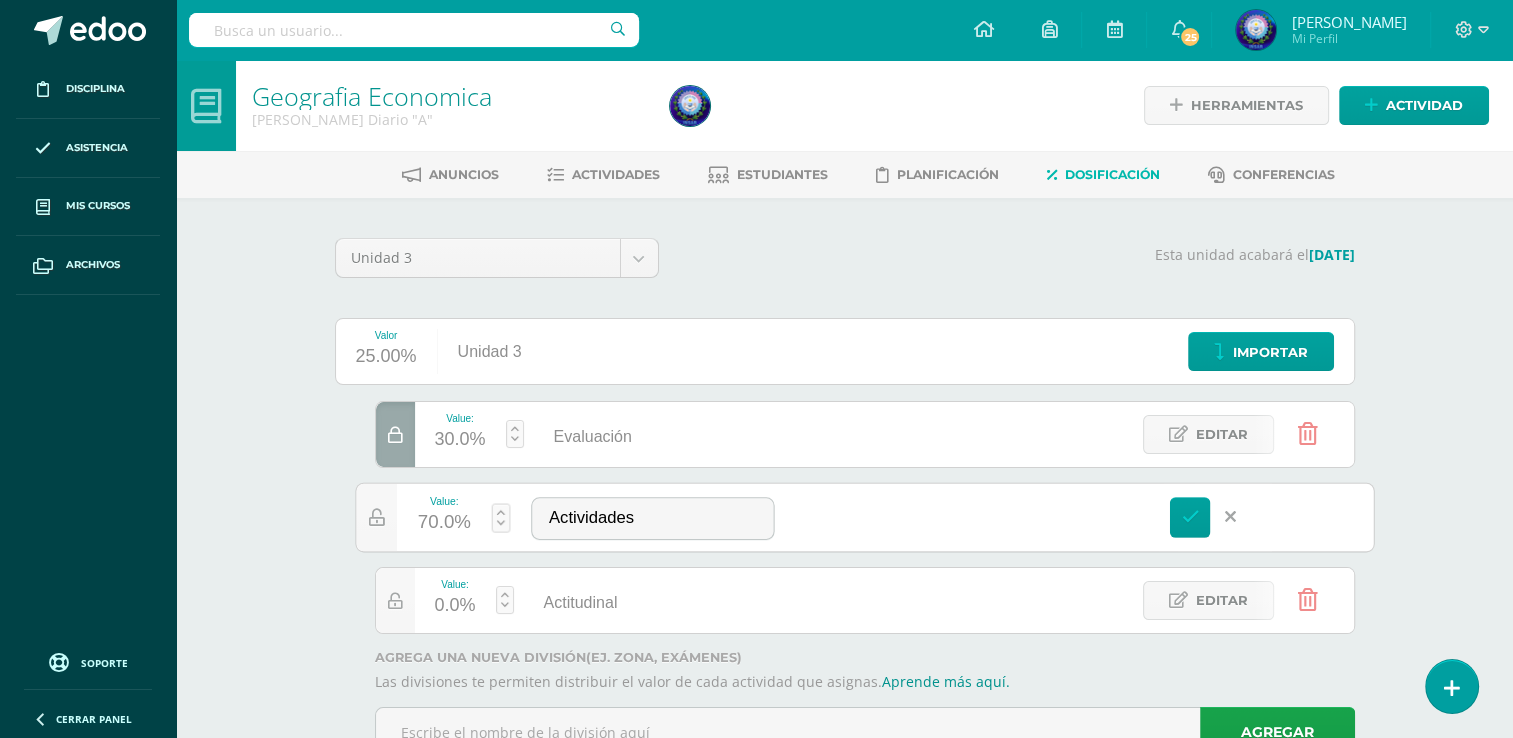 click on "70.0%" at bounding box center [443, 523] 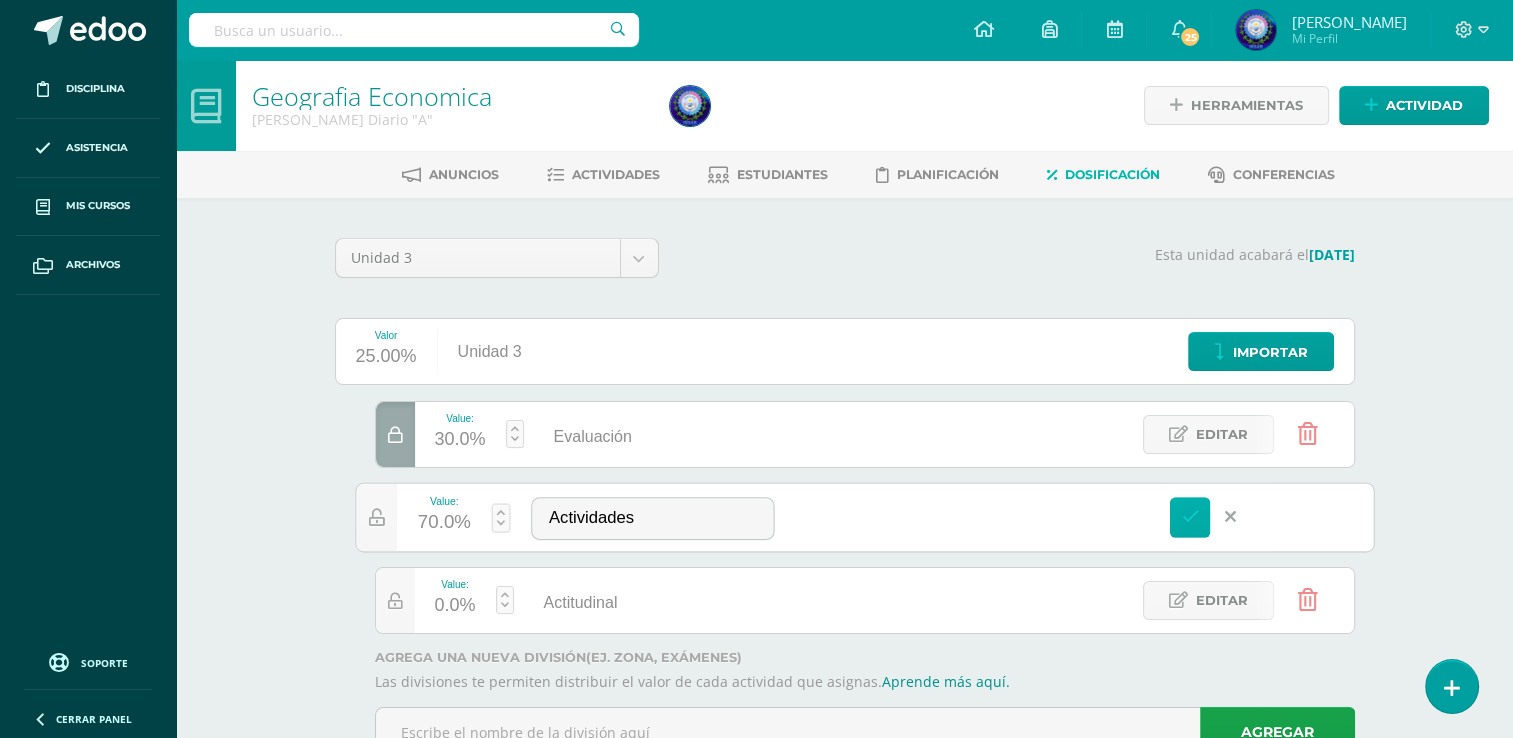 click at bounding box center [1190, 517] 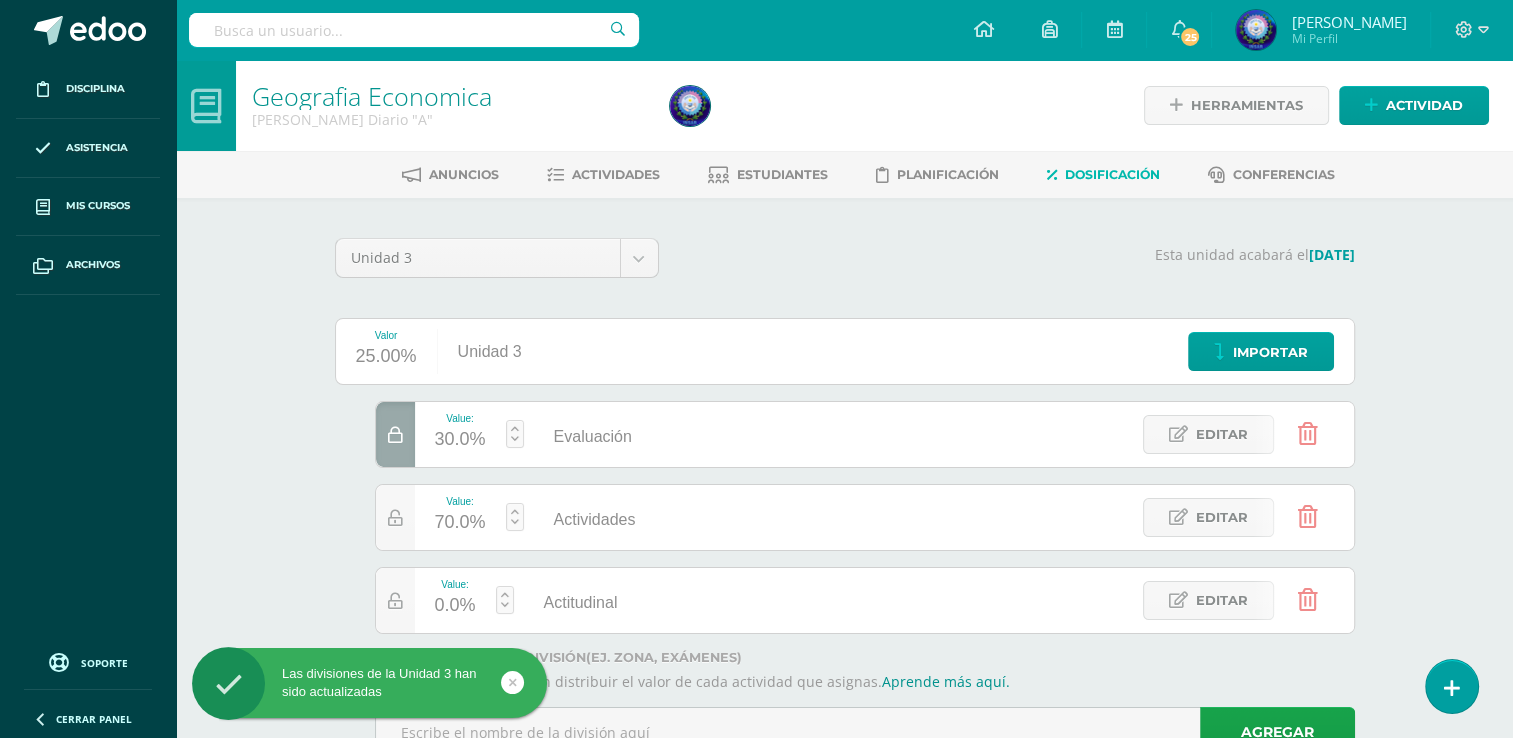 click on "70.0%" at bounding box center [460, 523] 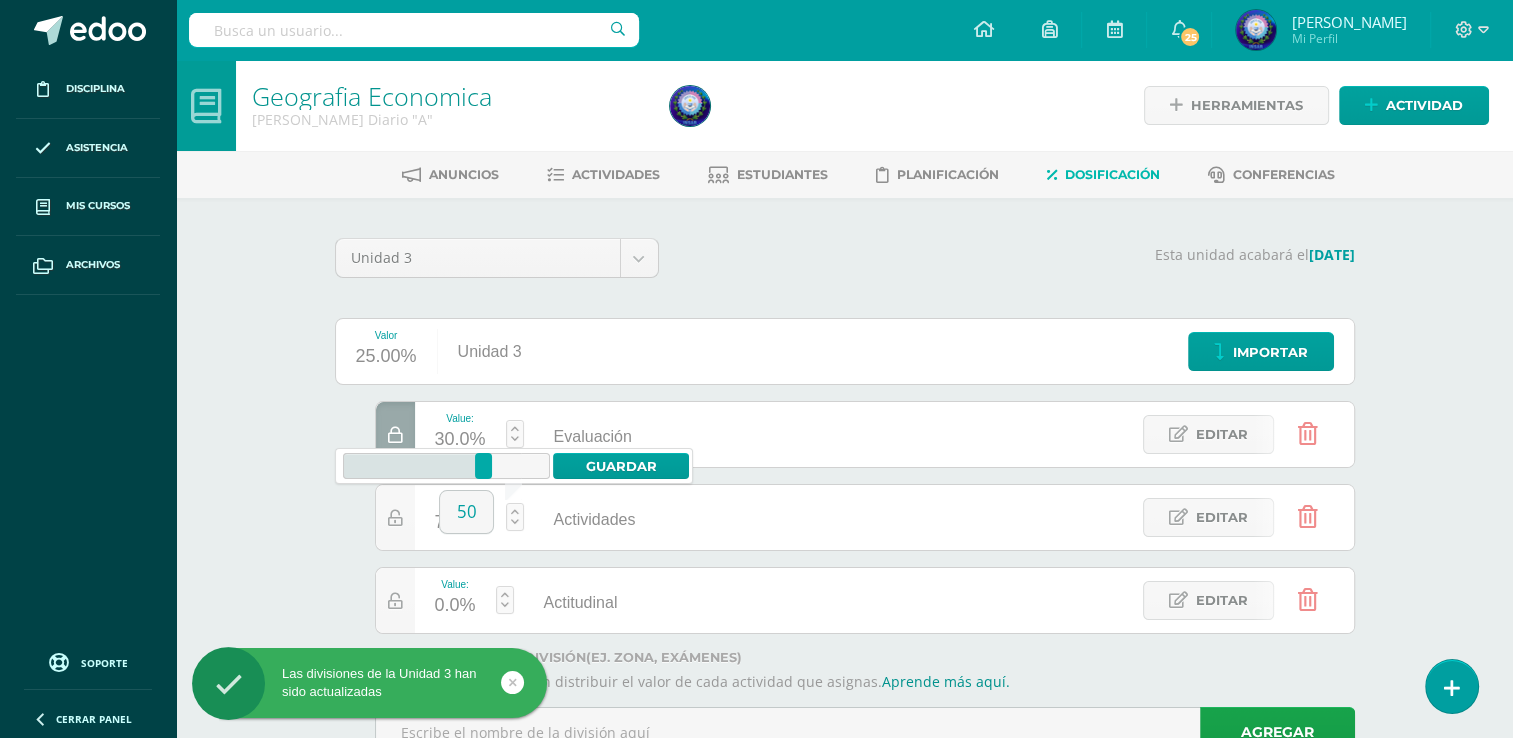 type on "50" 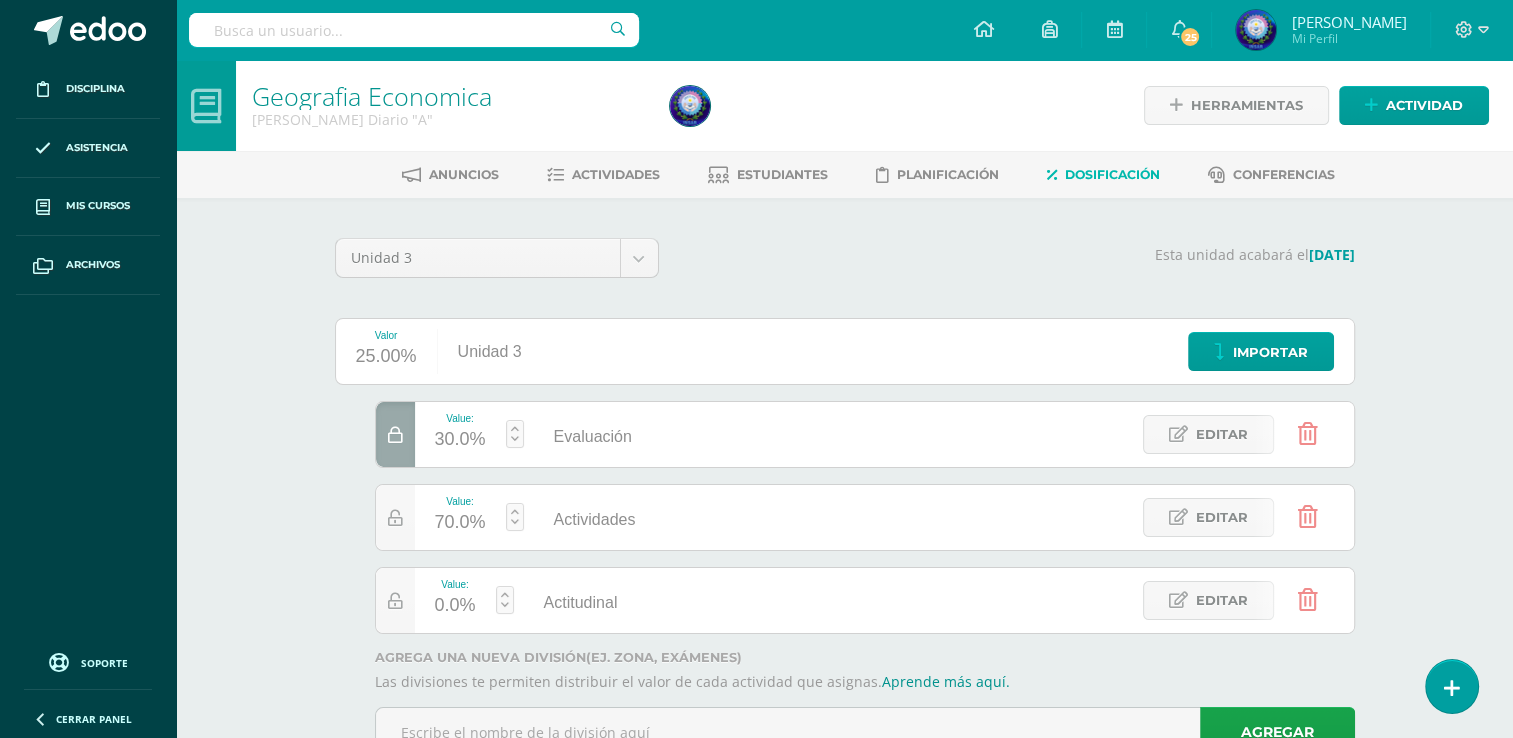 click on "0.0%" at bounding box center [455, 606] 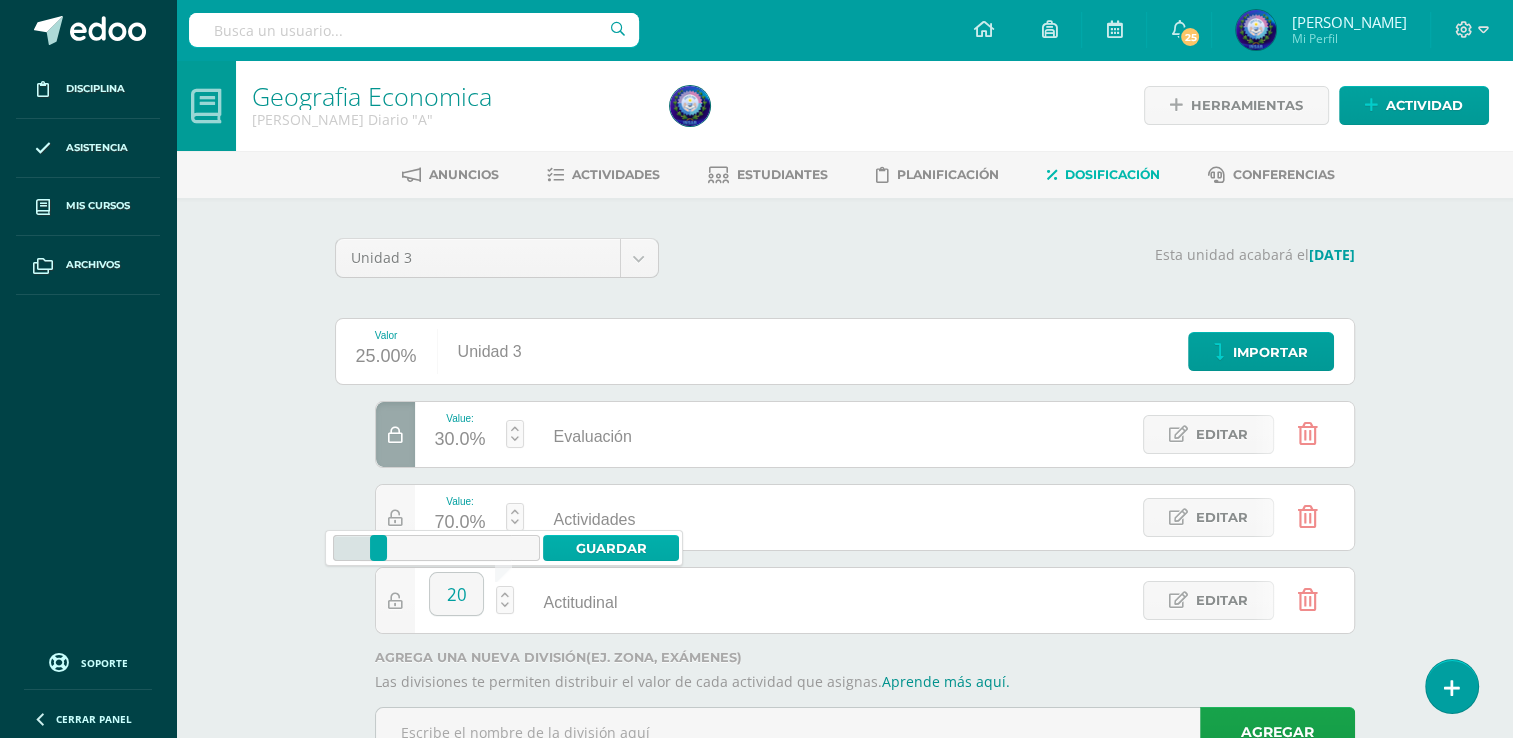 click on "Guardar" at bounding box center [611, 548] 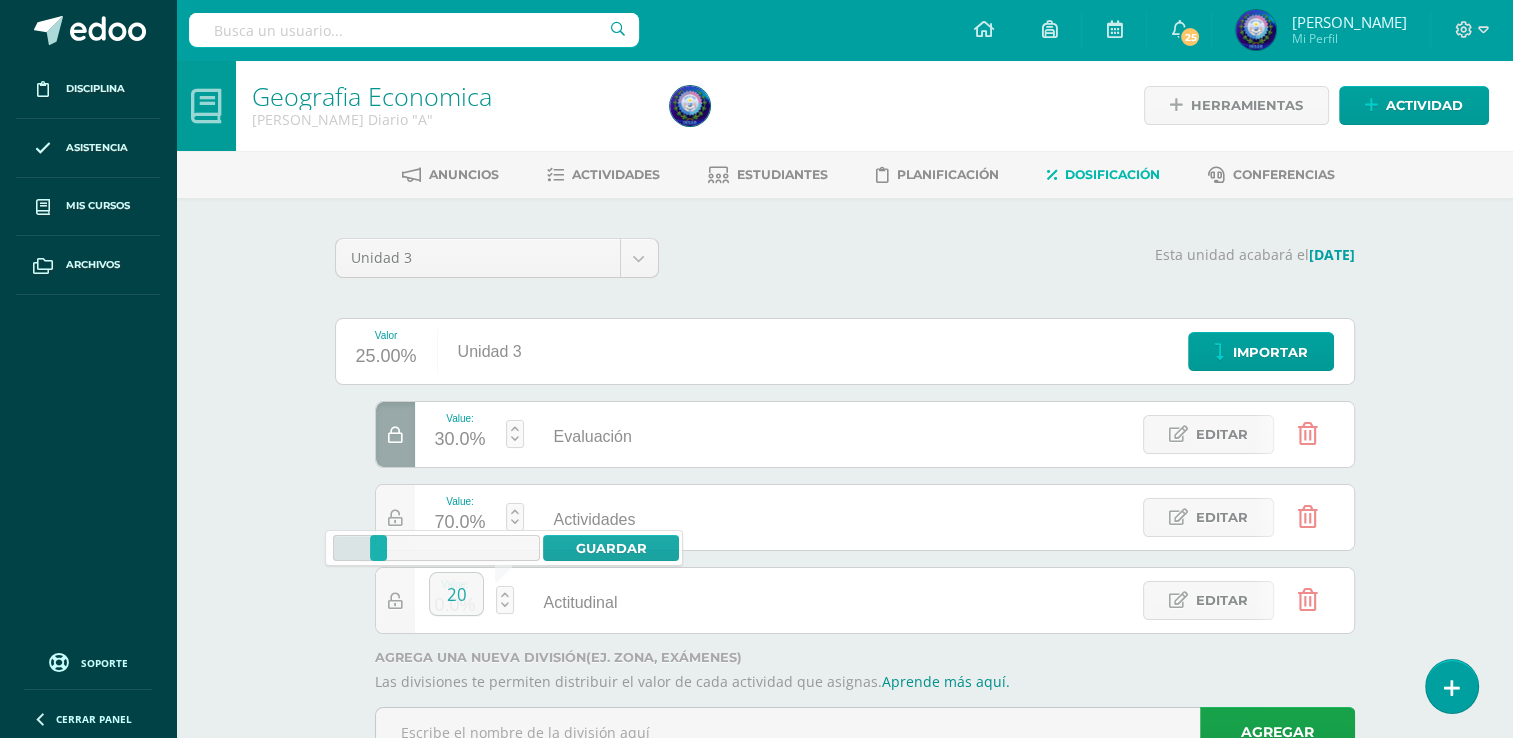 click at bounding box center [395, 435] 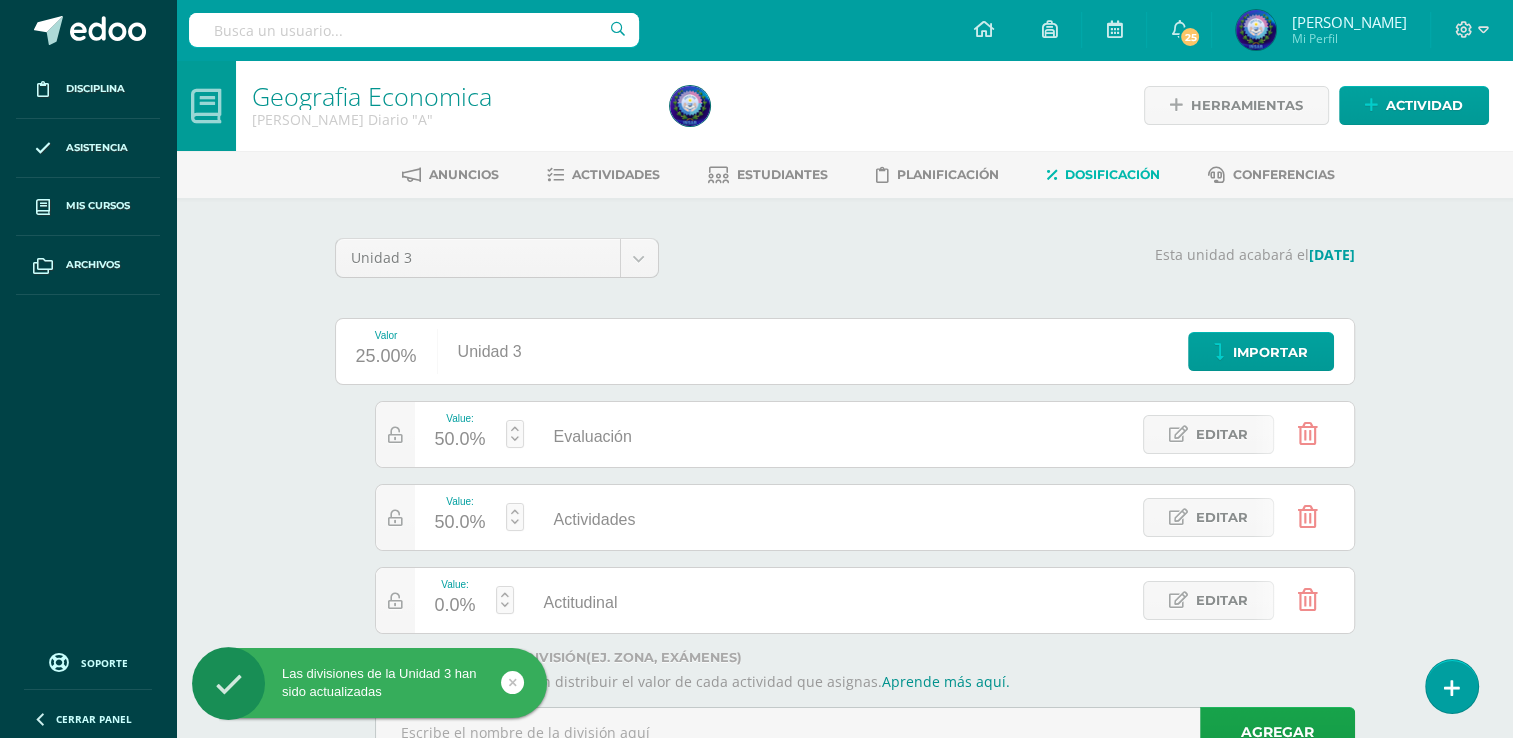 click on "Value: 0.0%" at bounding box center [455, 600] 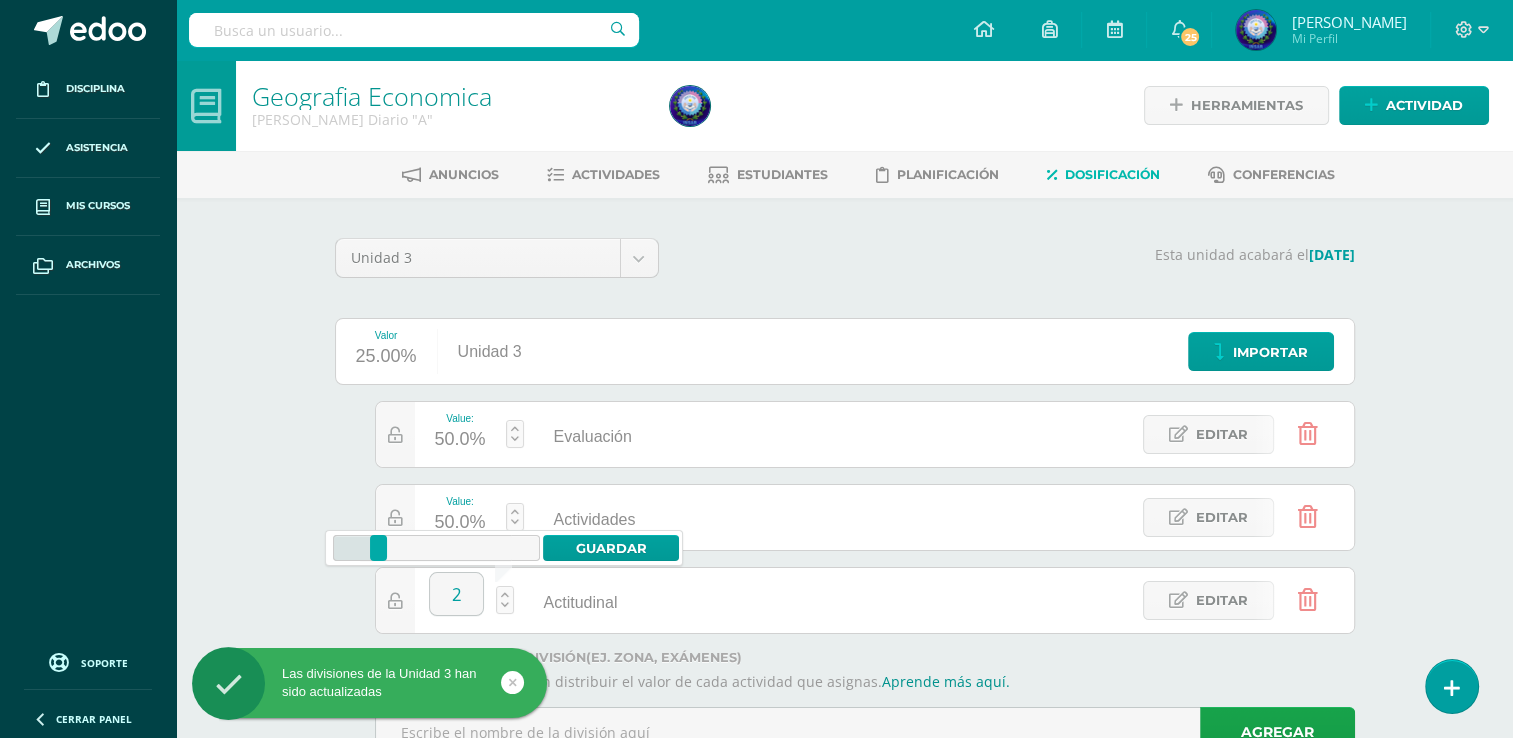 type on "20" 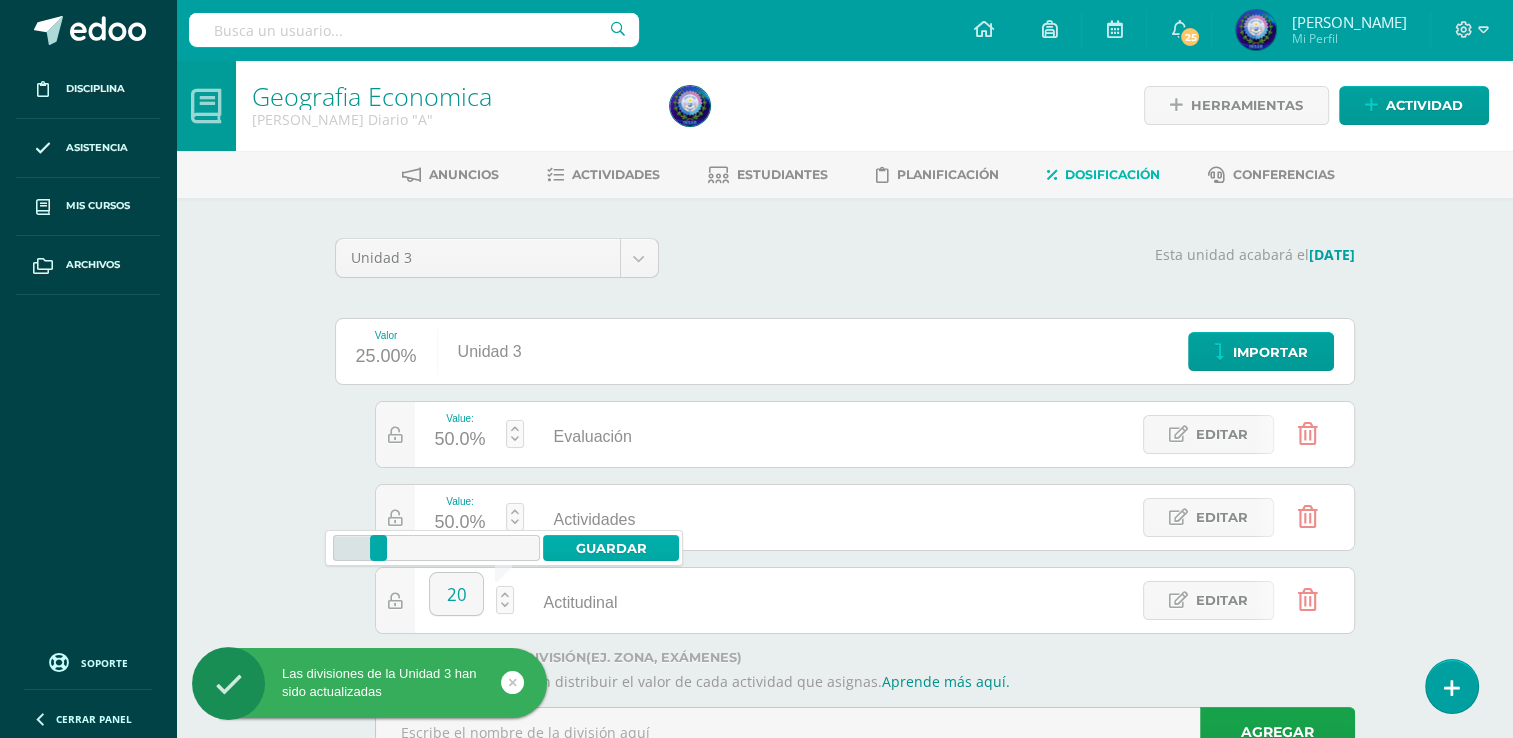 click on "Guardar" at bounding box center (611, 548) 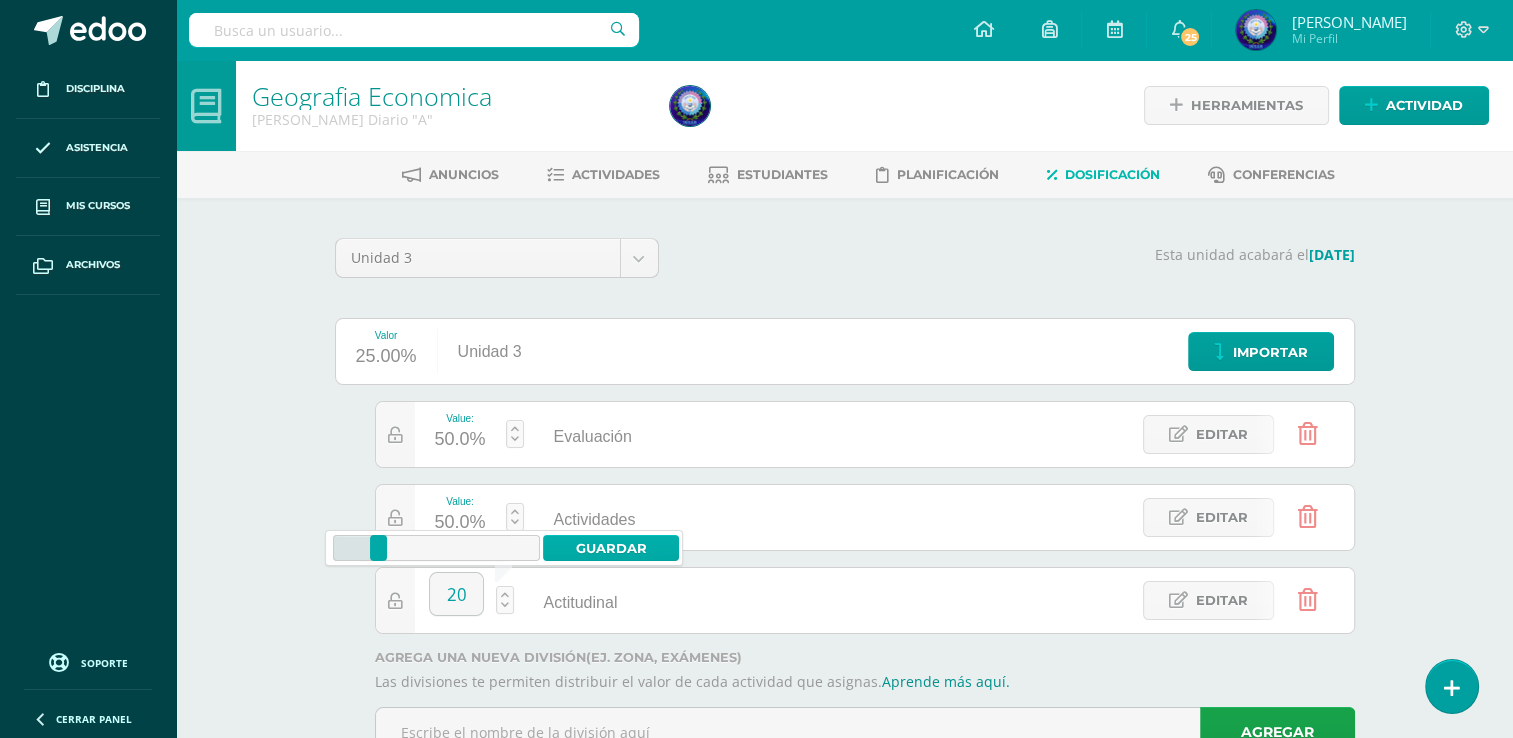 click on "Guardar" at bounding box center (611, 548) 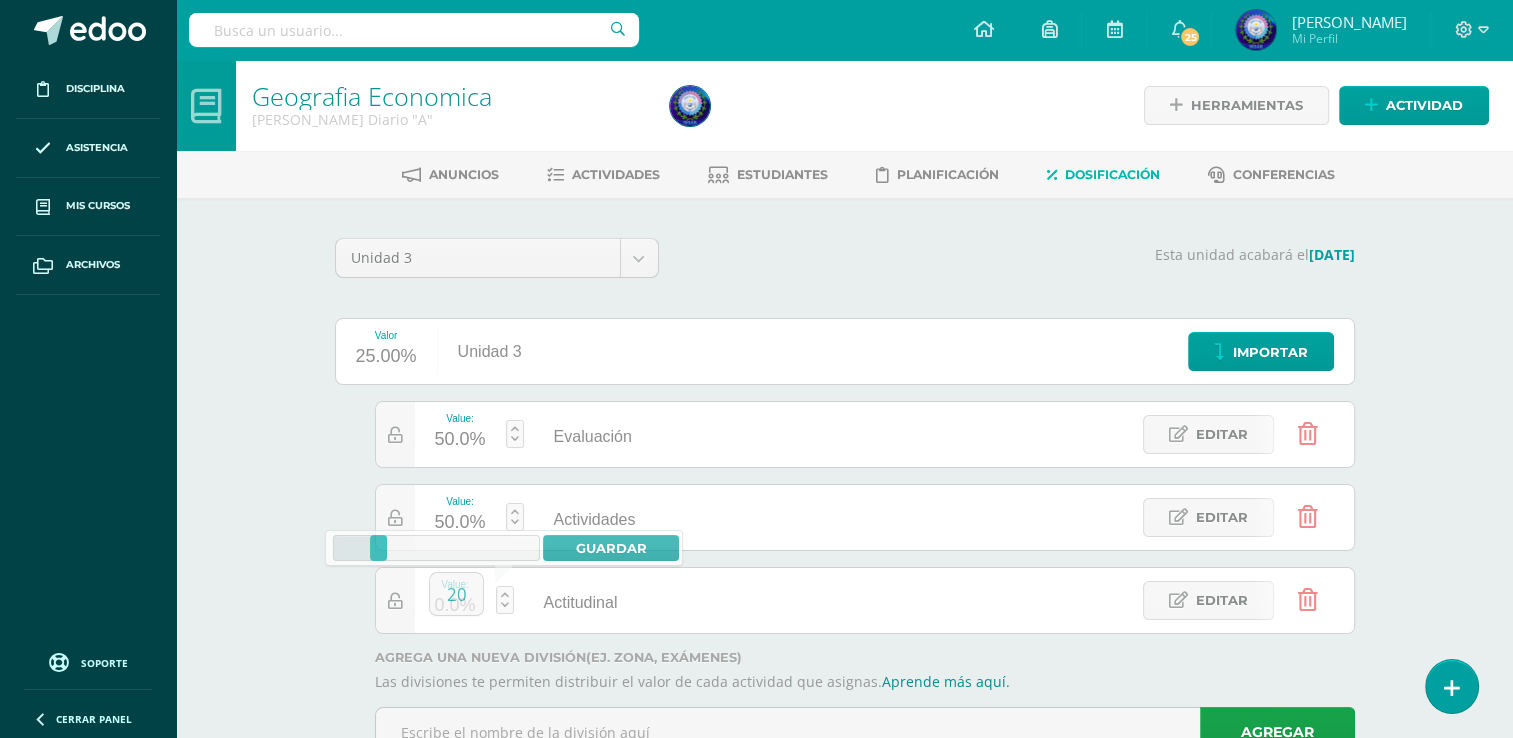 click on "Unidad 3                             Unidad 1 Unidad 2 Unidad 3 Unidad 4
Esta unidad acabará el  24/08/2025 Valor 25.00%
Unidad 3
Importar
Value: 50.0% Evaluación Evaluación Editar Value: 50.0% Actividades Actividades Editar Value: 0.0% Actitudinal Actitudinal Editar ¡Aún no se han creado divisiones en esta unidad! Las divisiones te permiten distribuir el valor de cada actividad que asignas. Puedes crear las que necesites. Ejemplo: Zona Laboratorios Exámenes (60%) (10%) (30%) Agrega una nueva división  (ej. Zona, Exámenes) Las divisiones te permiten distribuir el valor de cada actividad que asignas.
Aprende más aquí. Agregar 1.0
Selecciona la división a importar
Economia Politica 'A' Cuarto P.C. BiliNGÜE Diario                             Economia Politica 'A' Geografia Economica 'A' Finanzas Públicas 'A'         0" at bounding box center (845, 506) 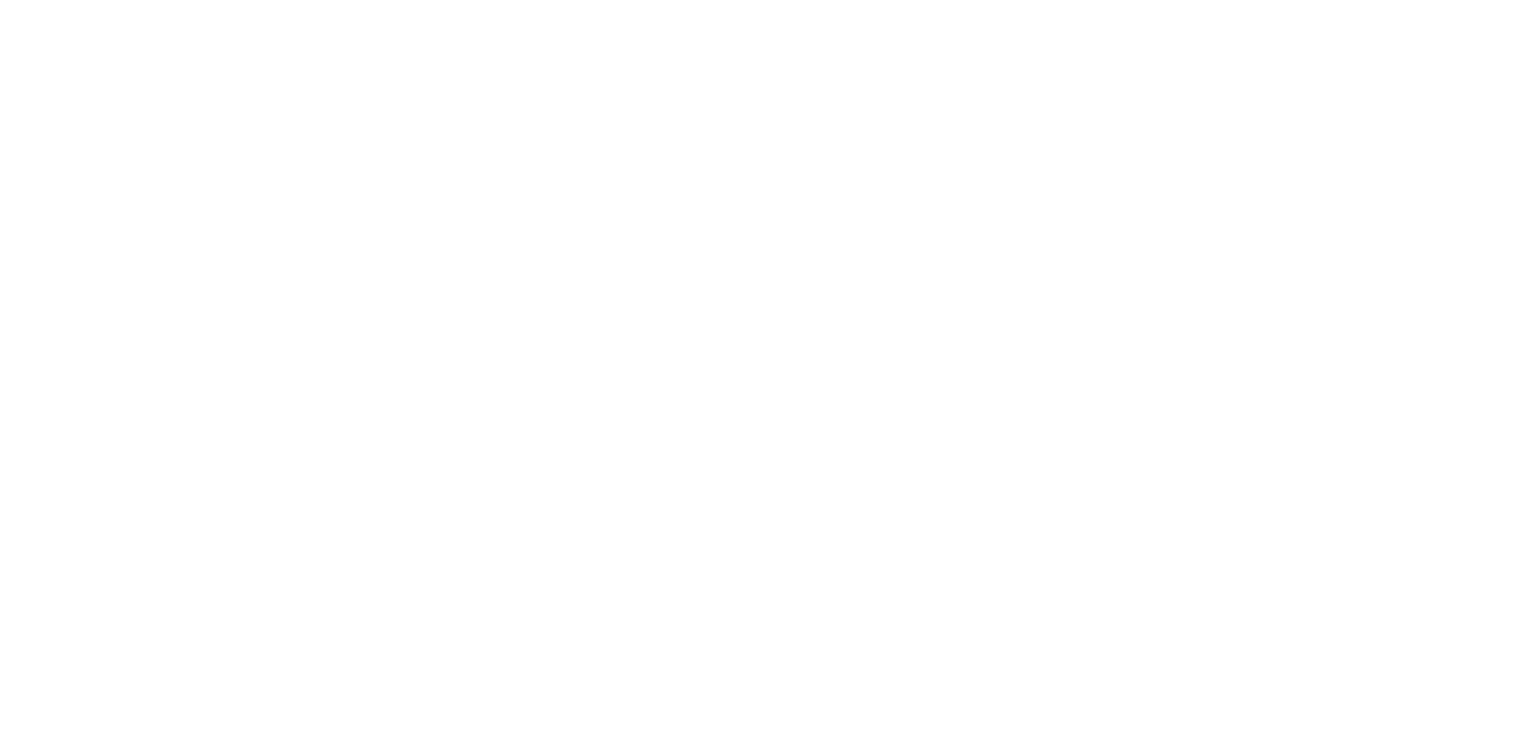 scroll, scrollTop: 0, scrollLeft: 0, axis: both 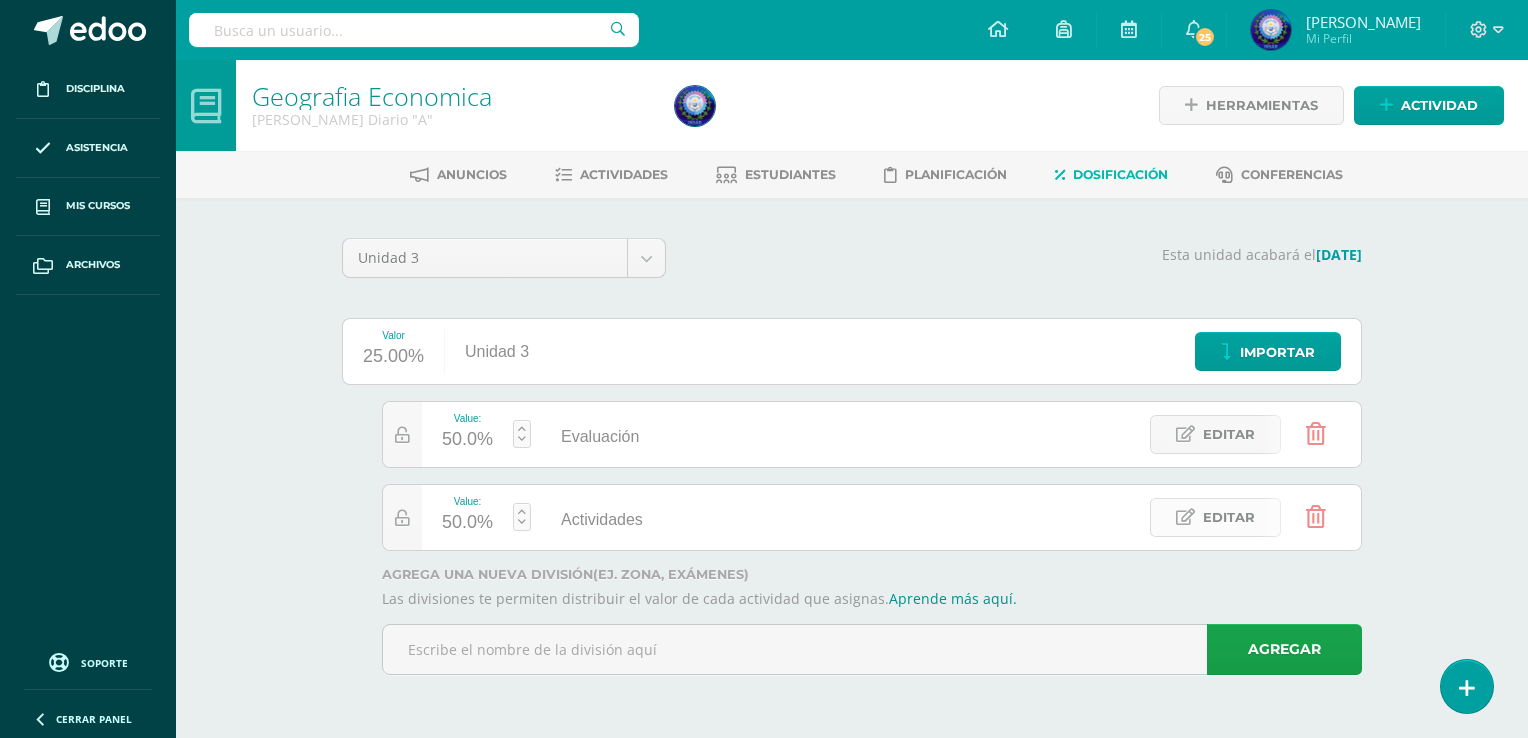 click on "Editar" at bounding box center [1229, 517] 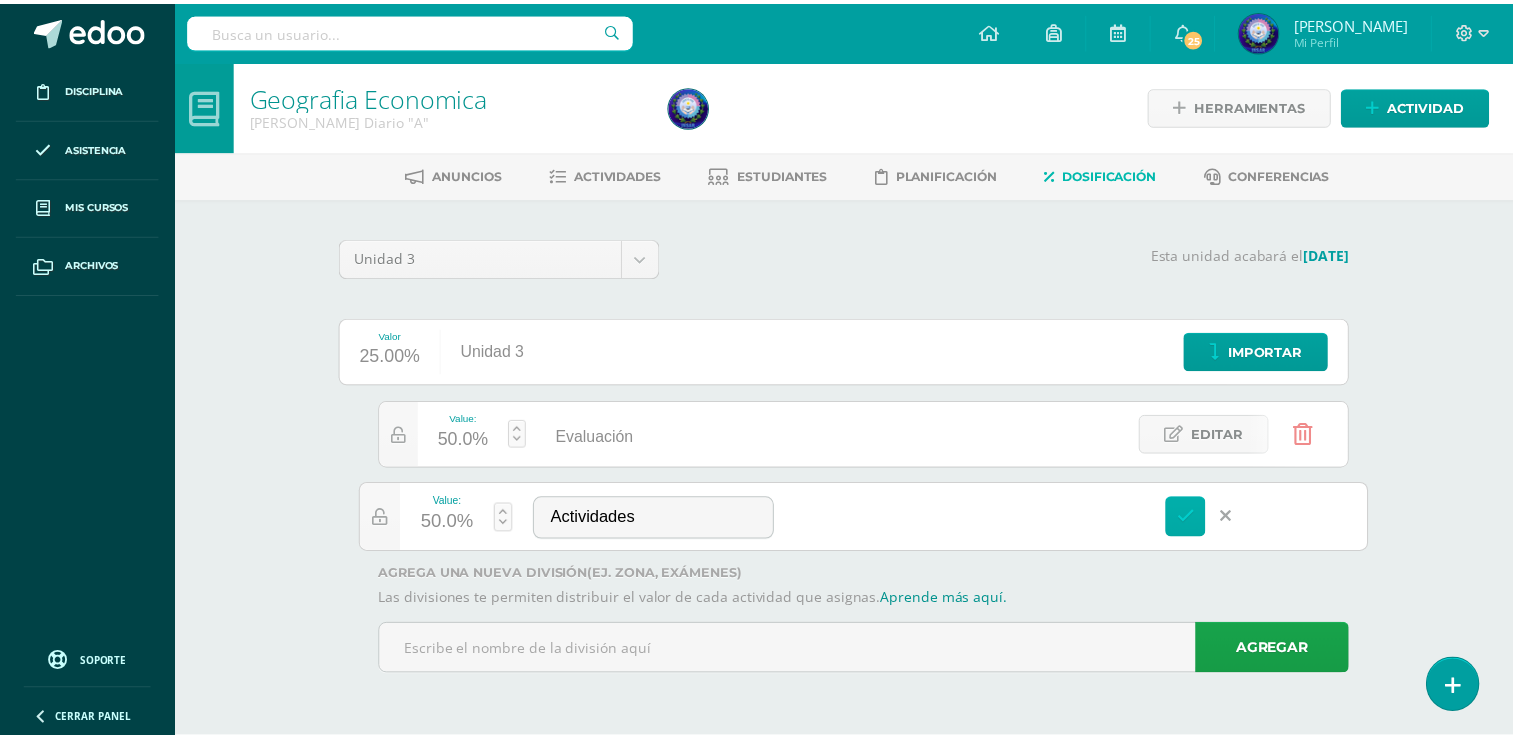 scroll, scrollTop: 0, scrollLeft: 0, axis: both 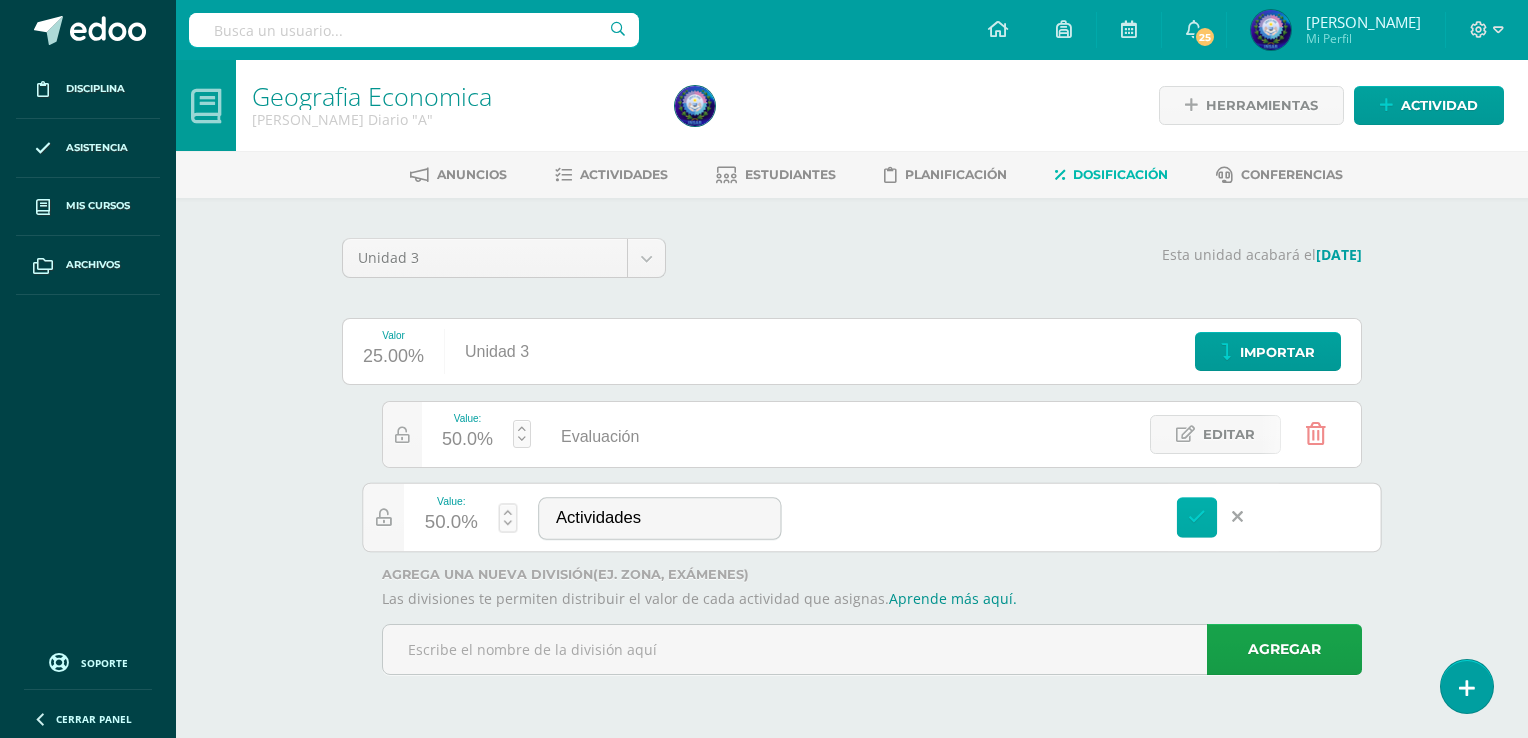 click at bounding box center [1197, 517] 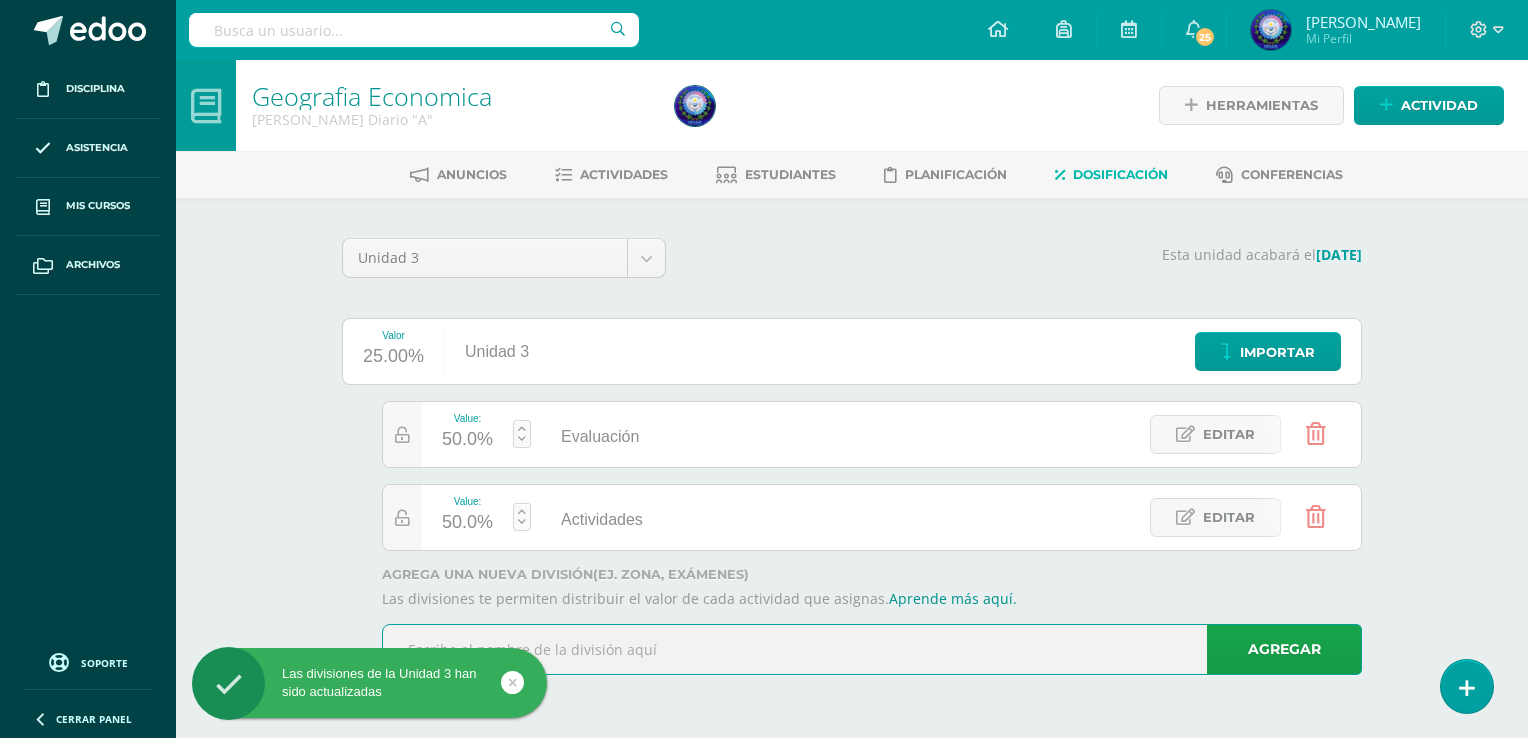 click at bounding box center (872, 649) 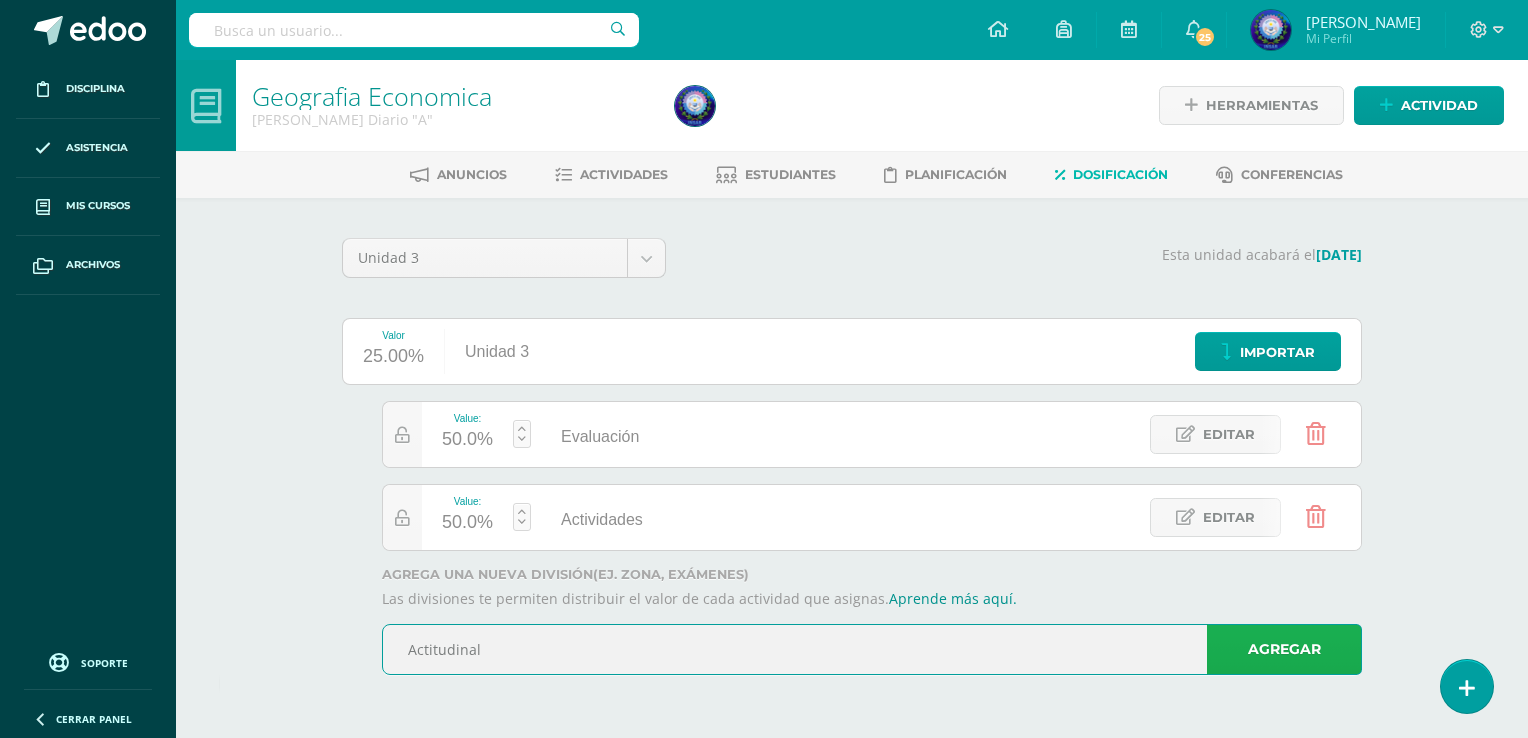 type on "Actitudinal" 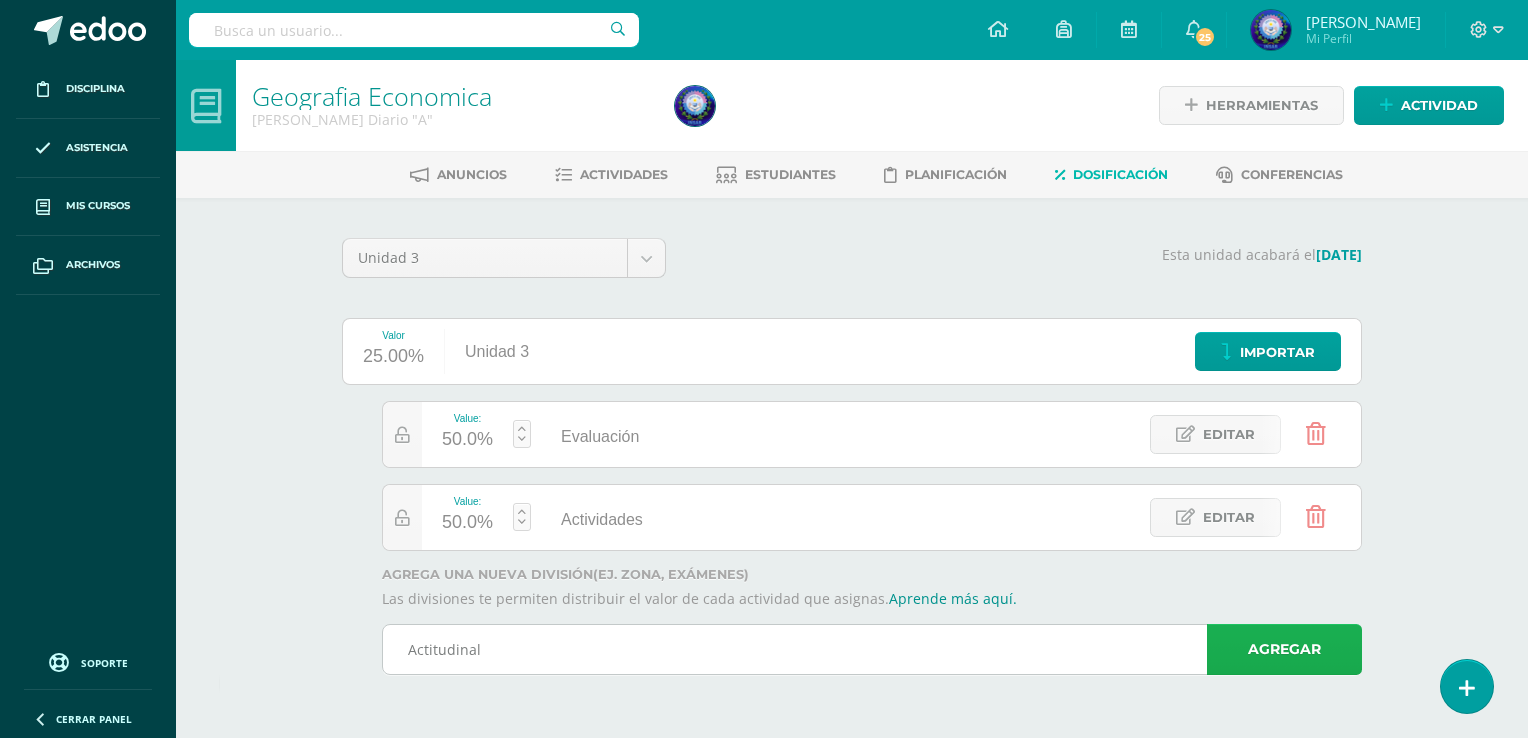 click on "Agregar" at bounding box center (1284, 649) 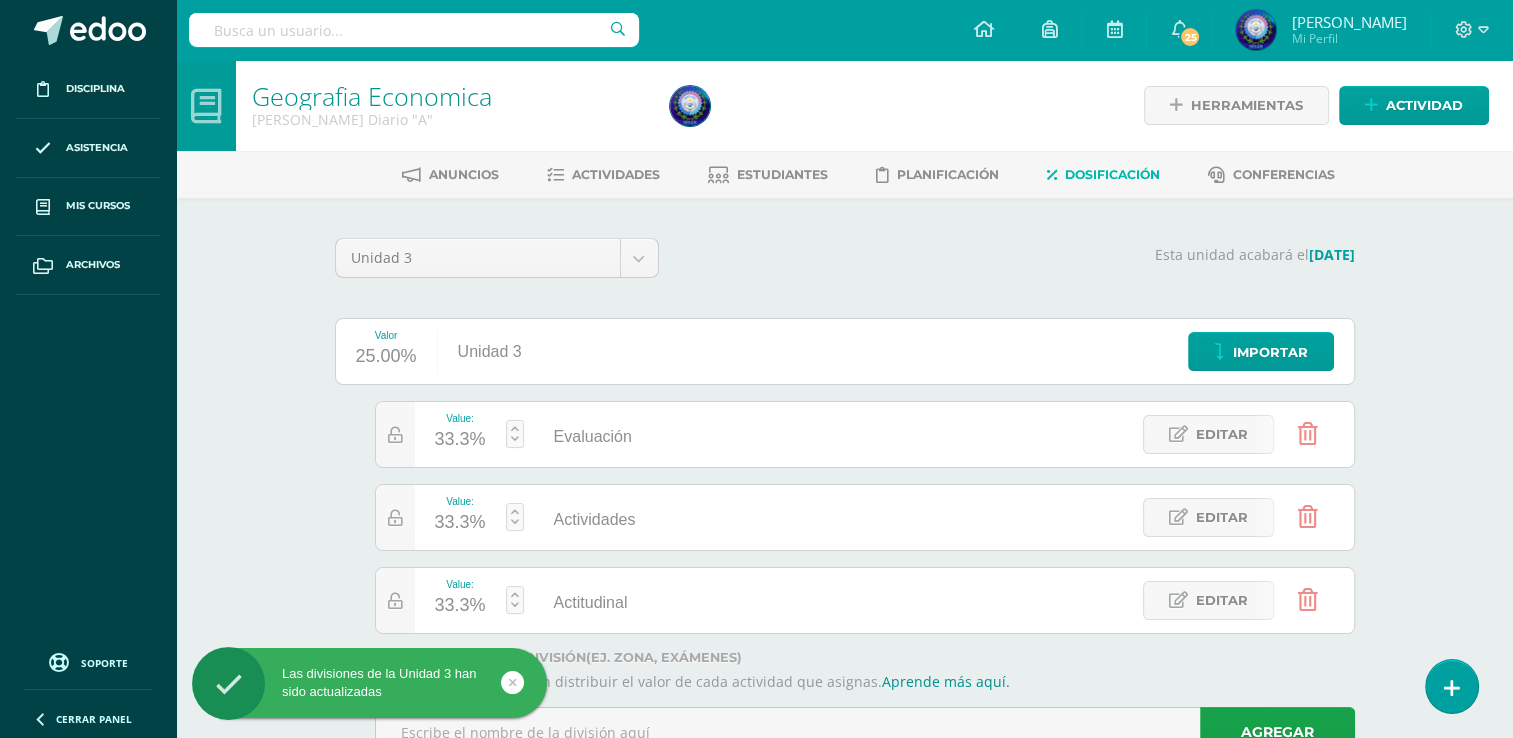 click on "33.3%" at bounding box center (460, 523) 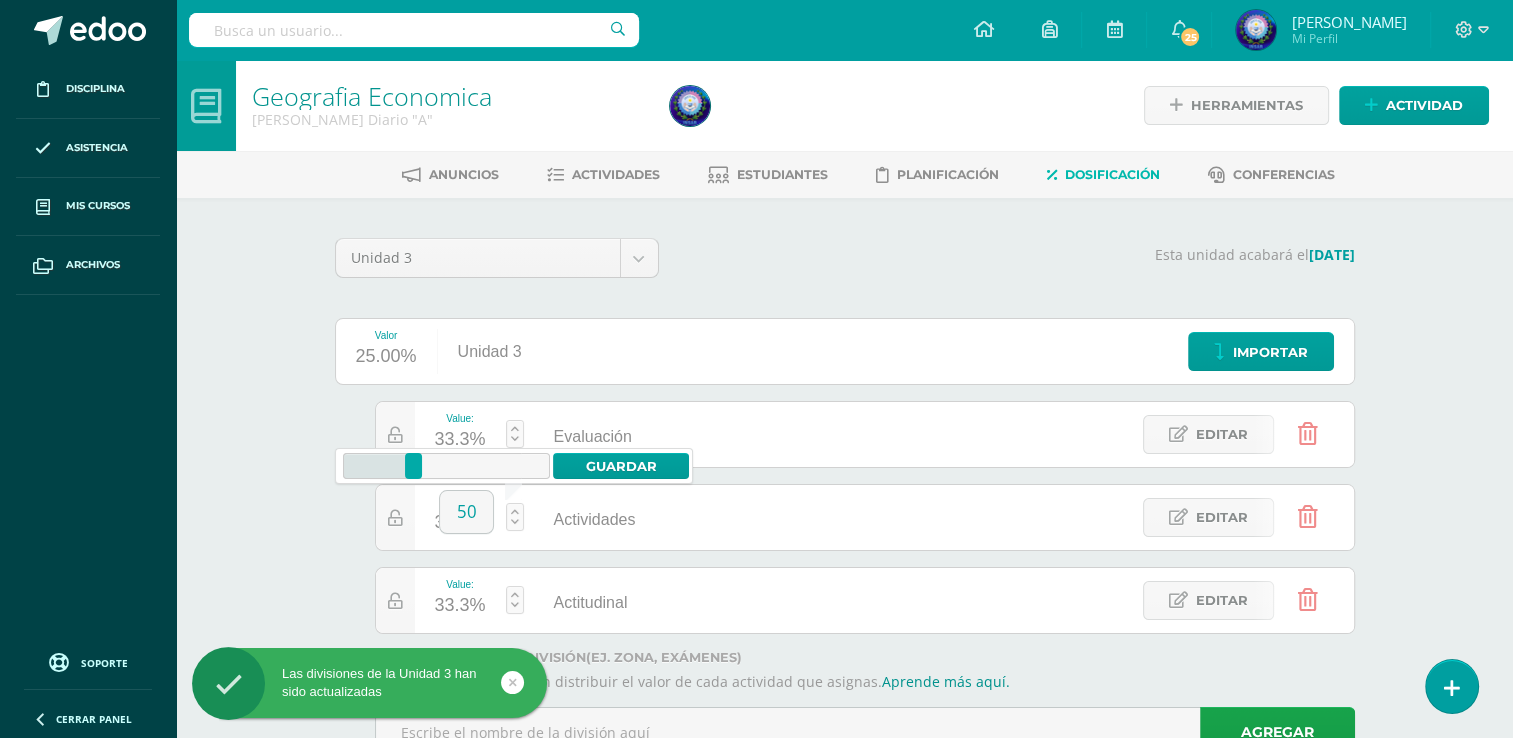 type on "50" 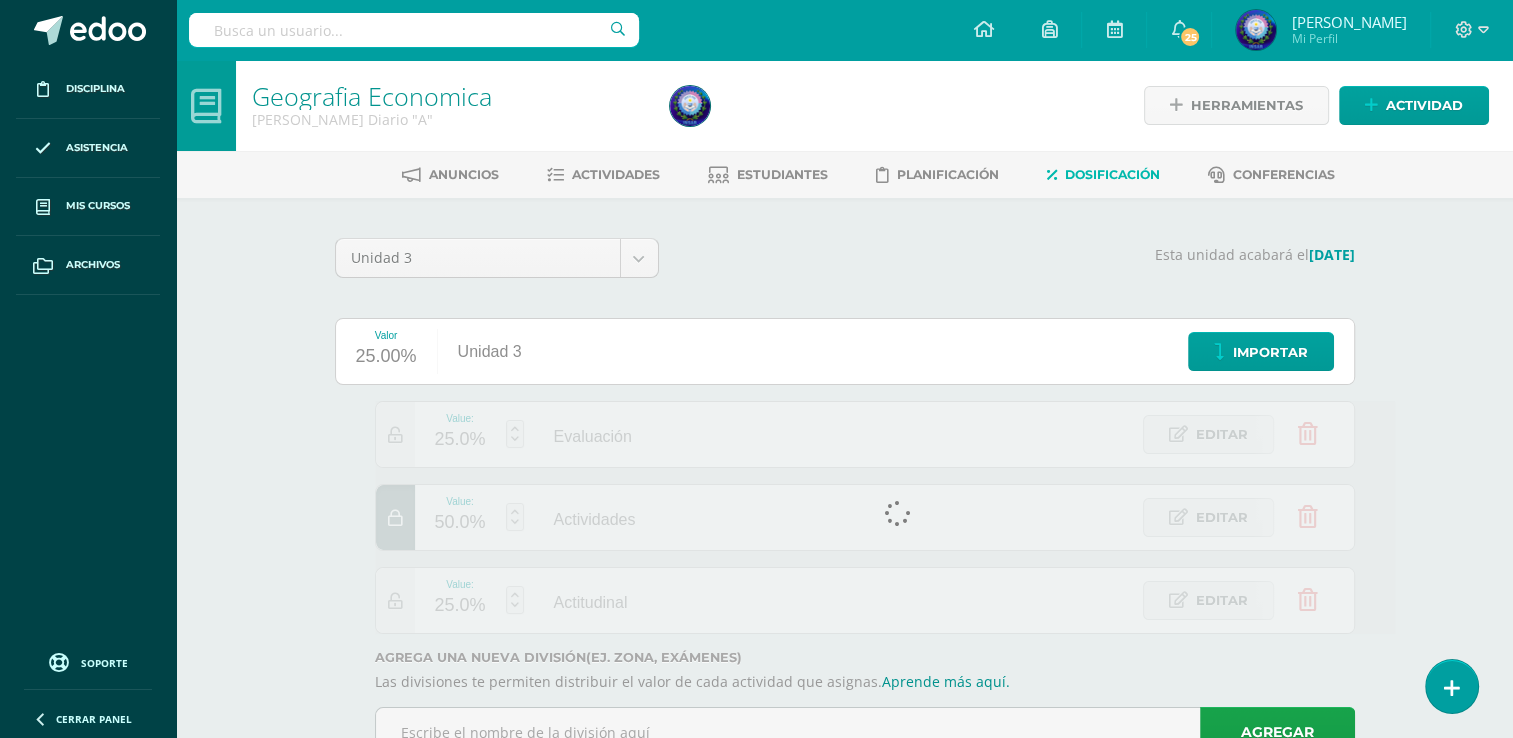 click at bounding box center (885, 517) 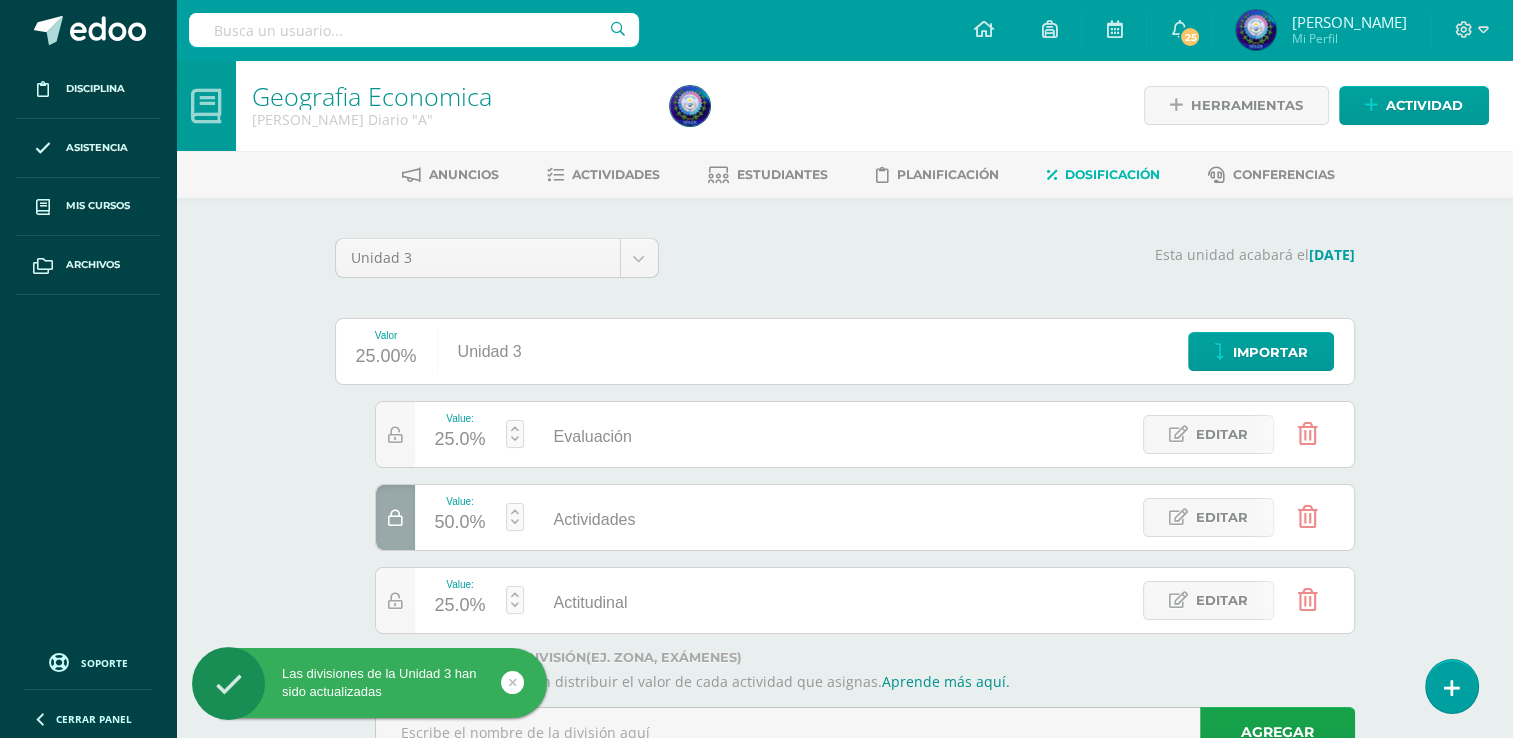 click on "25.0%" at bounding box center (460, 440) 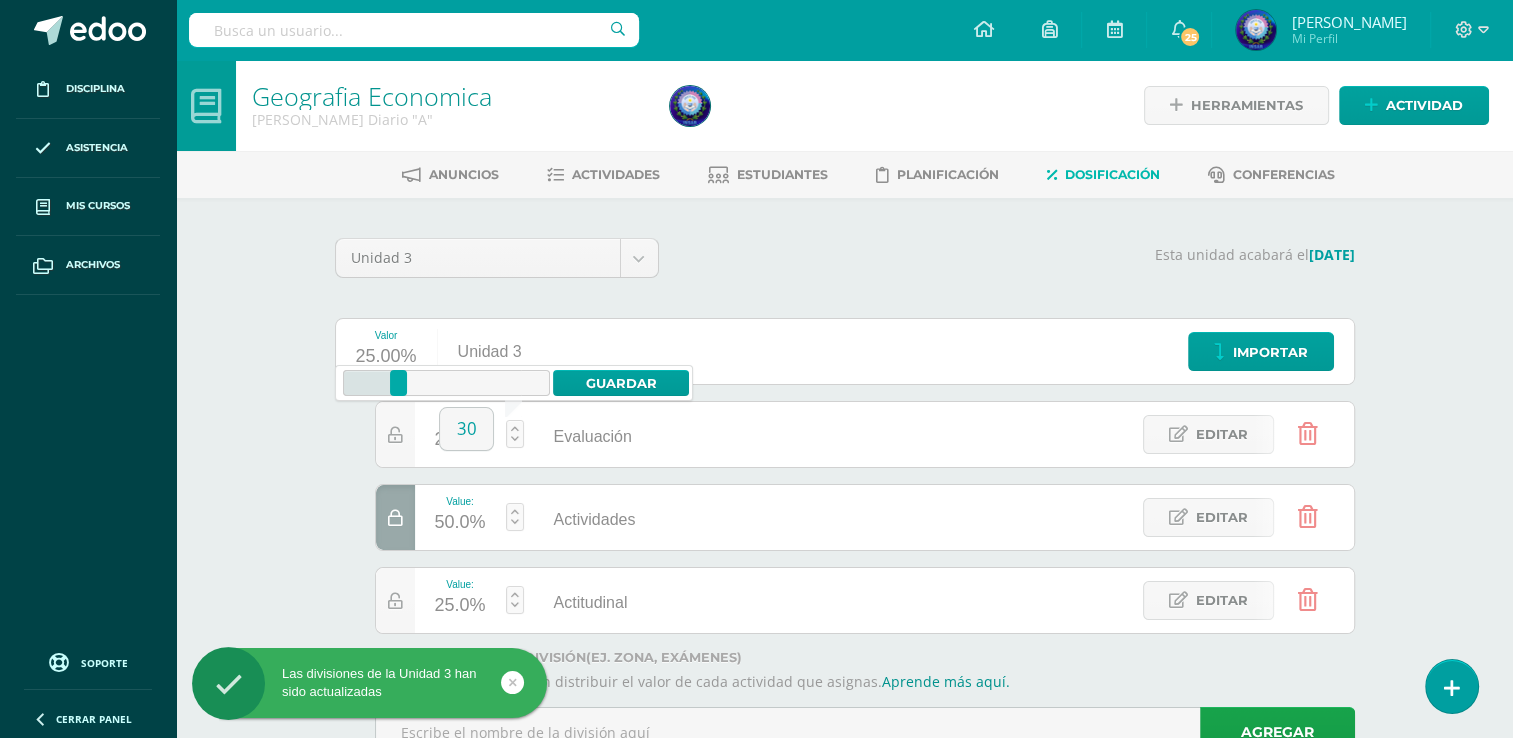 type on "30" 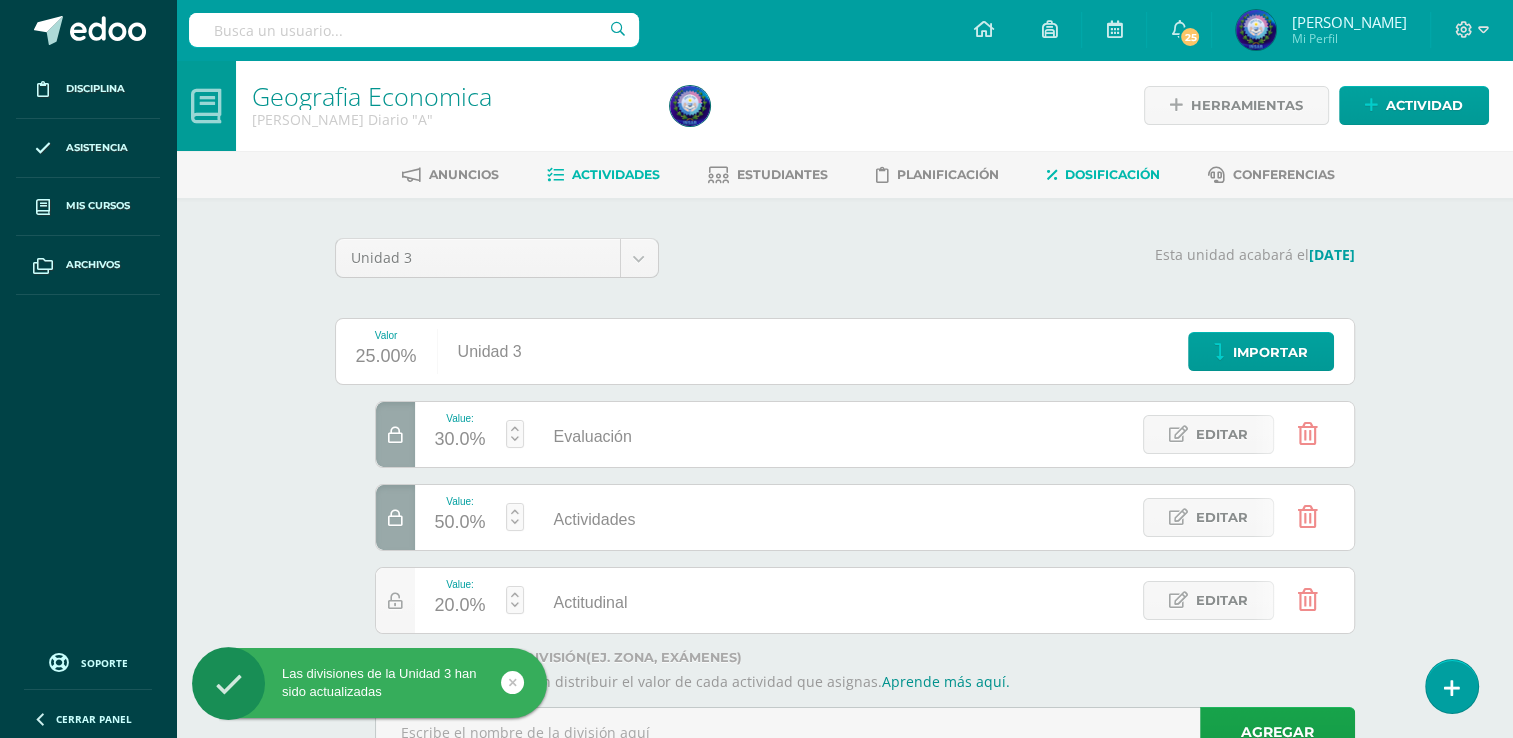 click on "Actividades" at bounding box center (616, 174) 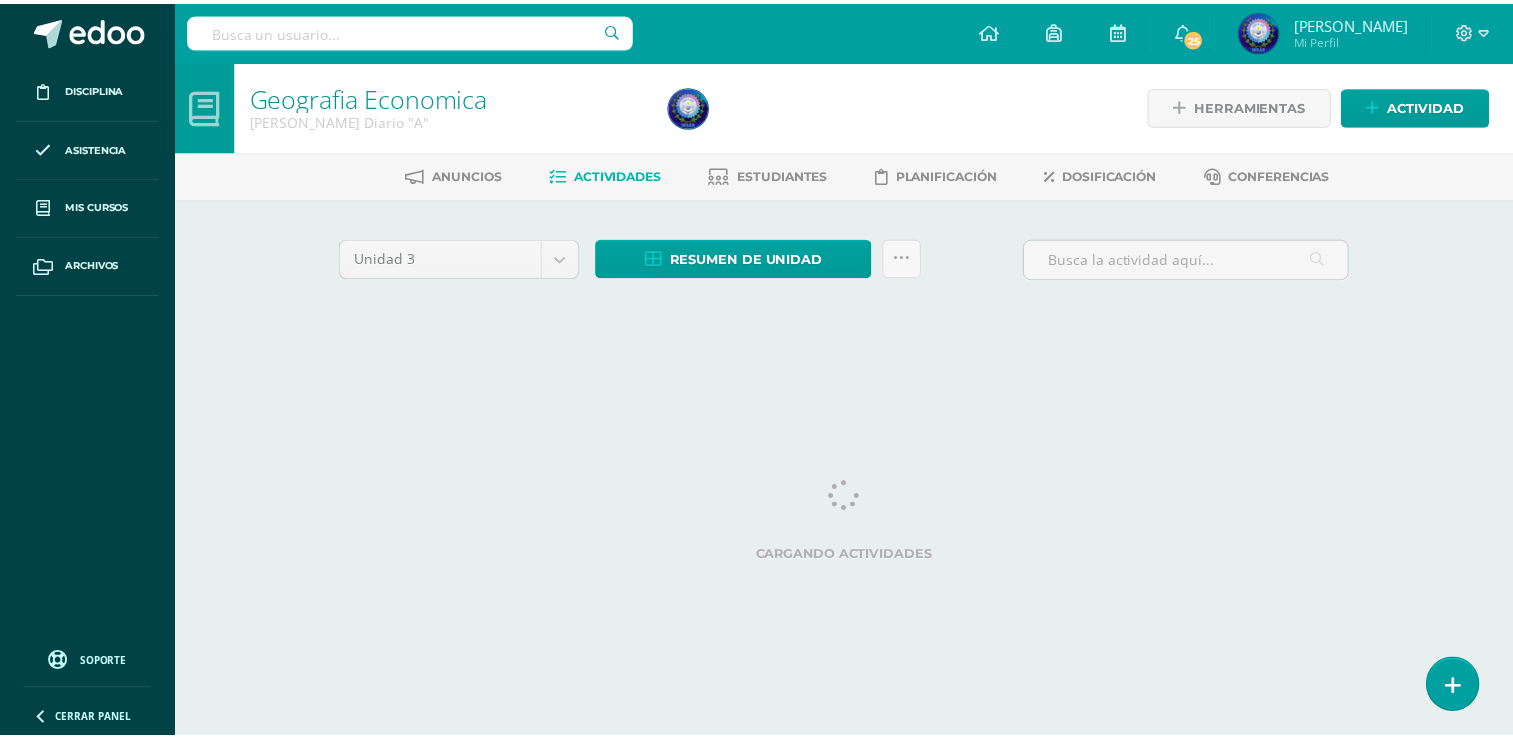 scroll, scrollTop: 0, scrollLeft: 0, axis: both 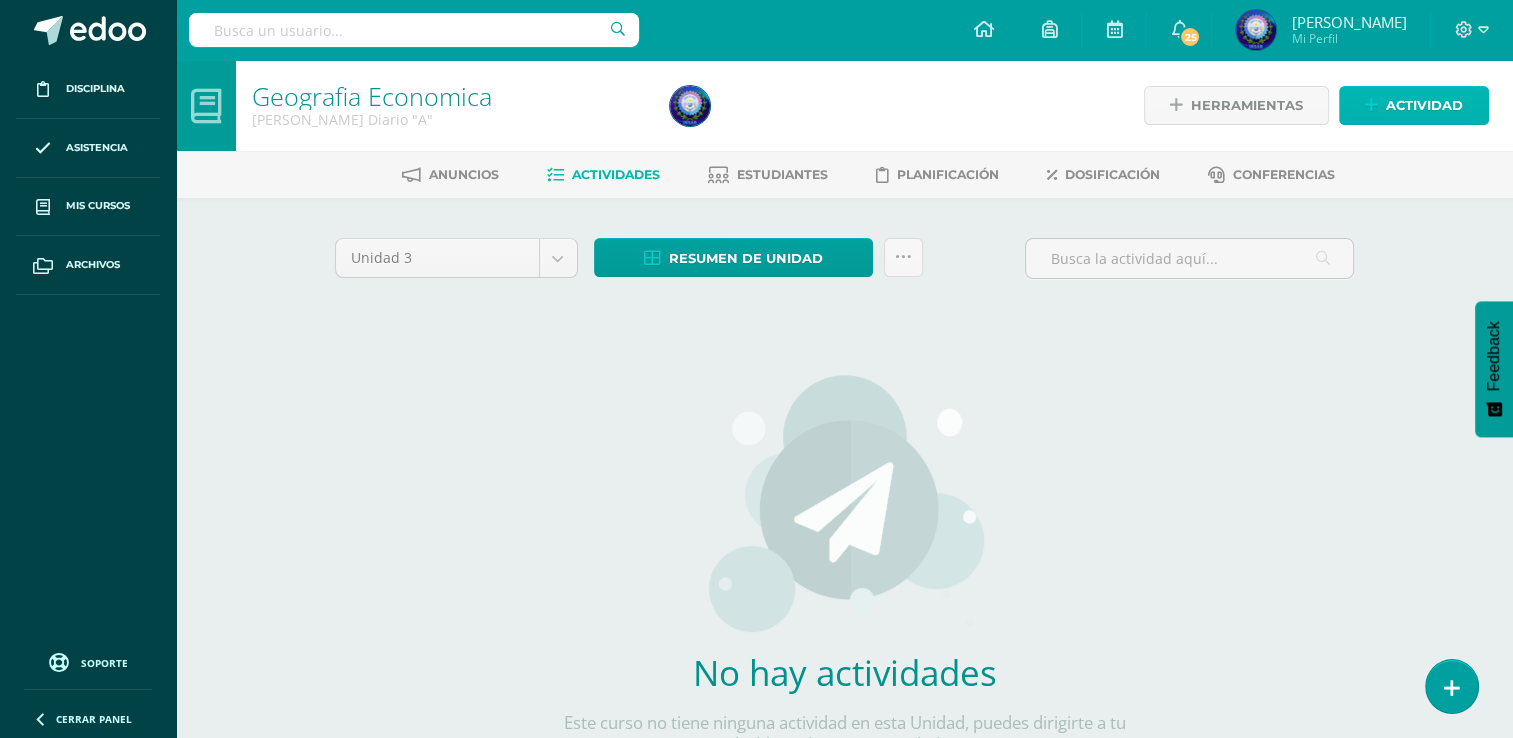 click on "Actividad" at bounding box center [1424, 105] 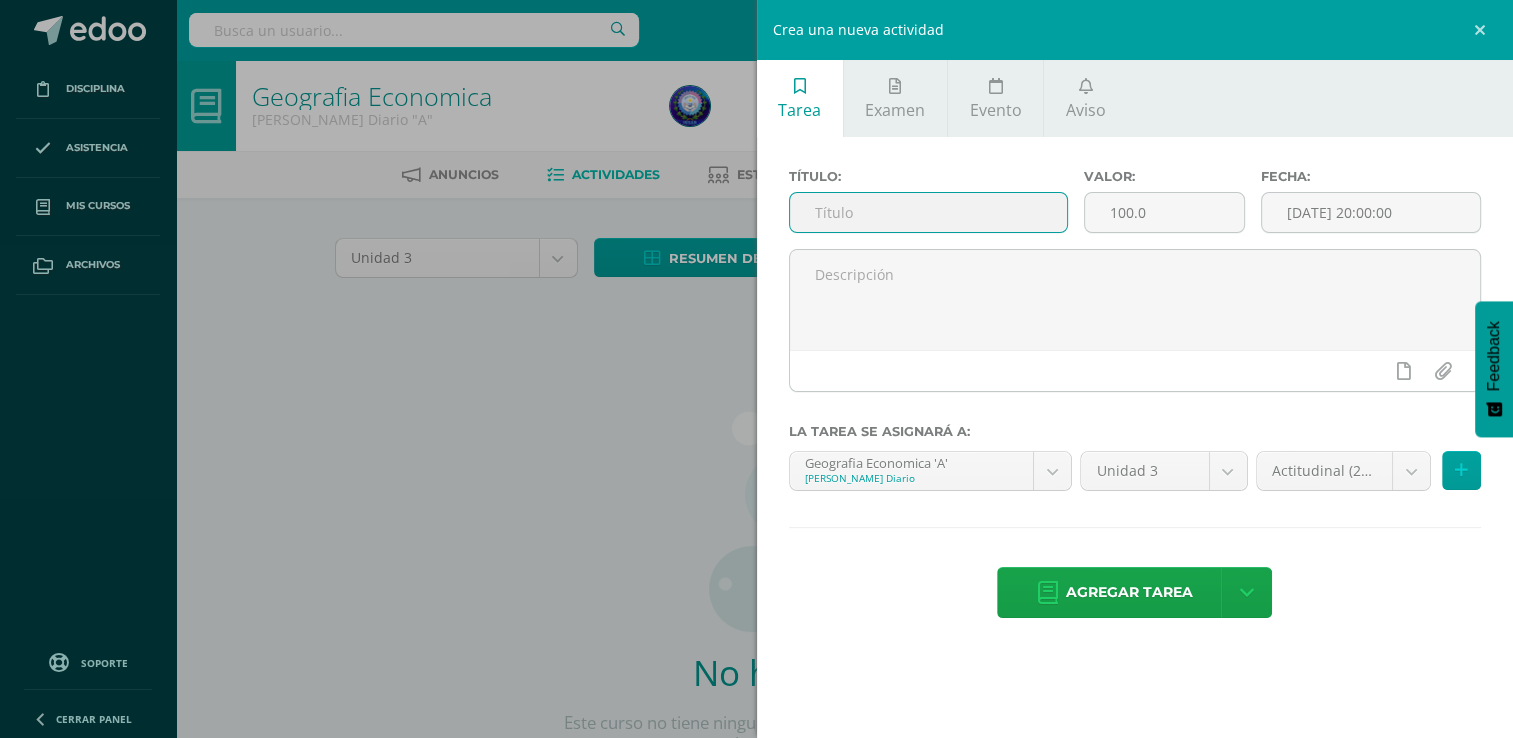 click at bounding box center [928, 212] 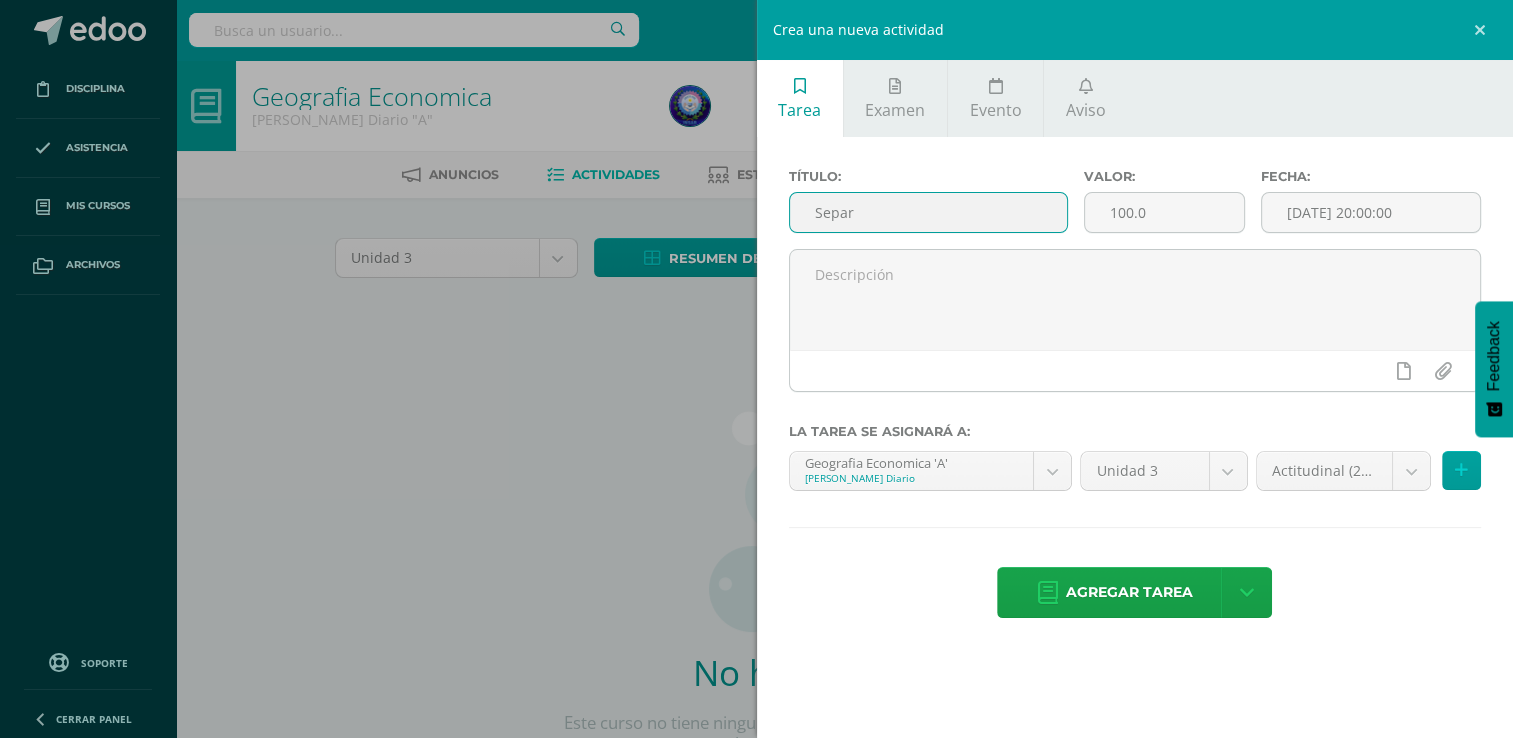 type on "Separador Tercer Bimestre" 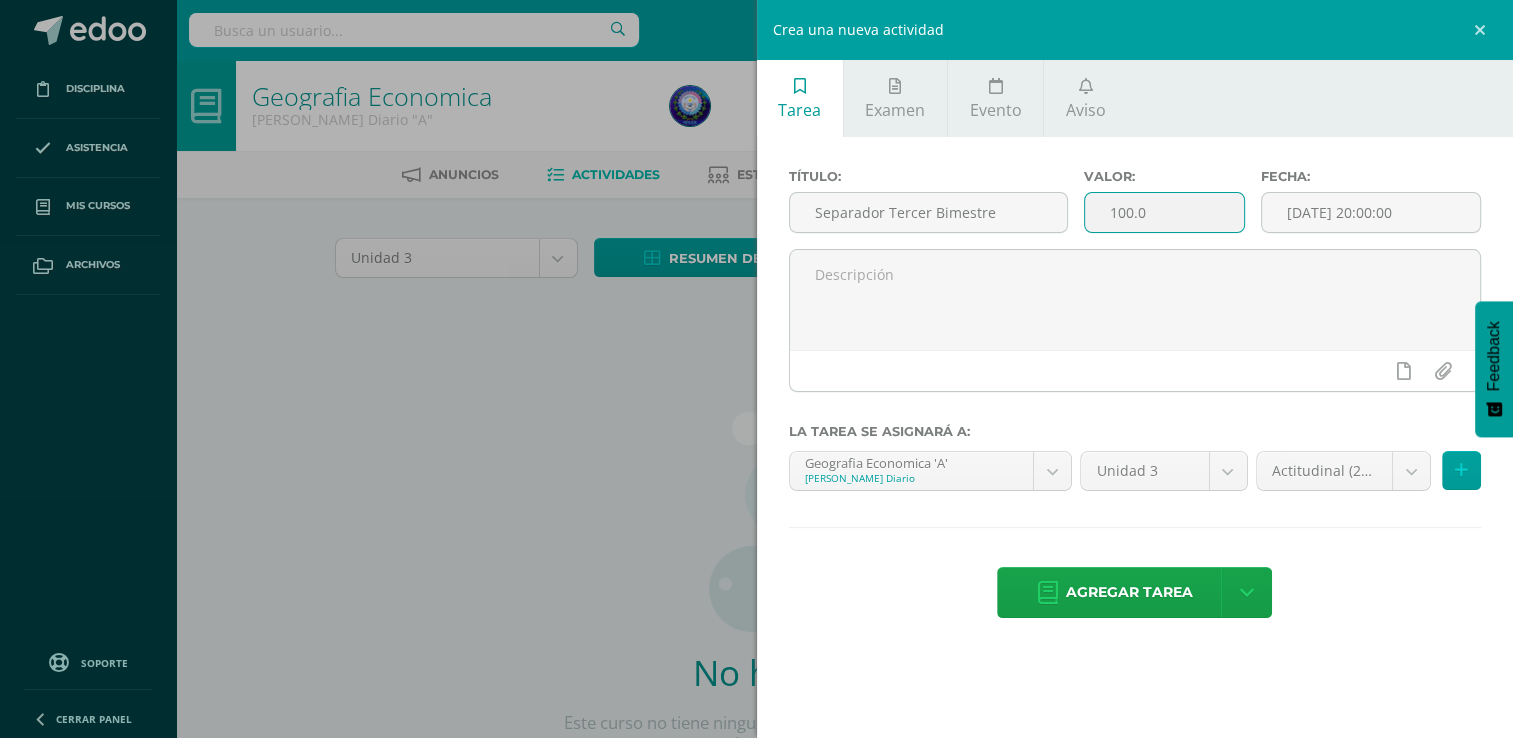 click on "100.0" at bounding box center [1164, 212] 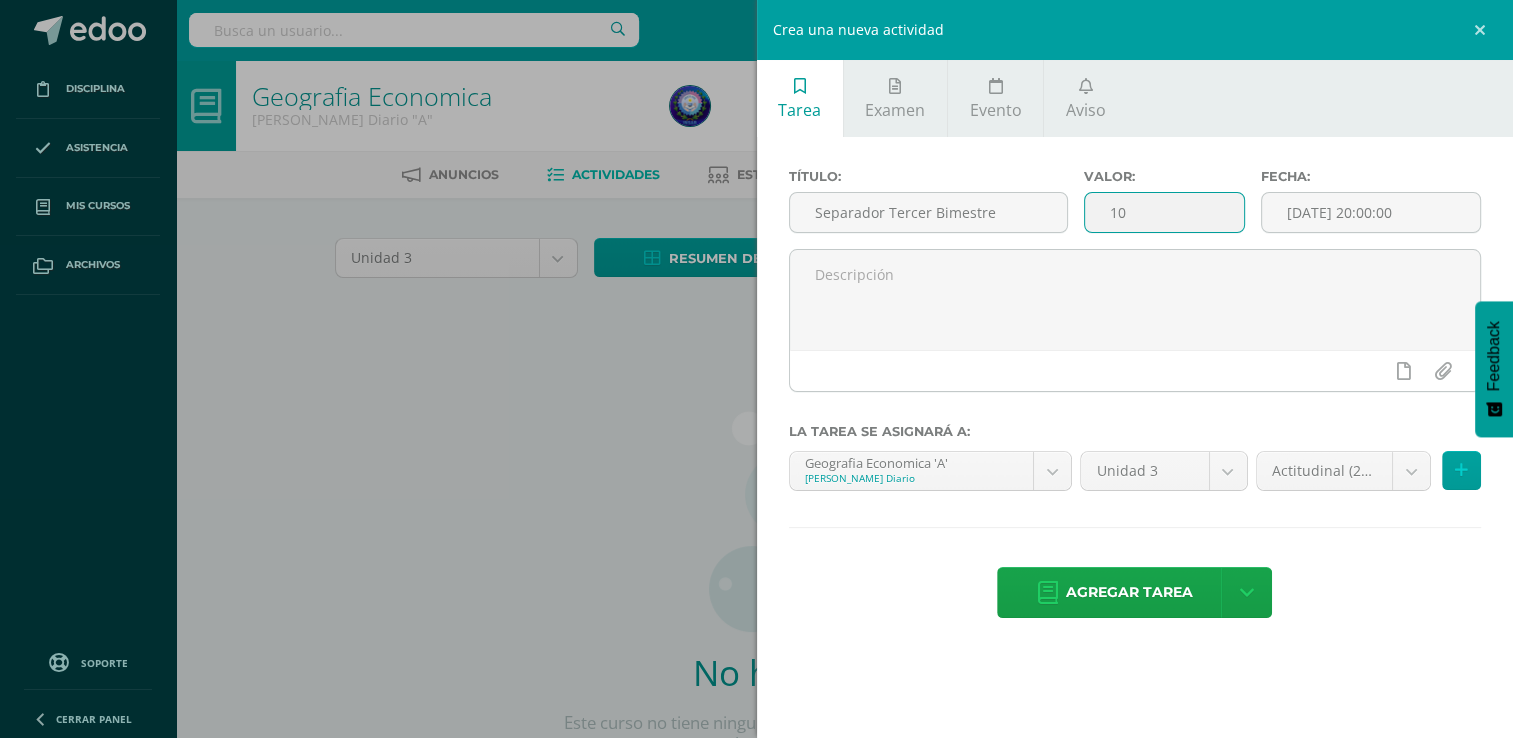 type on "1" 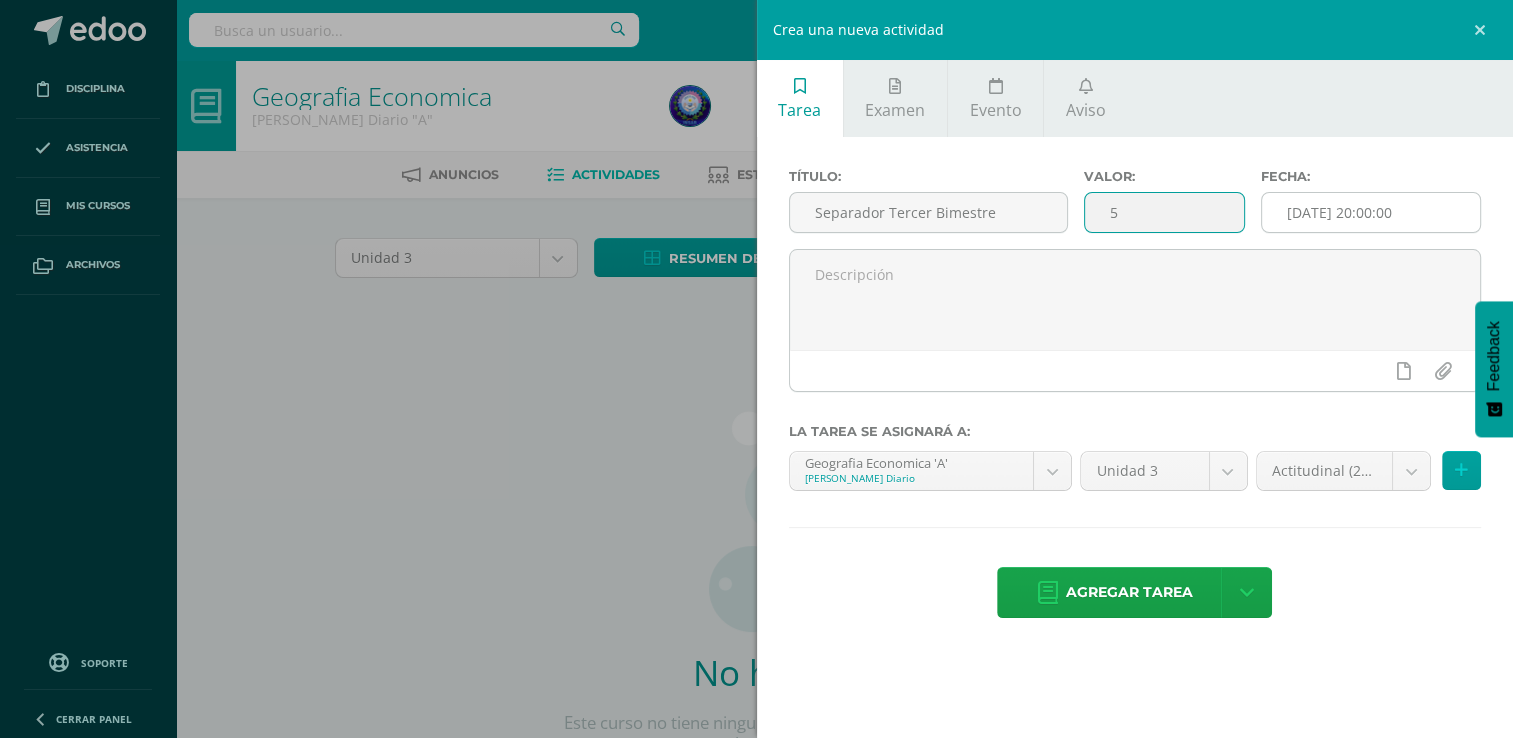 type on "5" 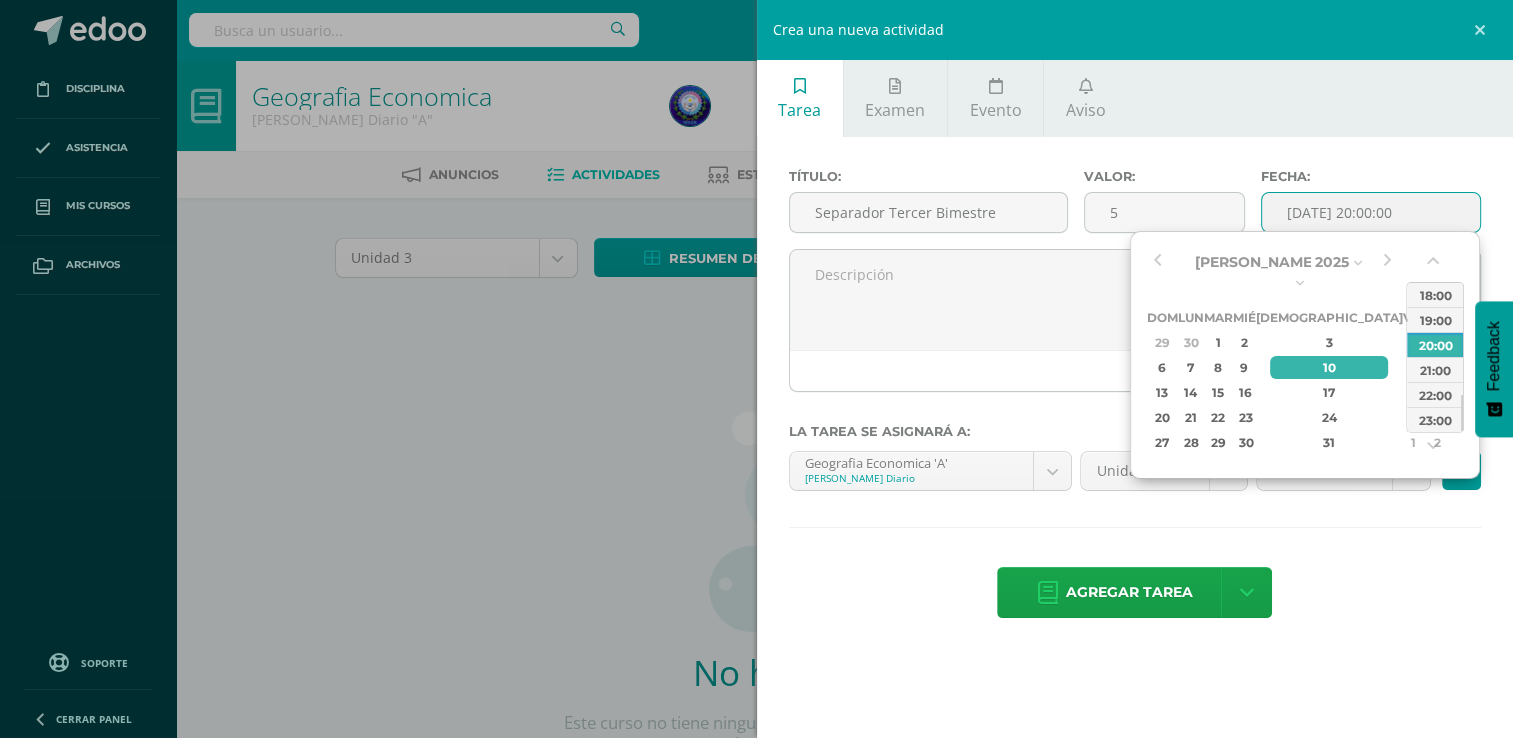 click on "[DATE] 20:00:00" at bounding box center [1371, 212] 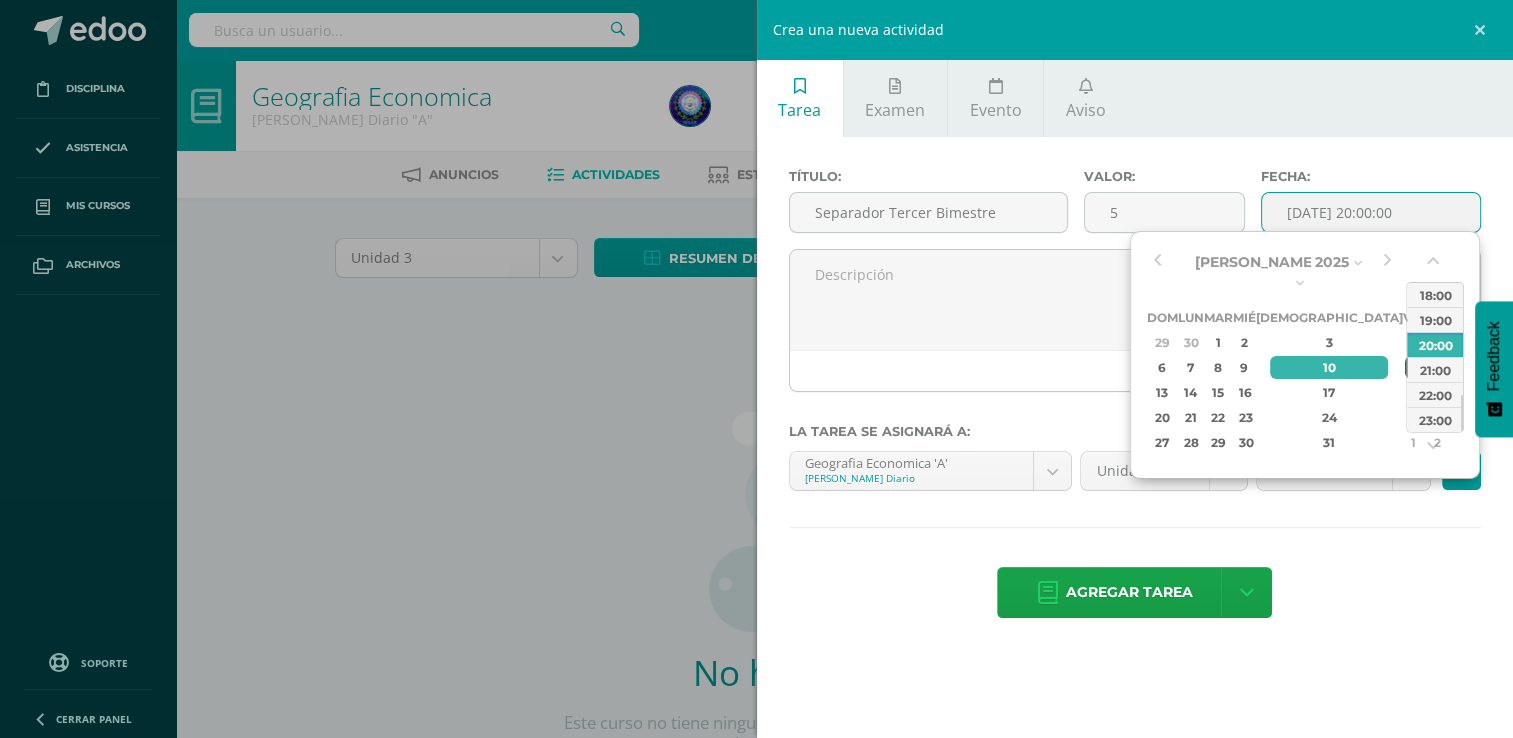 click on "11" at bounding box center [1414, 367] 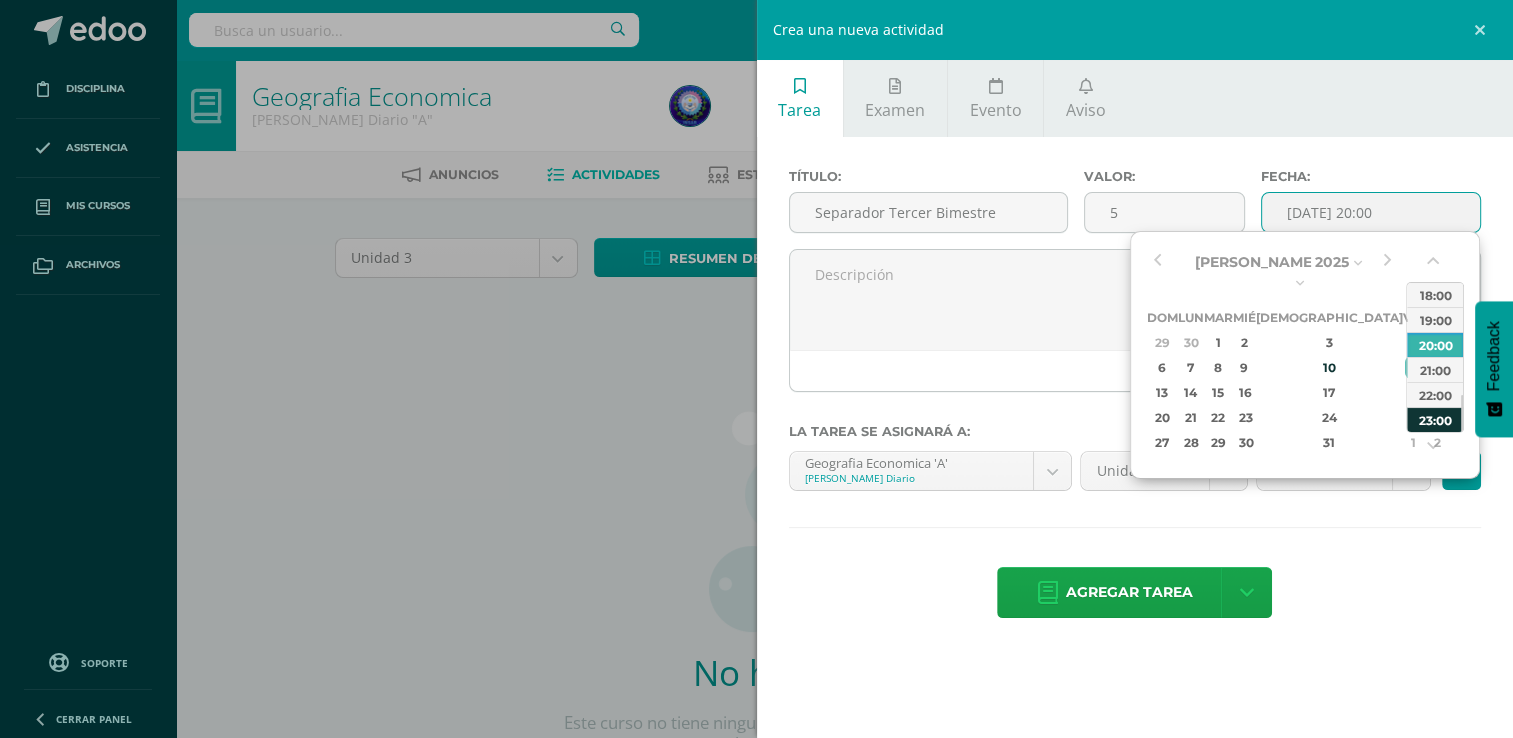 click on "23:00" at bounding box center (1435, 419) 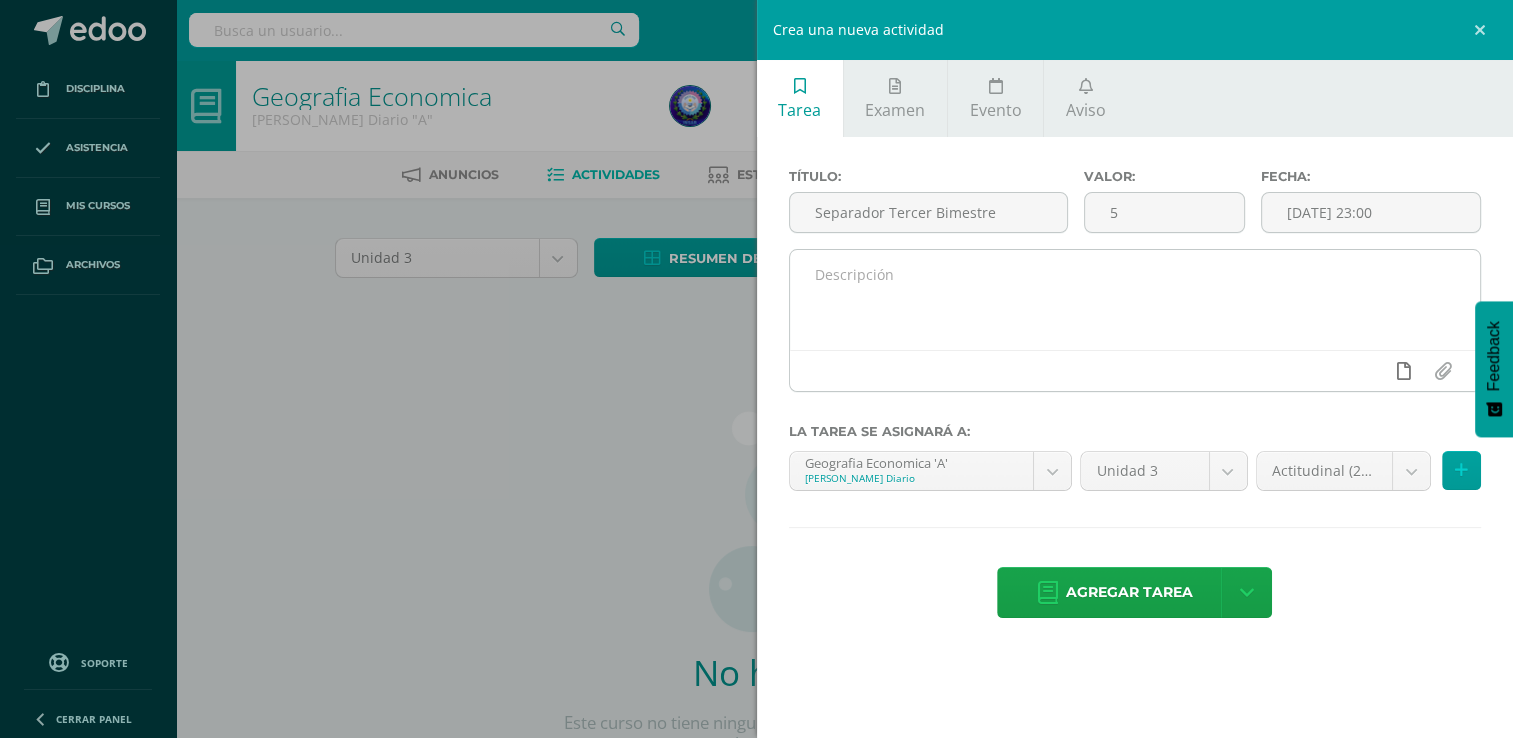 click at bounding box center [1404, 371] 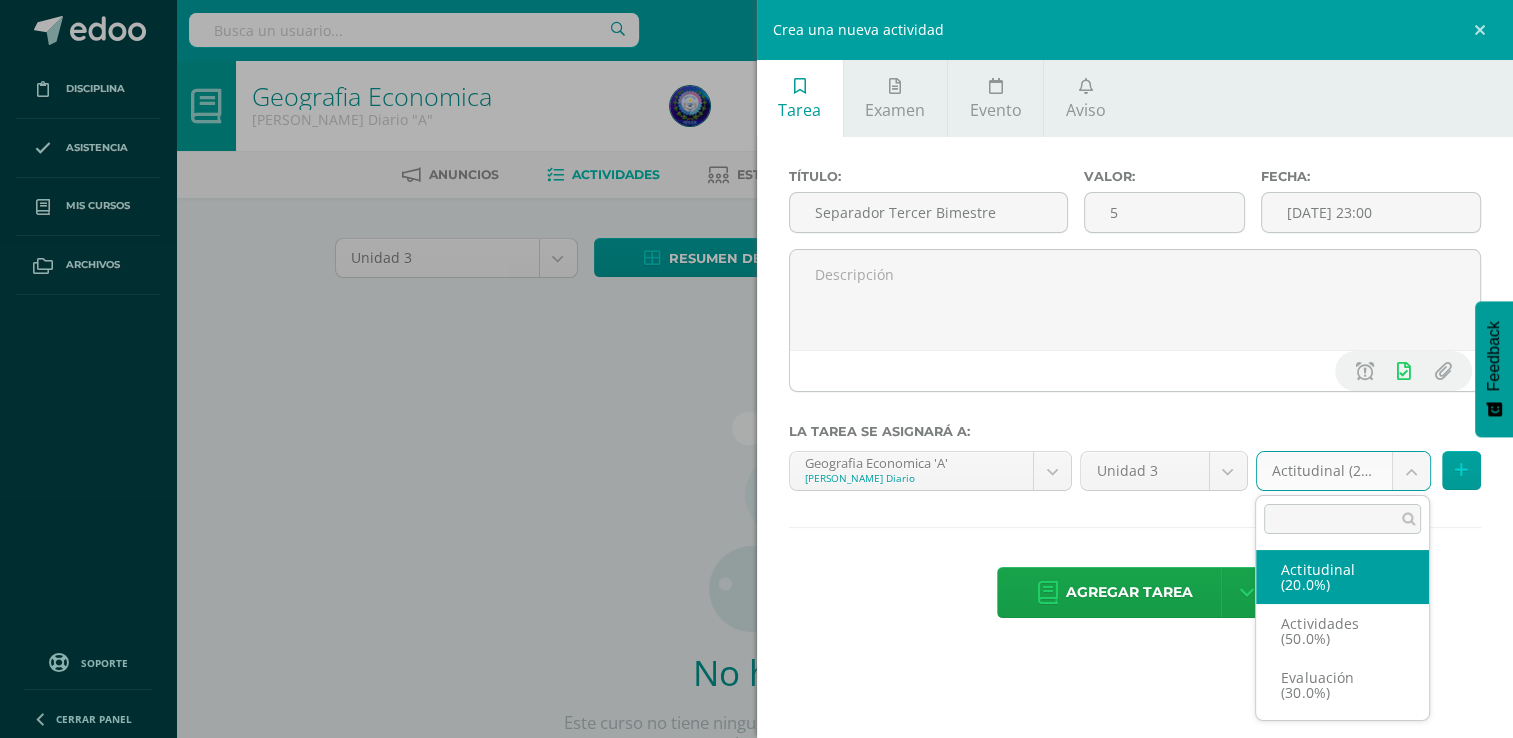 click on "Disciplina Asistencia Mis cursos Archivos Soporte
Centro de ayuda
Últimas actualizaciones
Cerrar panel
Economia Politica
Cuarto
P.C. BiliNGÜE Diario
"A"
Actividades Estudiantes Planificación Dosificación
Estudios Sociales
Quinto
Bach. en Dibujo Técnico de Construcción Diario
"A"
Actividades Estudiantes Planificación Dosificación
Finanzas Públicas
Quinto
P.C. BiliNGÜE Diario
"A"
Actividades Estudiantes Planificación Dosificación
Geografia Economica
25" at bounding box center [756, 429] 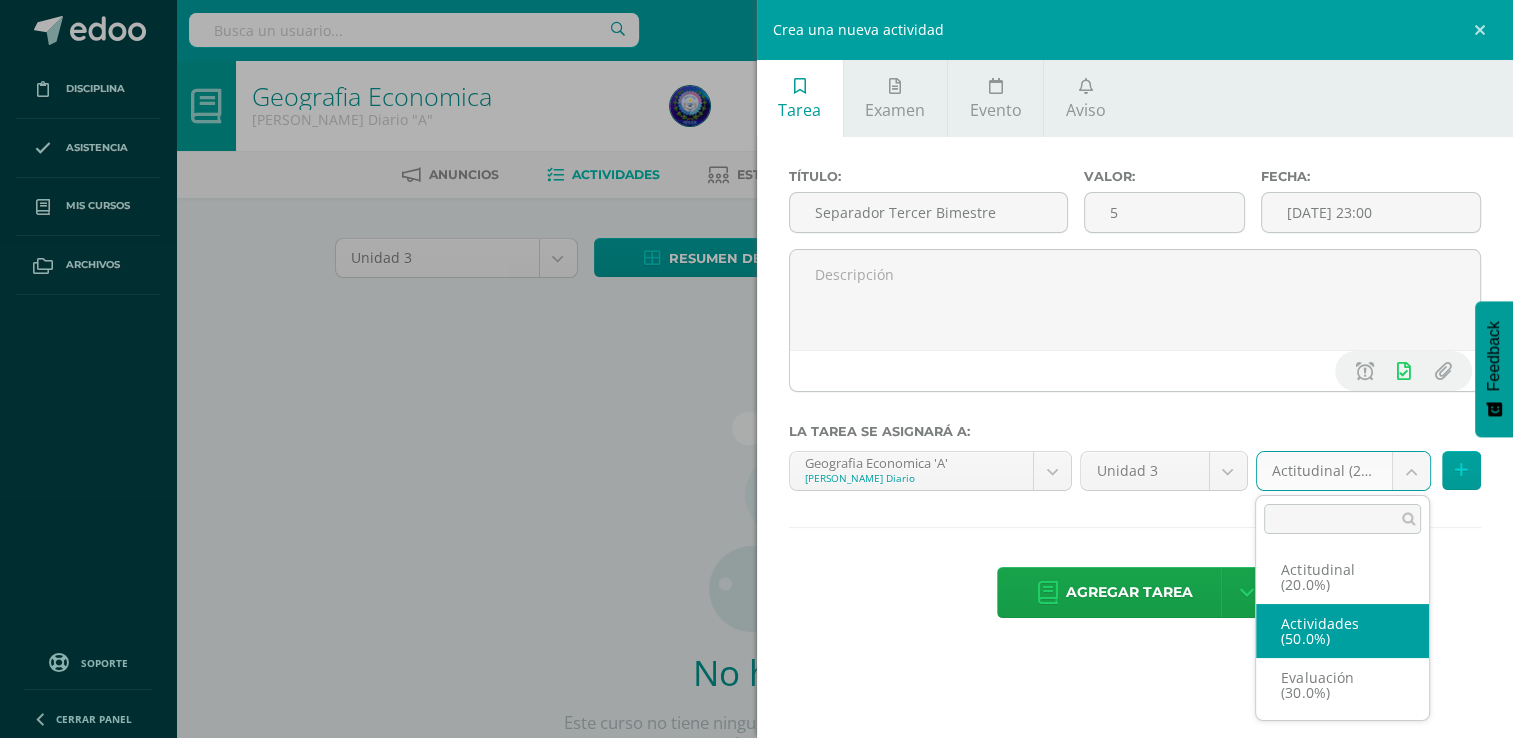 select on "68721" 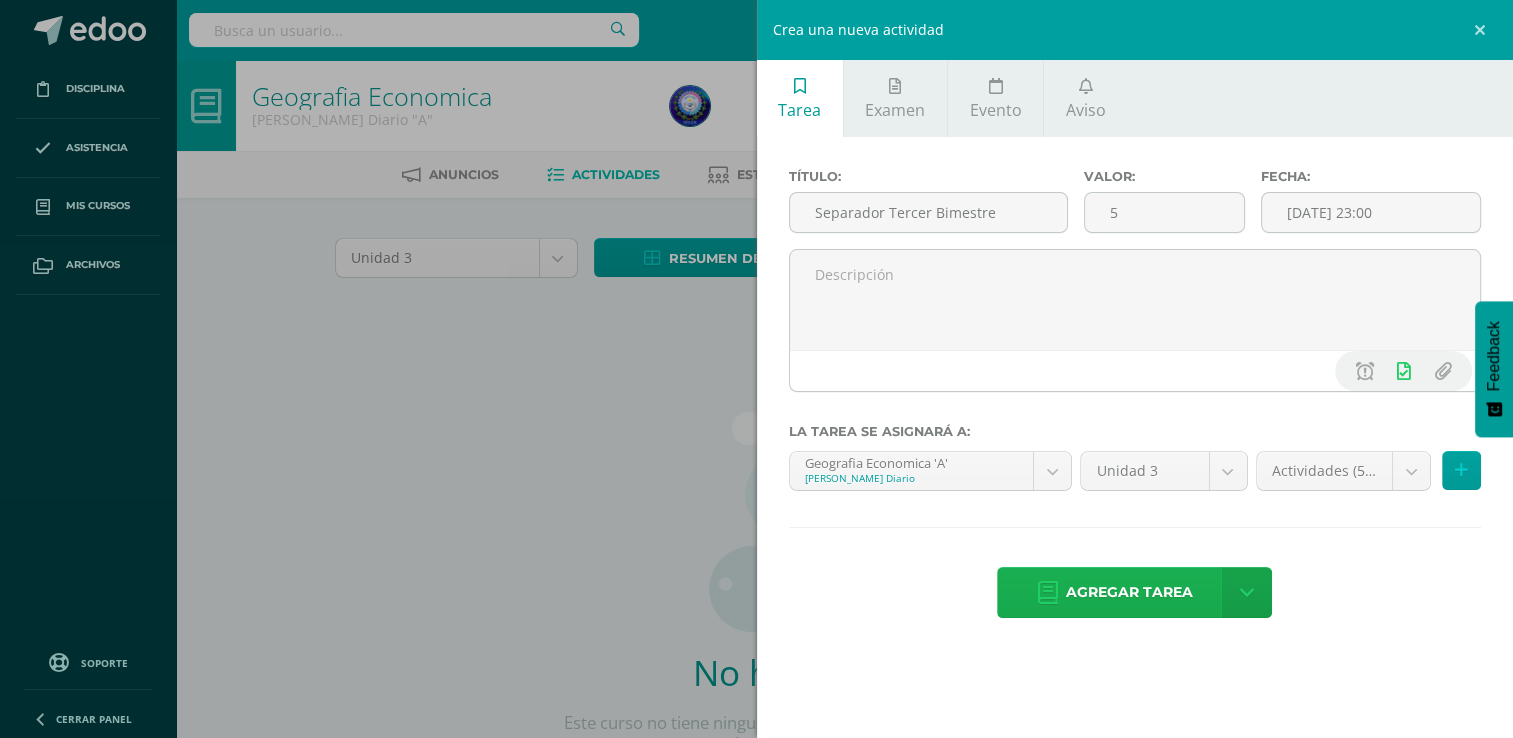 click on "Agregar tarea" at bounding box center [1129, 592] 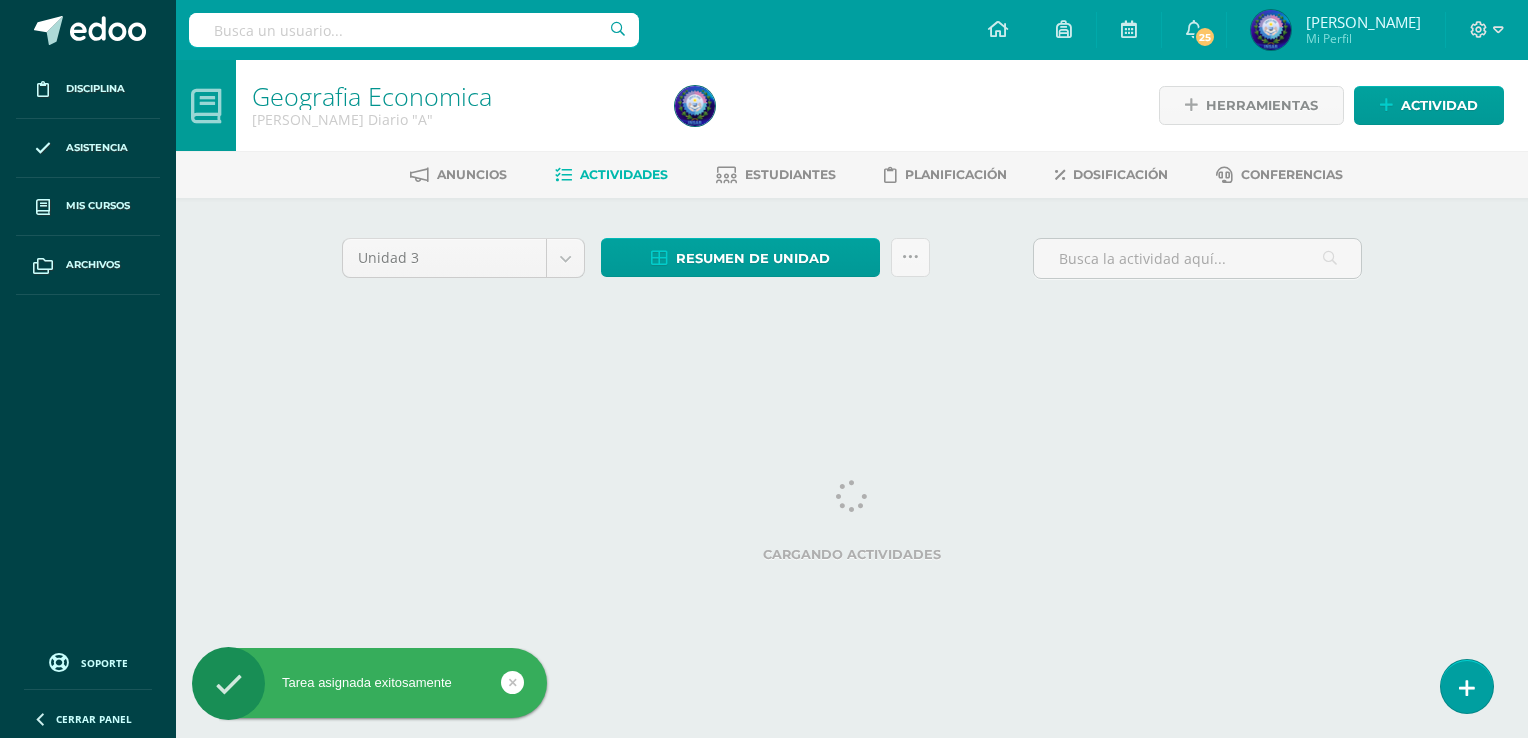 scroll, scrollTop: 0, scrollLeft: 0, axis: both 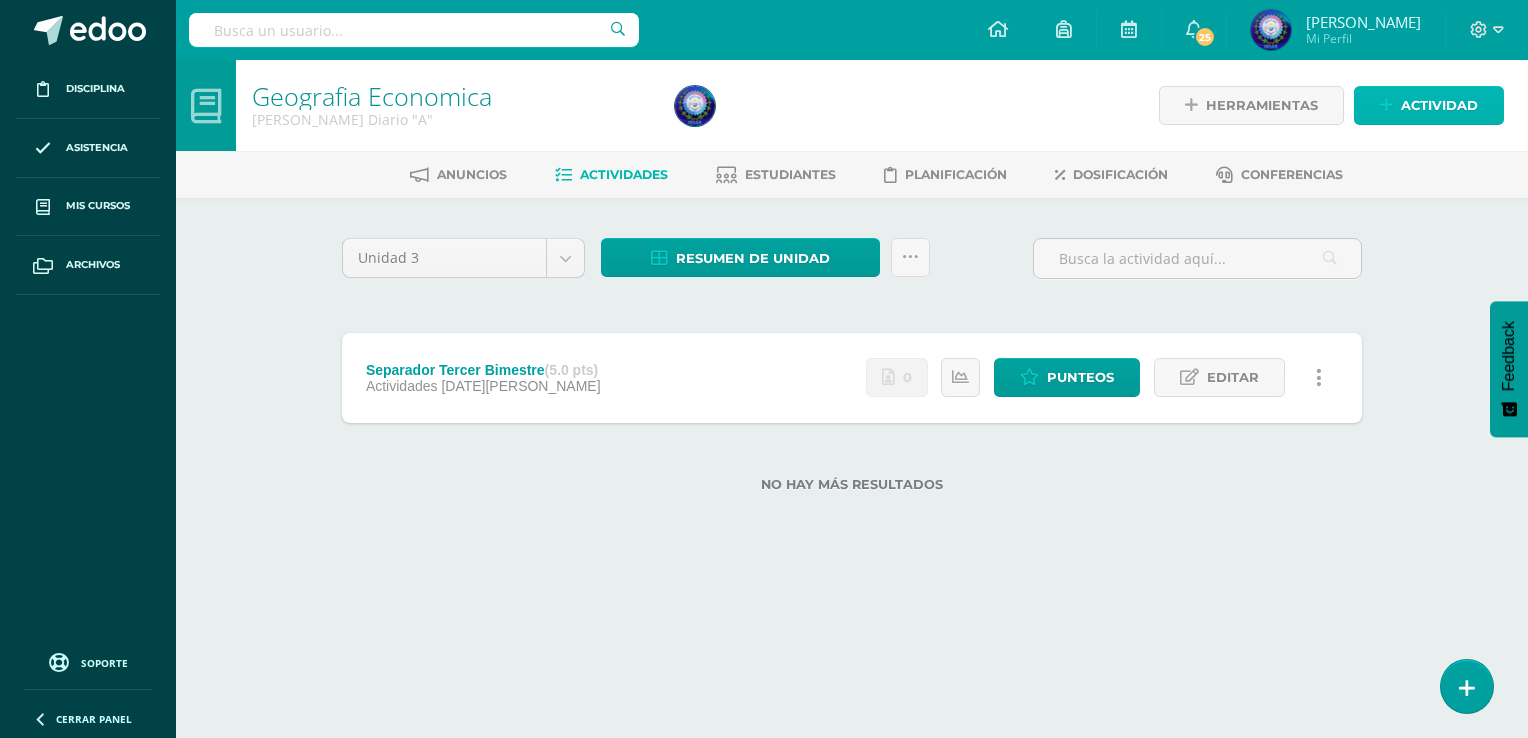 click on "Actividad" at bounding box center [1429, 105] 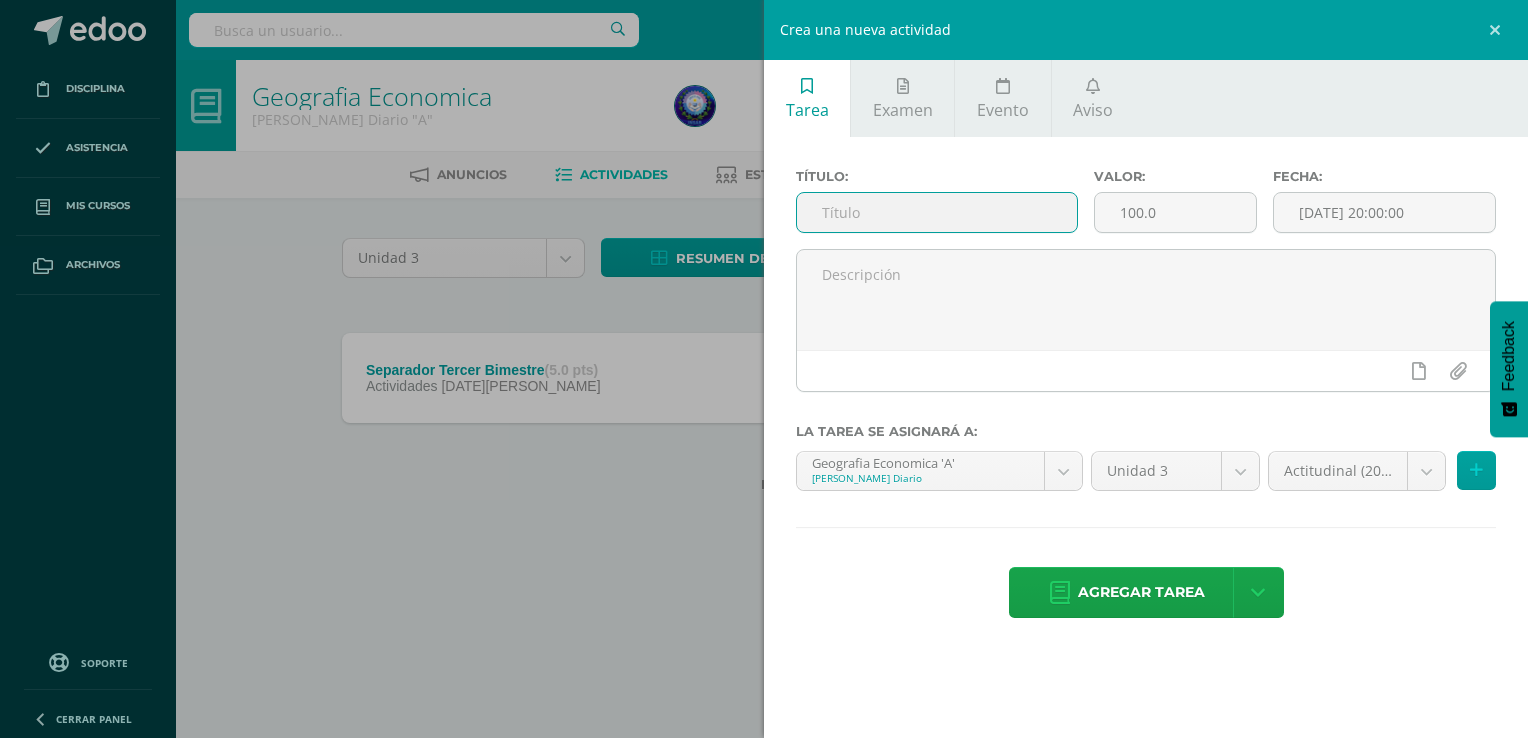 click at bounding box center (937, 212) 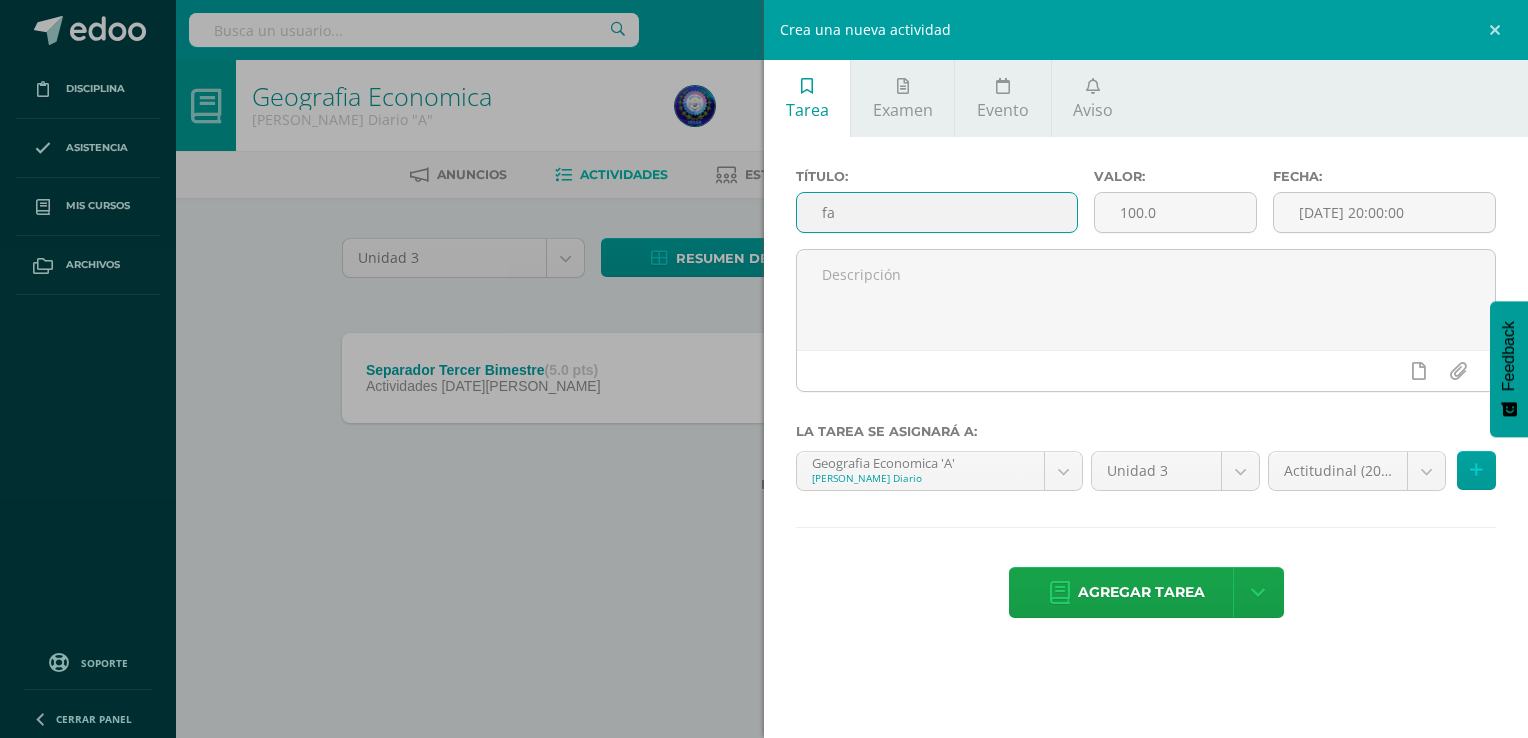 type on "f" 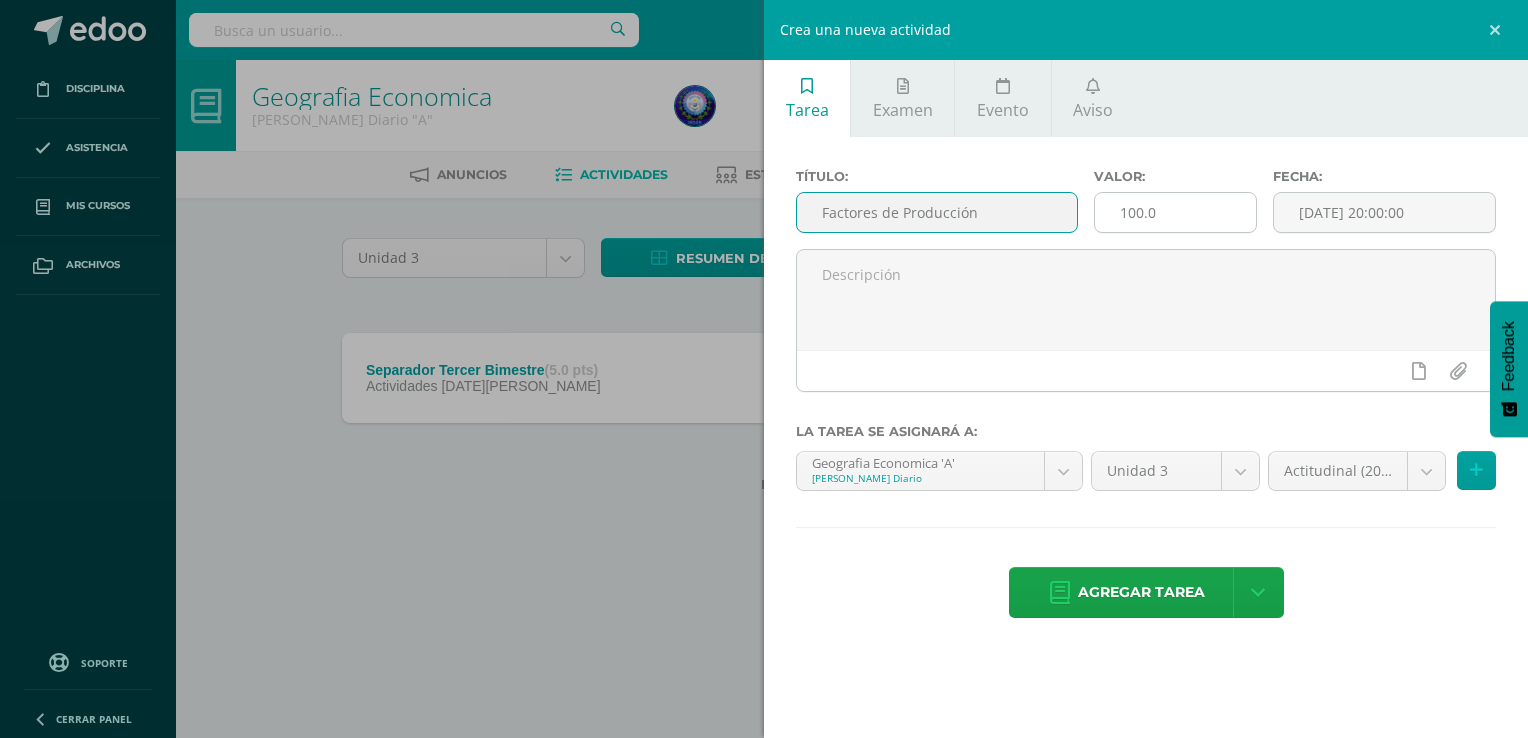 type on "Factores de Producción" 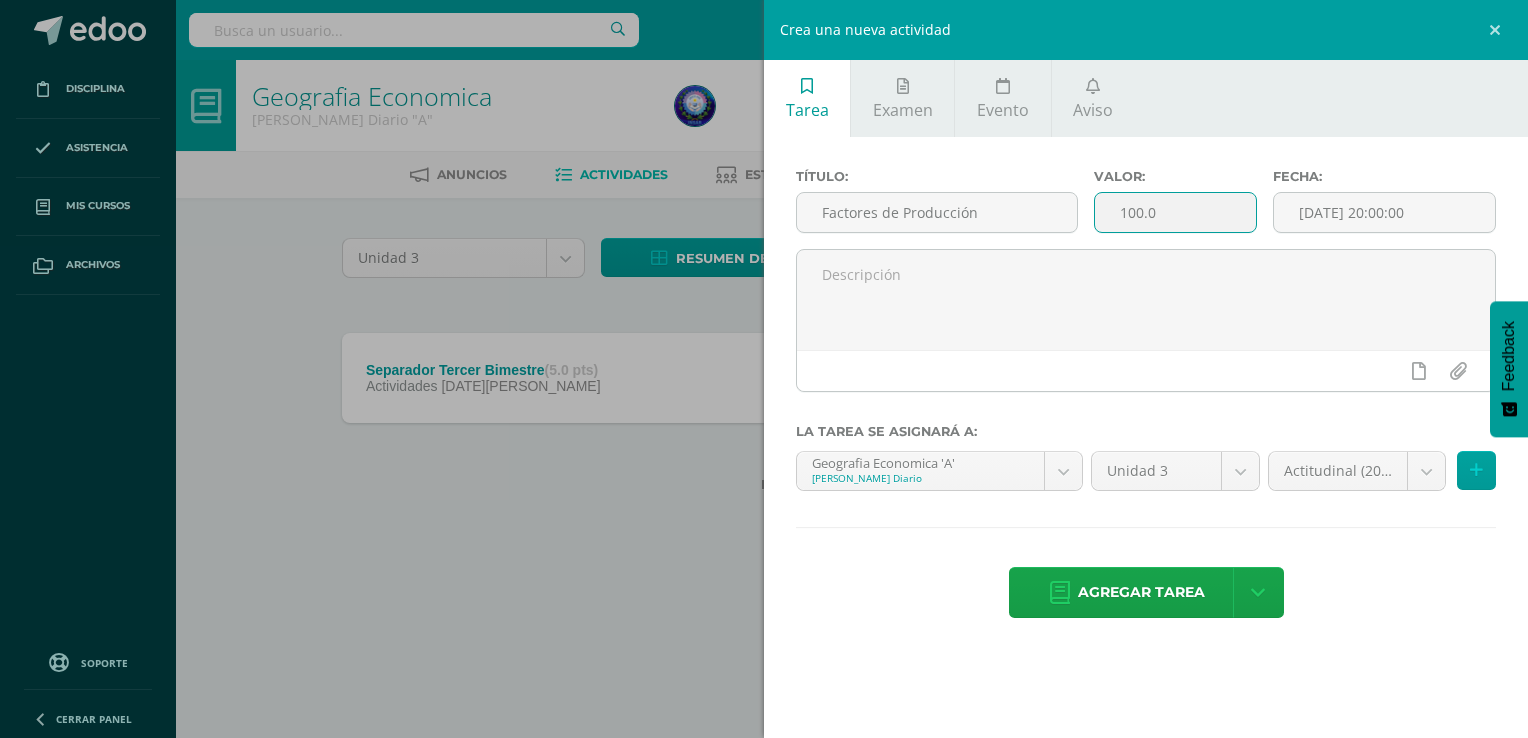 click on "100.0" at bounding box center (1175, 212) 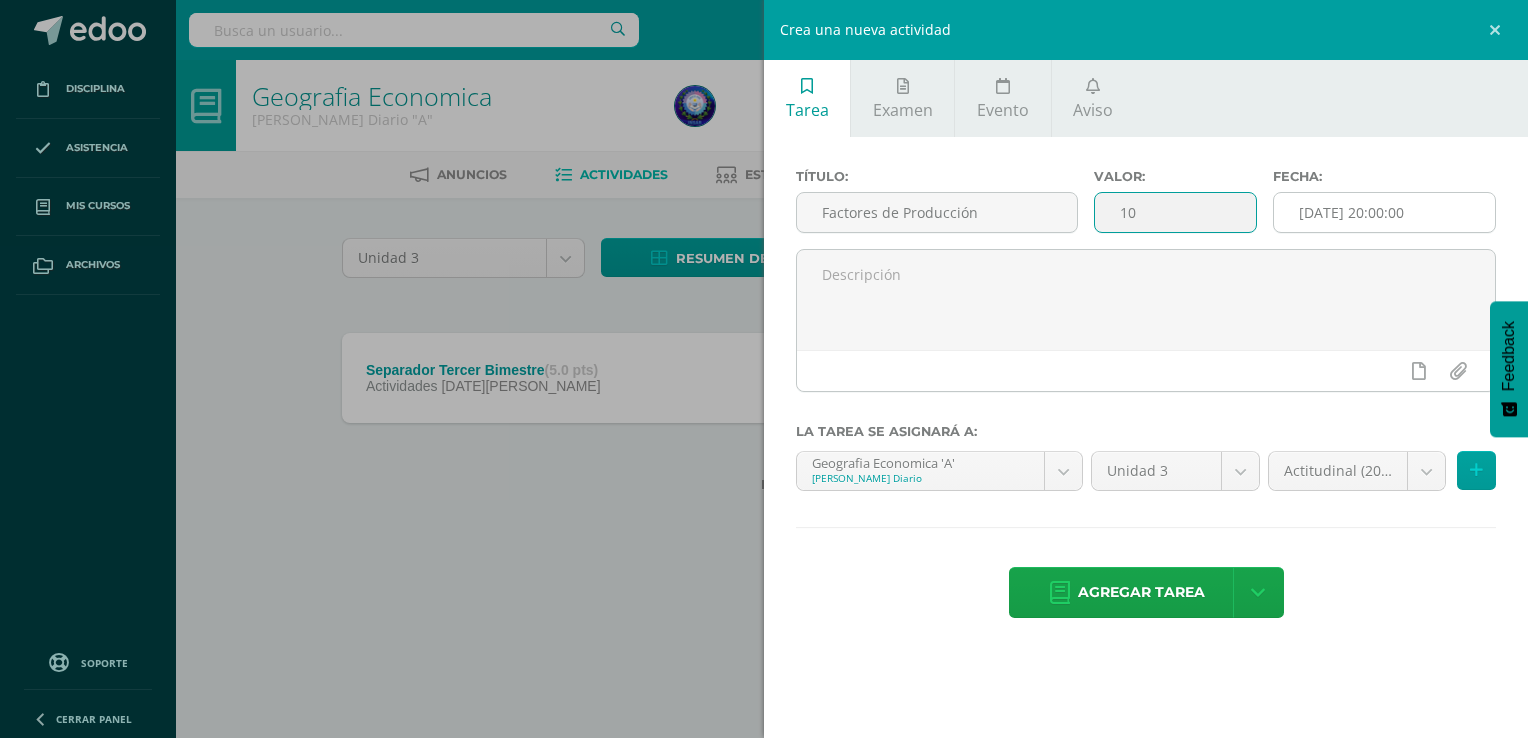 type on "10" 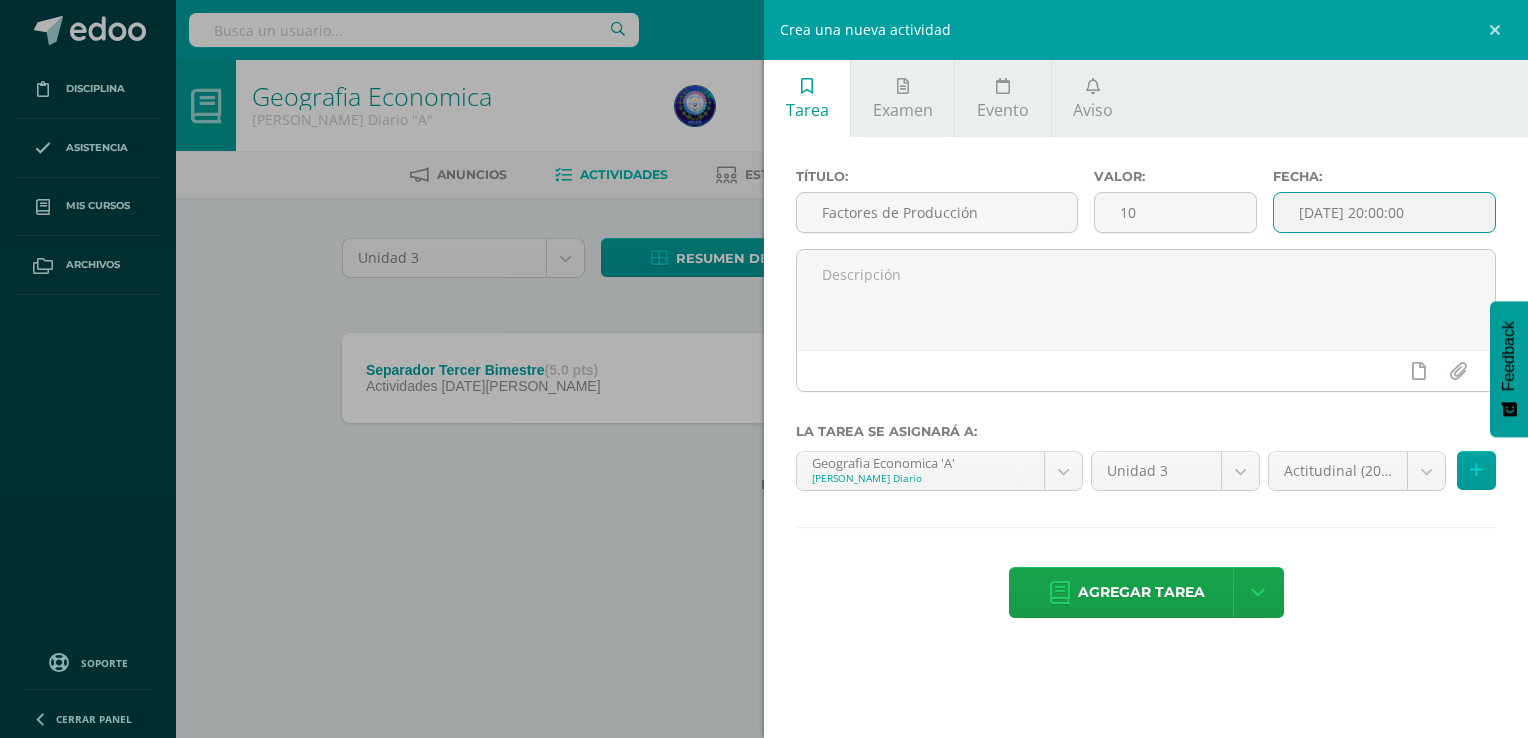 click on "[DATE] 20:00:00" at bounding box center (1384, 212) 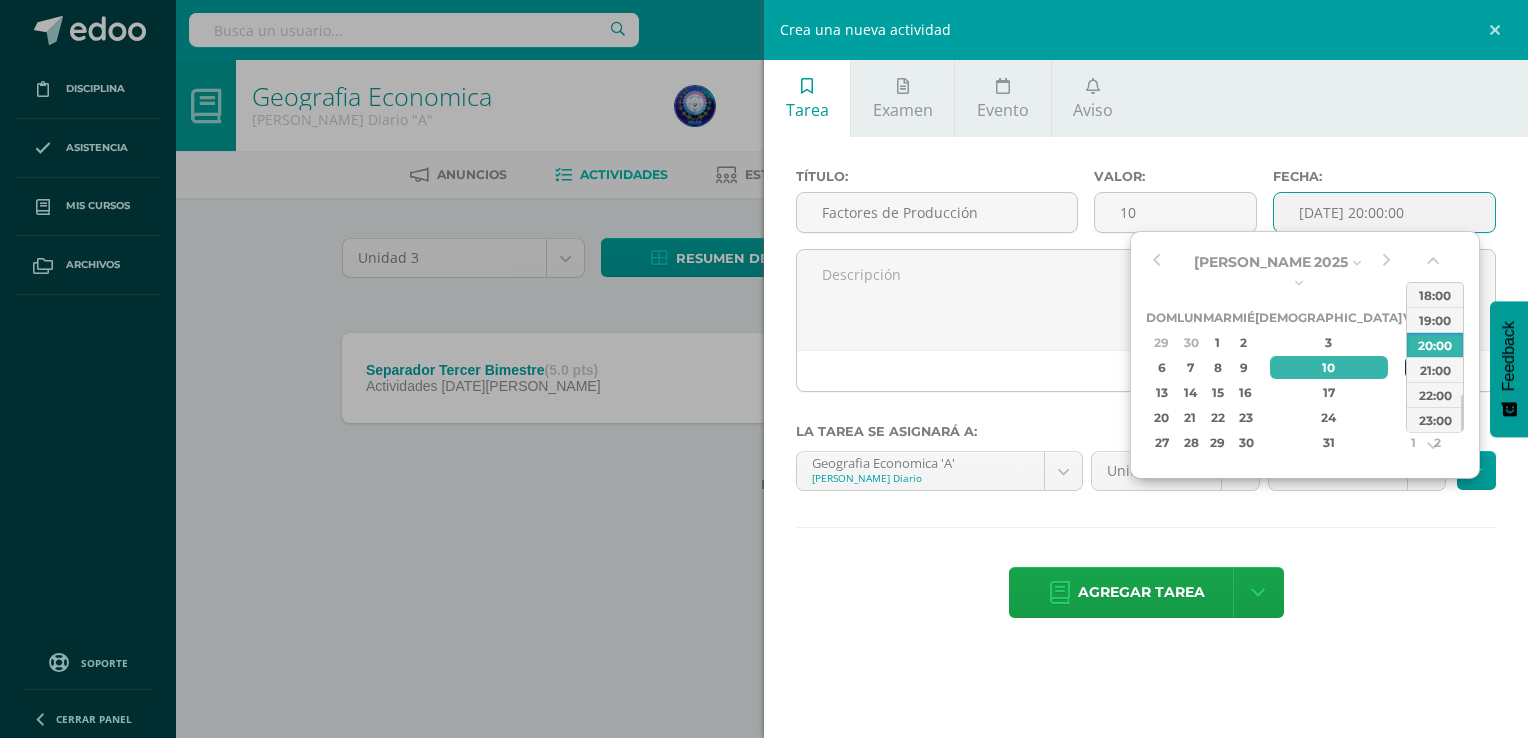click on "11" at bounding box center (1414, 367) 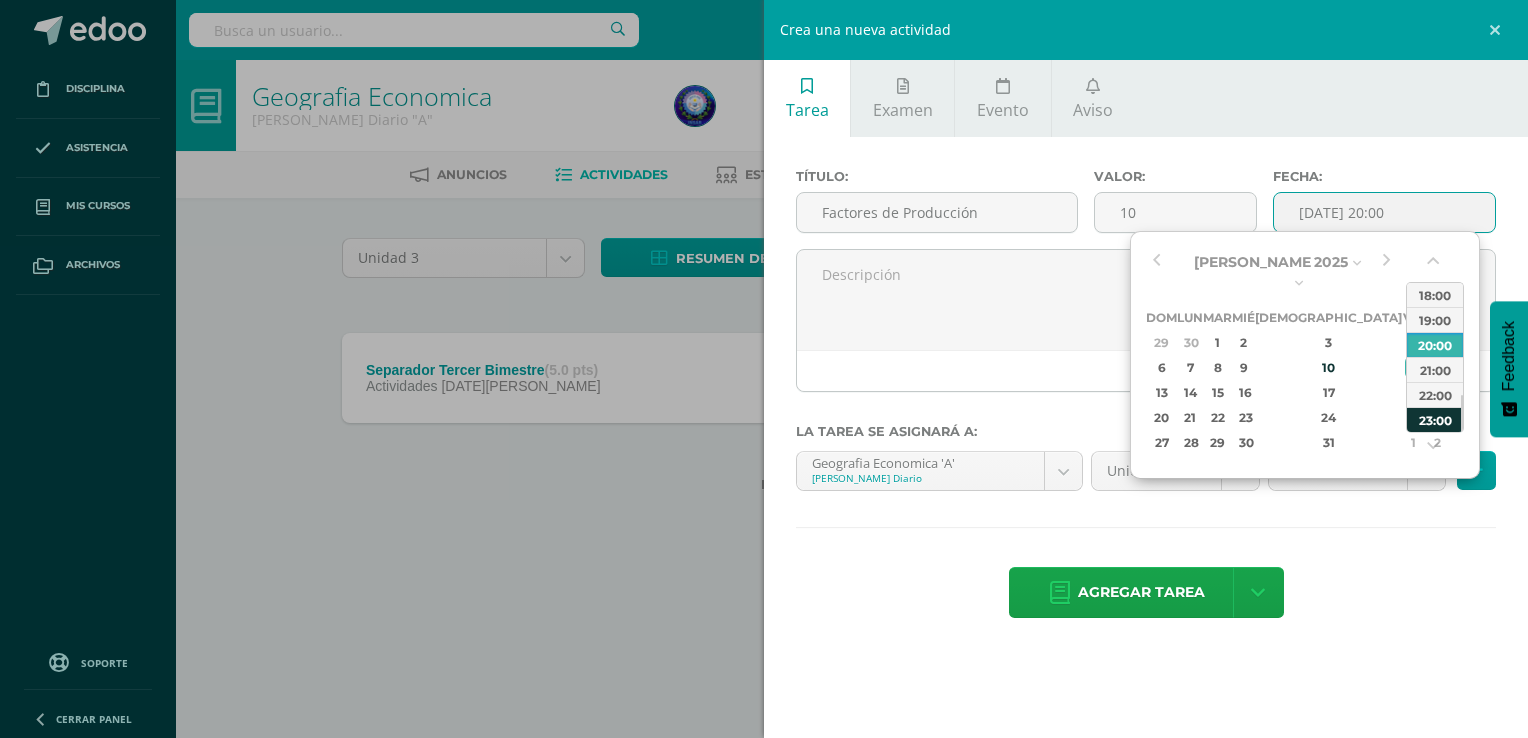 click on "23:00" at bounding box center (1435, 419) 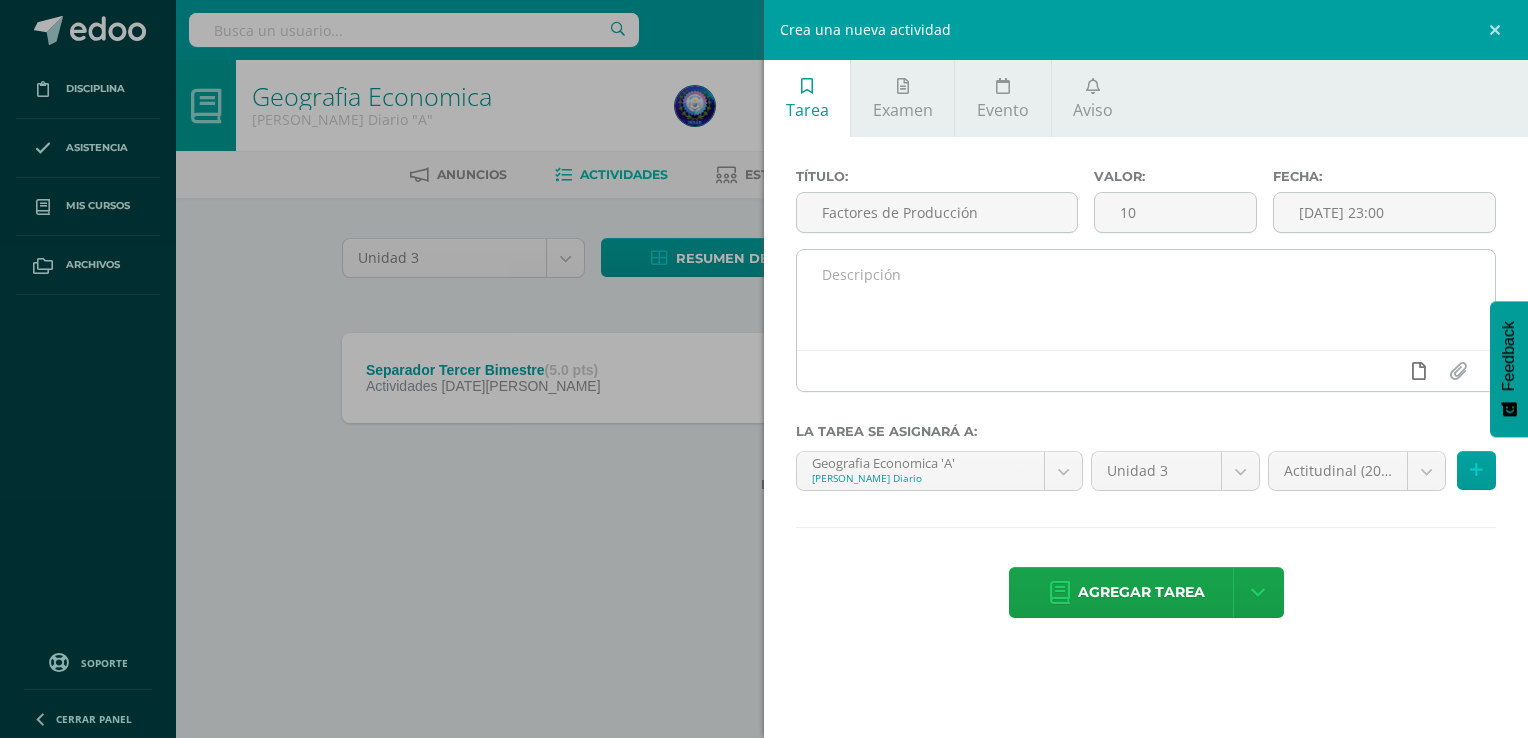 click at bounding box center [1419, 371] 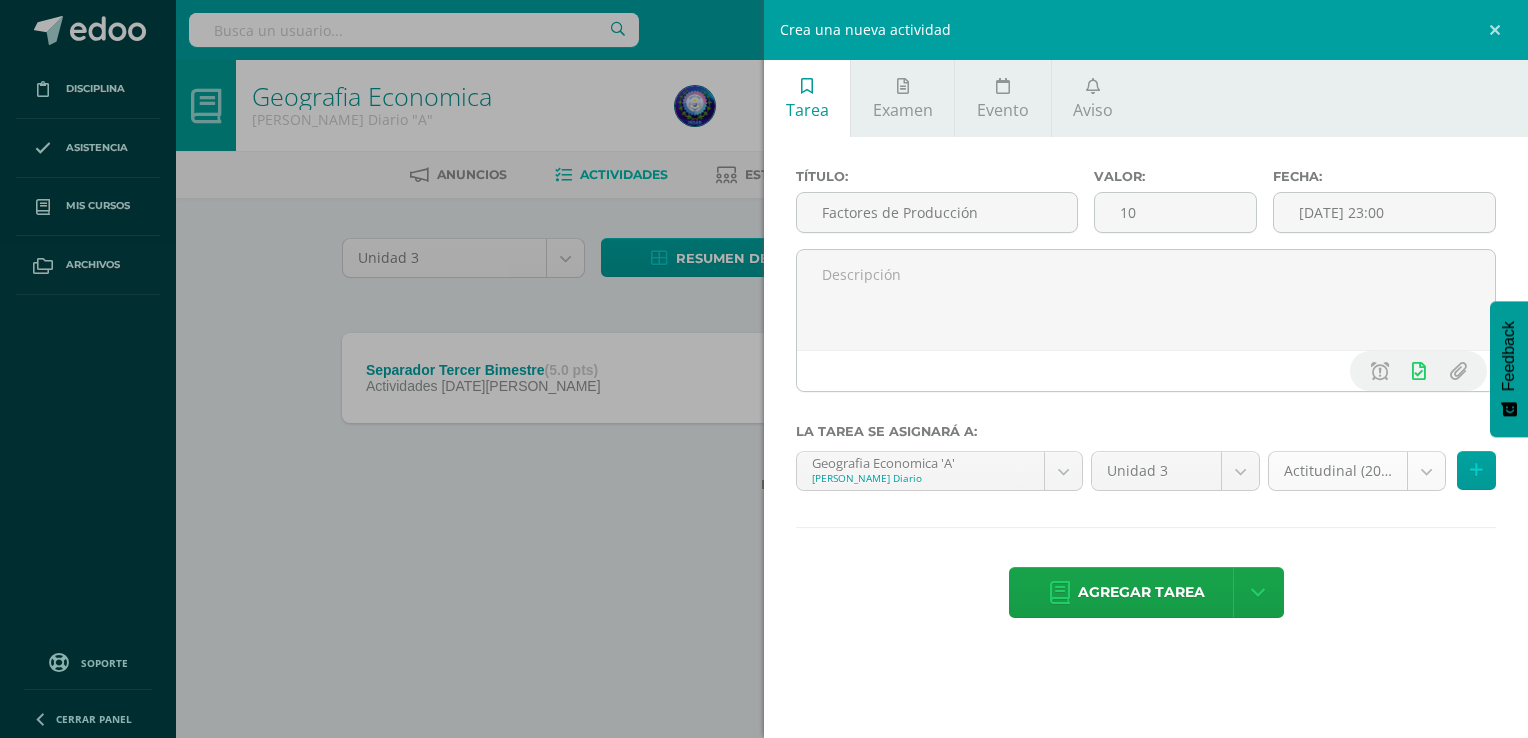 click on "Tarea asignada exitosamente         Disciplina Asistencia Mis cursos Archivos Soporte
Centro de ayuda
Últimas actualizaciones
Cerrar panel
Economia Politica
Cuarto
P.C. BiliNGÜE Diario
"A"
Actividades Estudiantes Planificación Dosificación
Estudios Sociales
[PERSON_NAME]. en Dibujo Técnico de Construcción Diario
"A"
Actividades Estudiantes Planificación Dosificación
Finanzas Públicas
[PERSON_NAME] Diario
"A"
Actividades Estudiantes Planificación Dosificación Actividades Estudiantes 25 0" at bounding box center (764, 278) 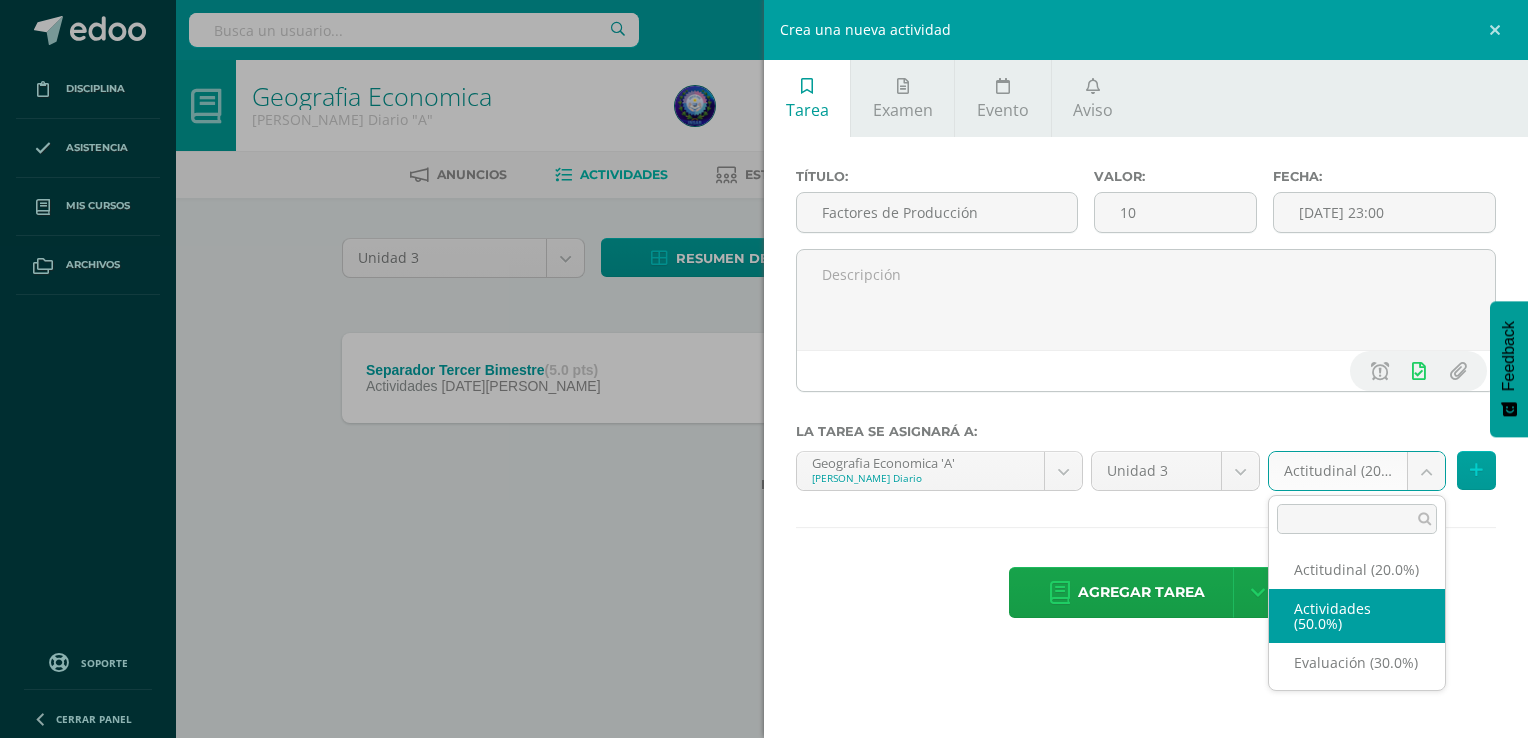 select on "68721" 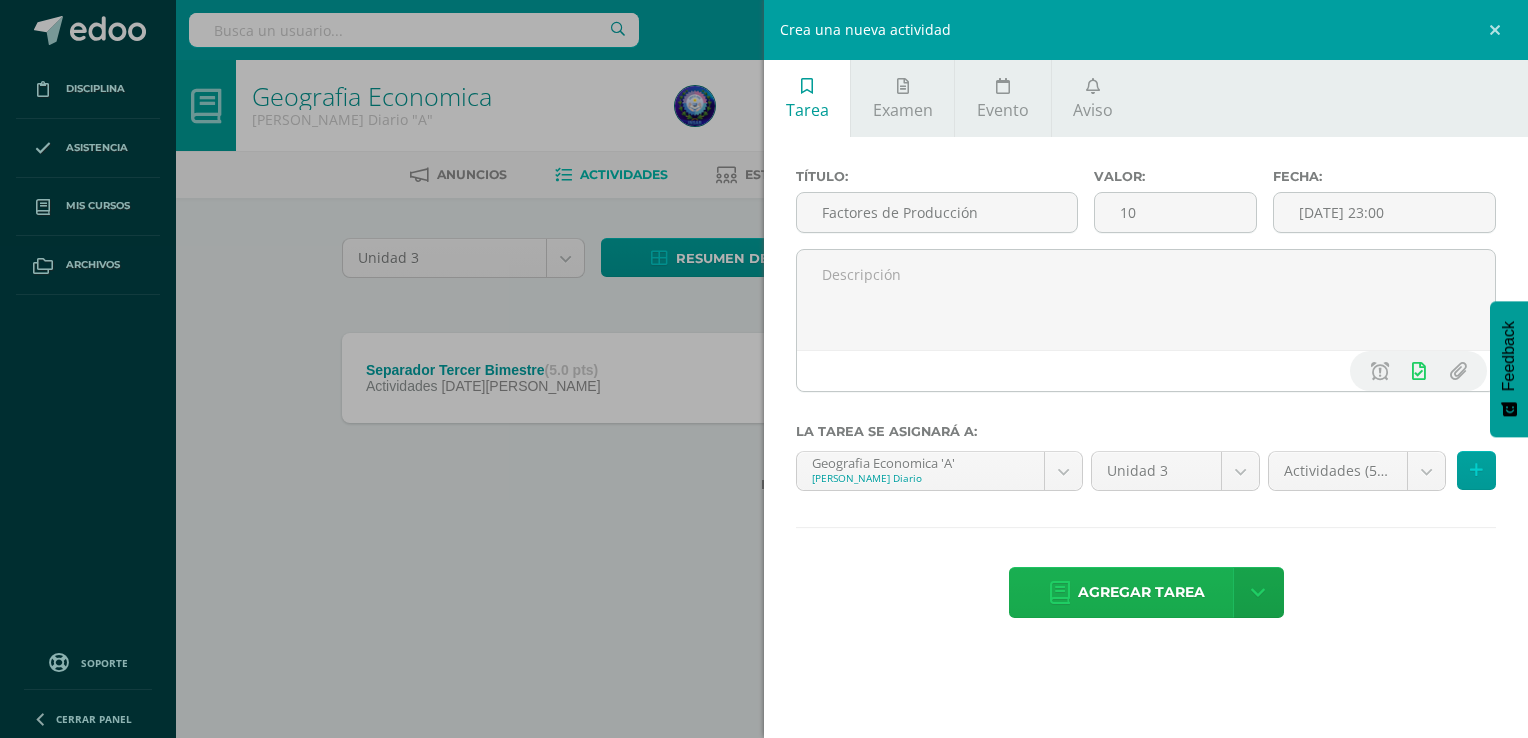click on "Agregar tarea" at bounding box center [1141, 592] 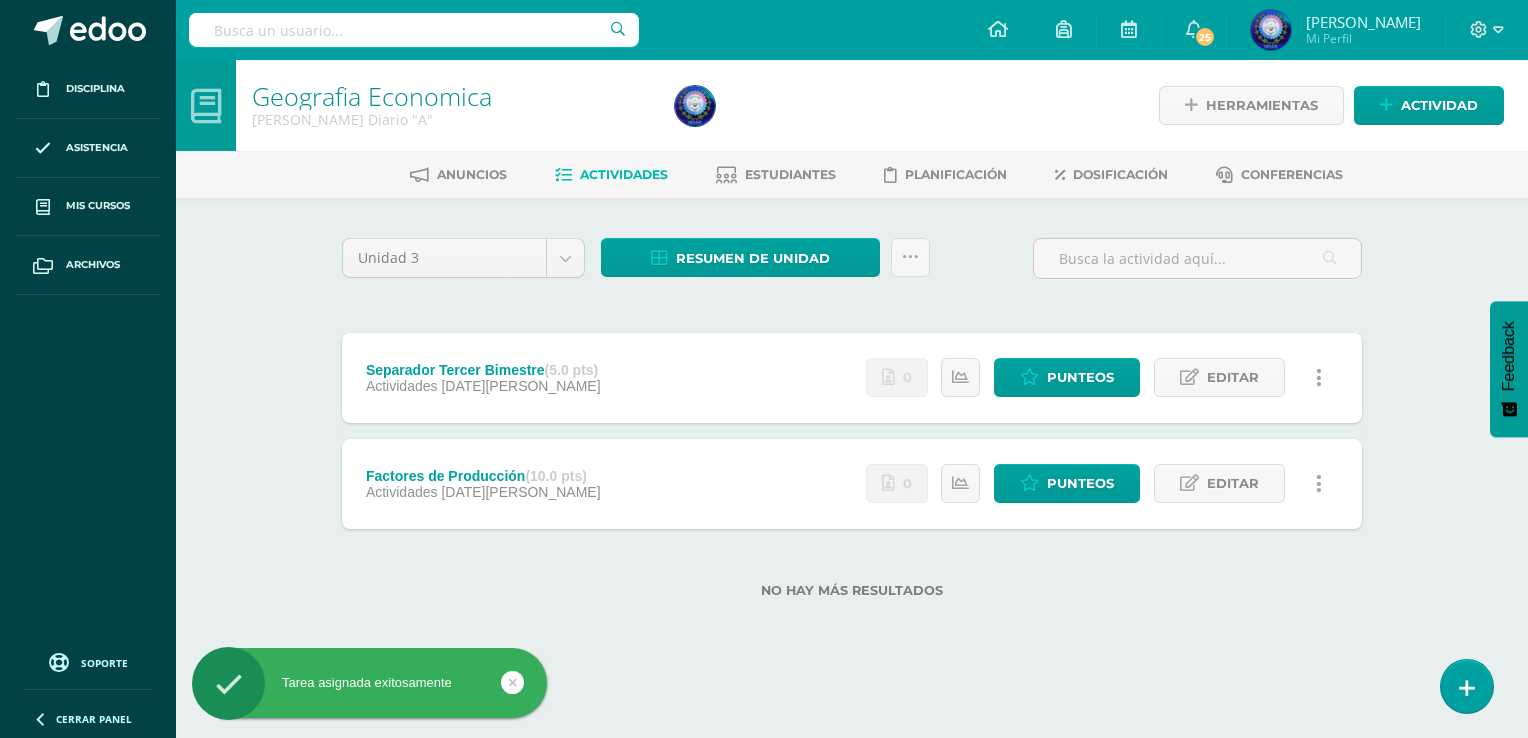 scroll, scrollTop: 0, scrollLeft: 0, axis: both 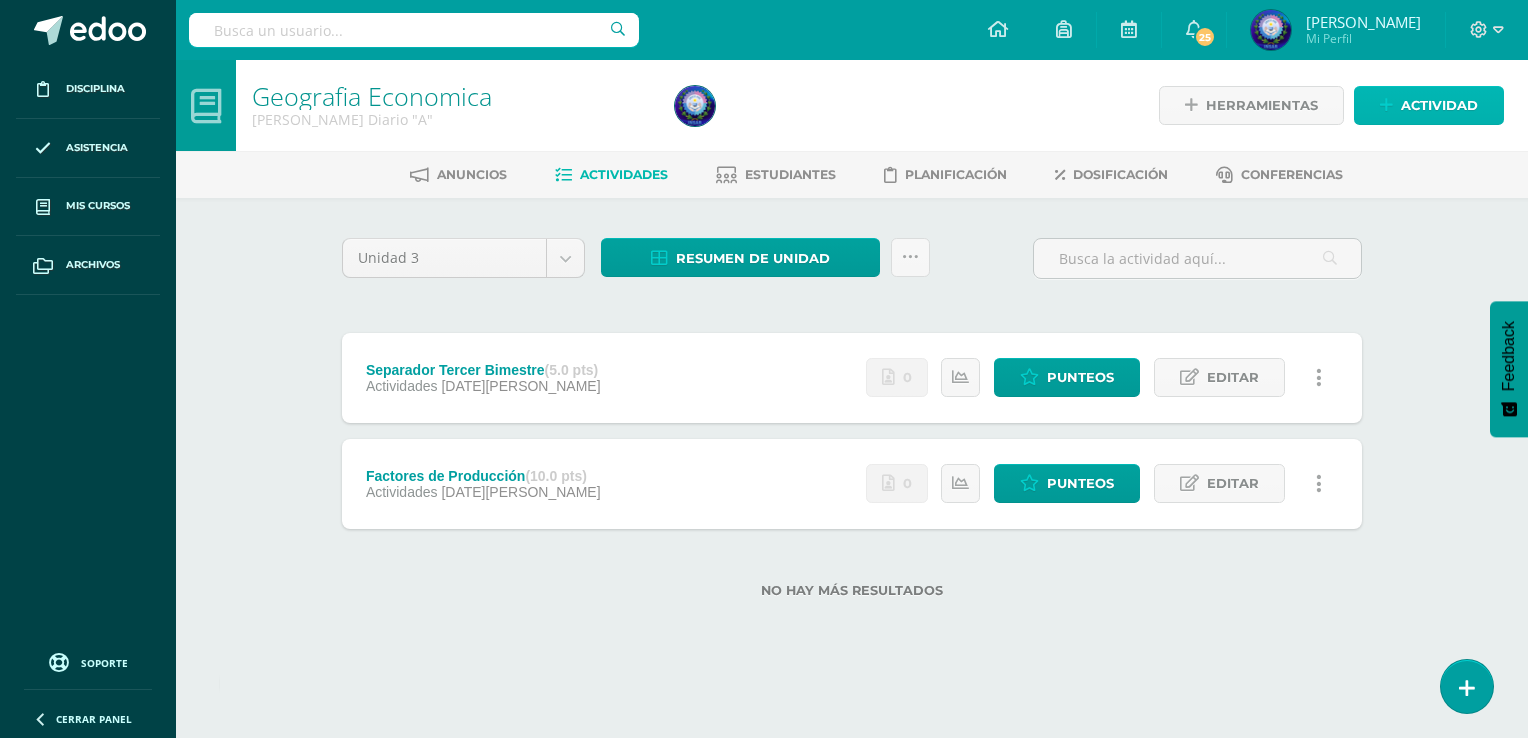 click on "Actividad" at bounding box center [1439, 105] 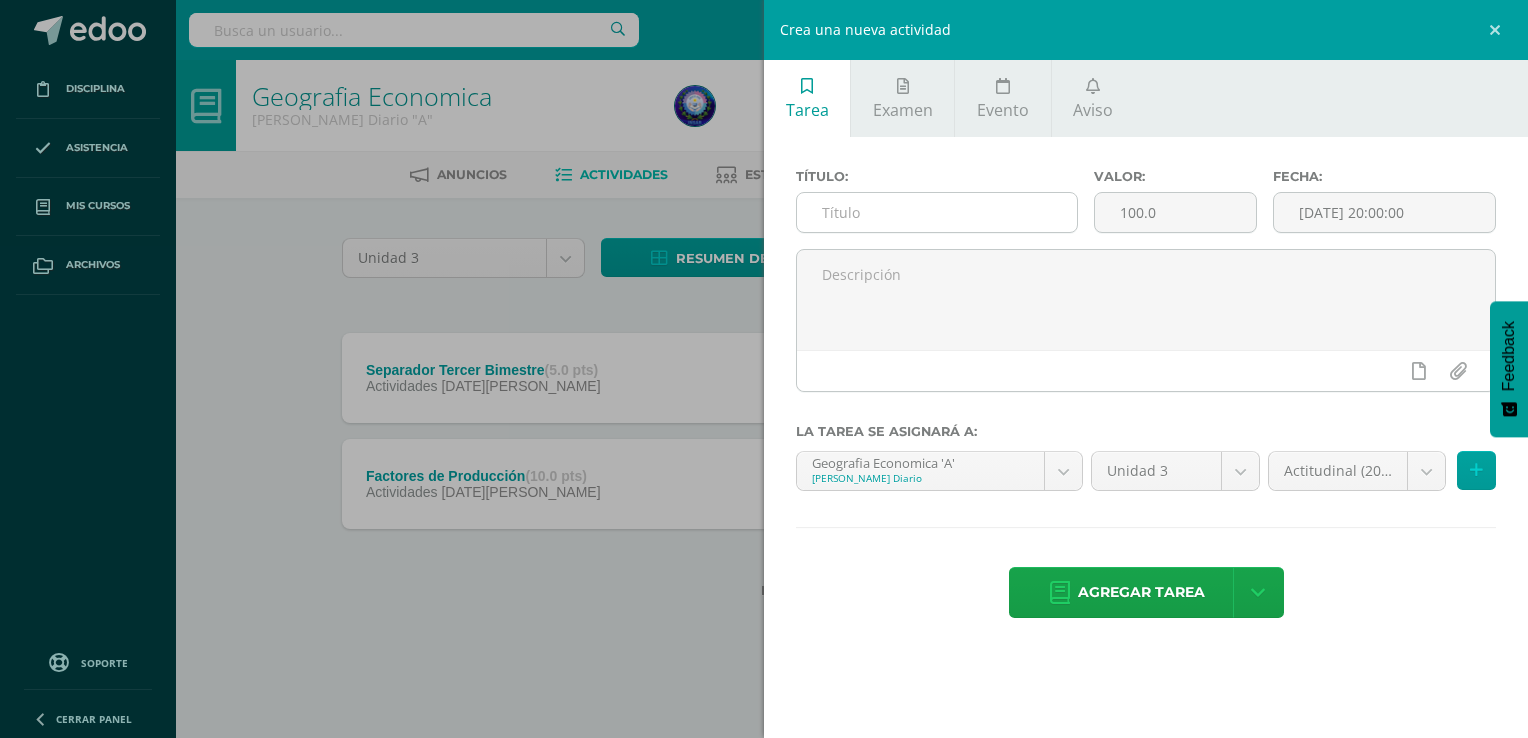 click at bounding box center [937, 212] 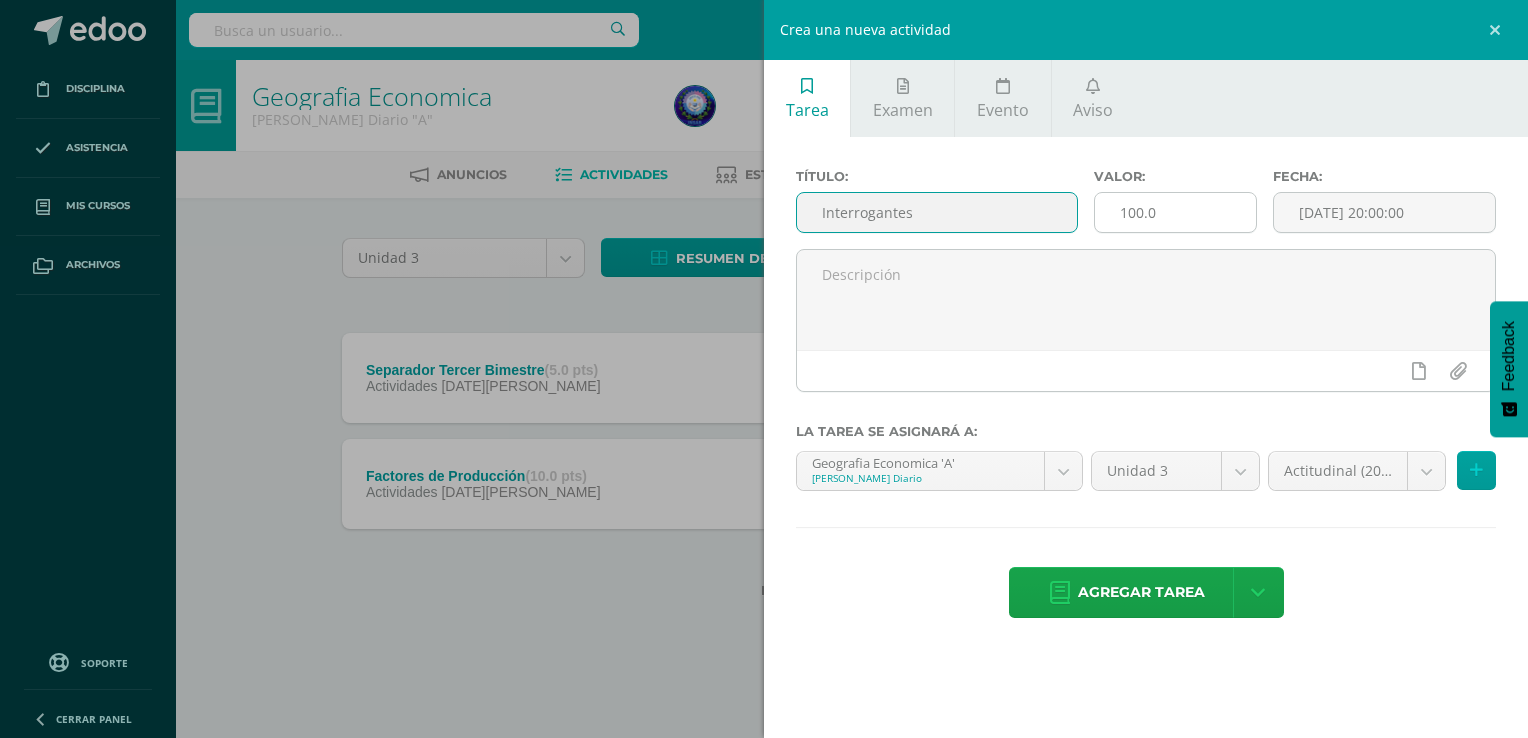 type on "Interrogantes" 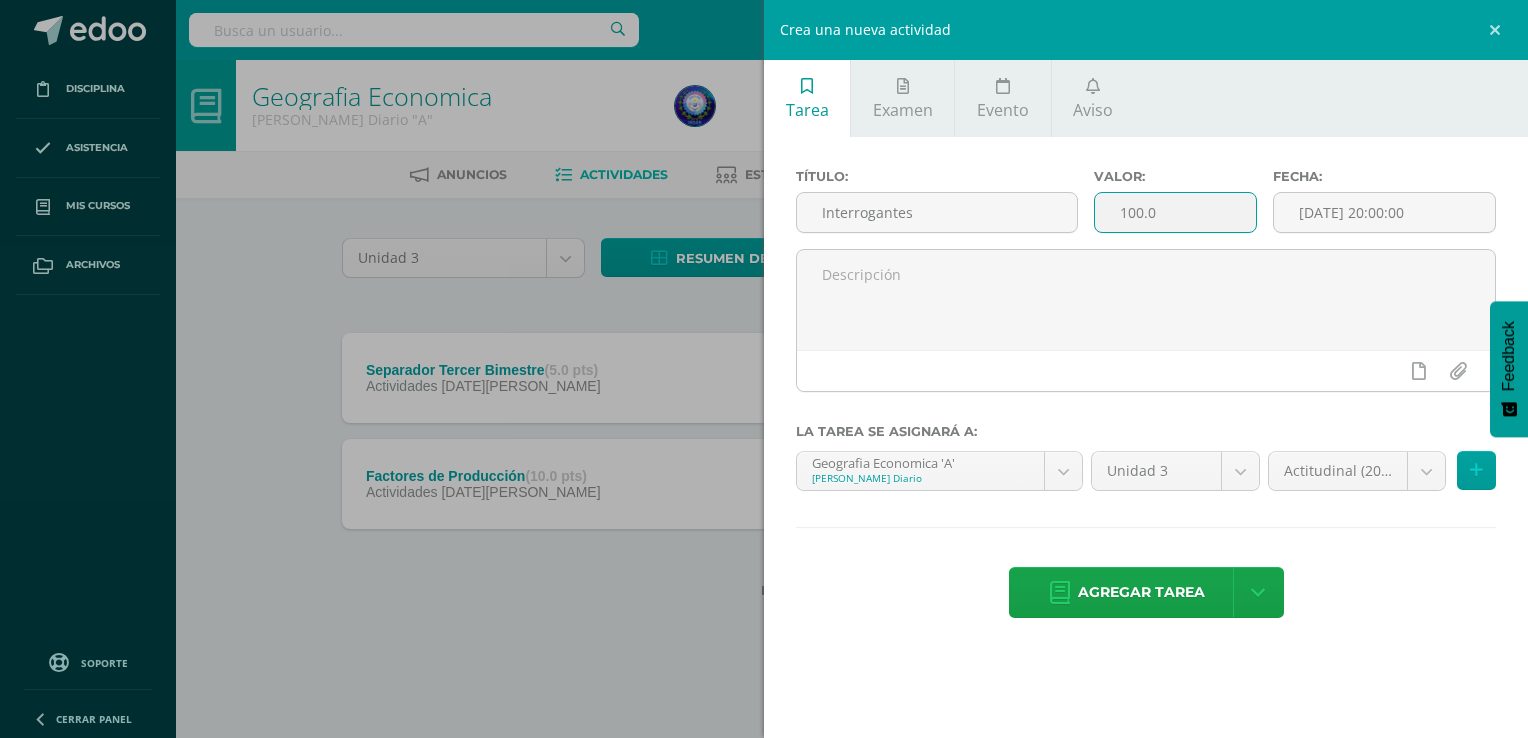 click on "100.0" at bounding box center (1175, 212) 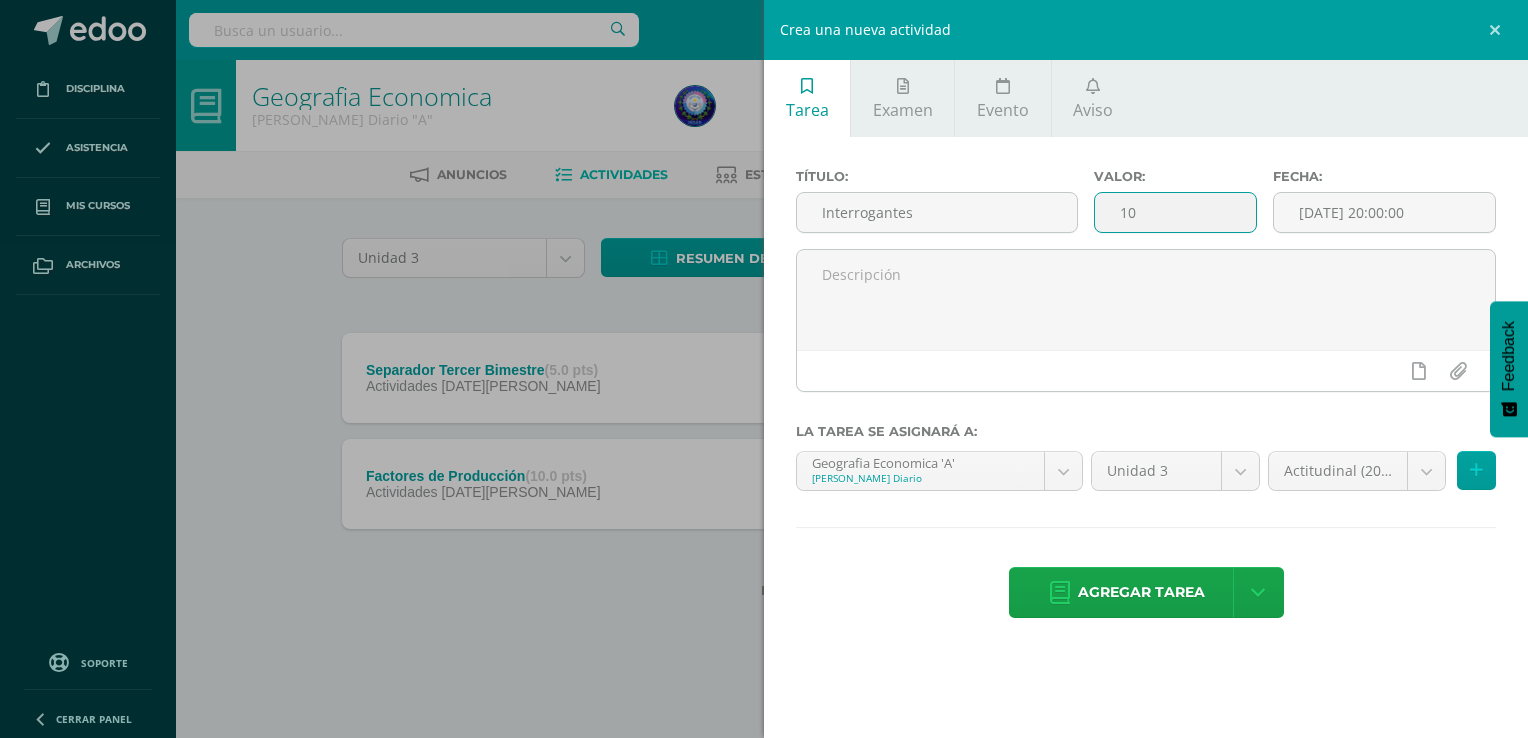 type on "1" 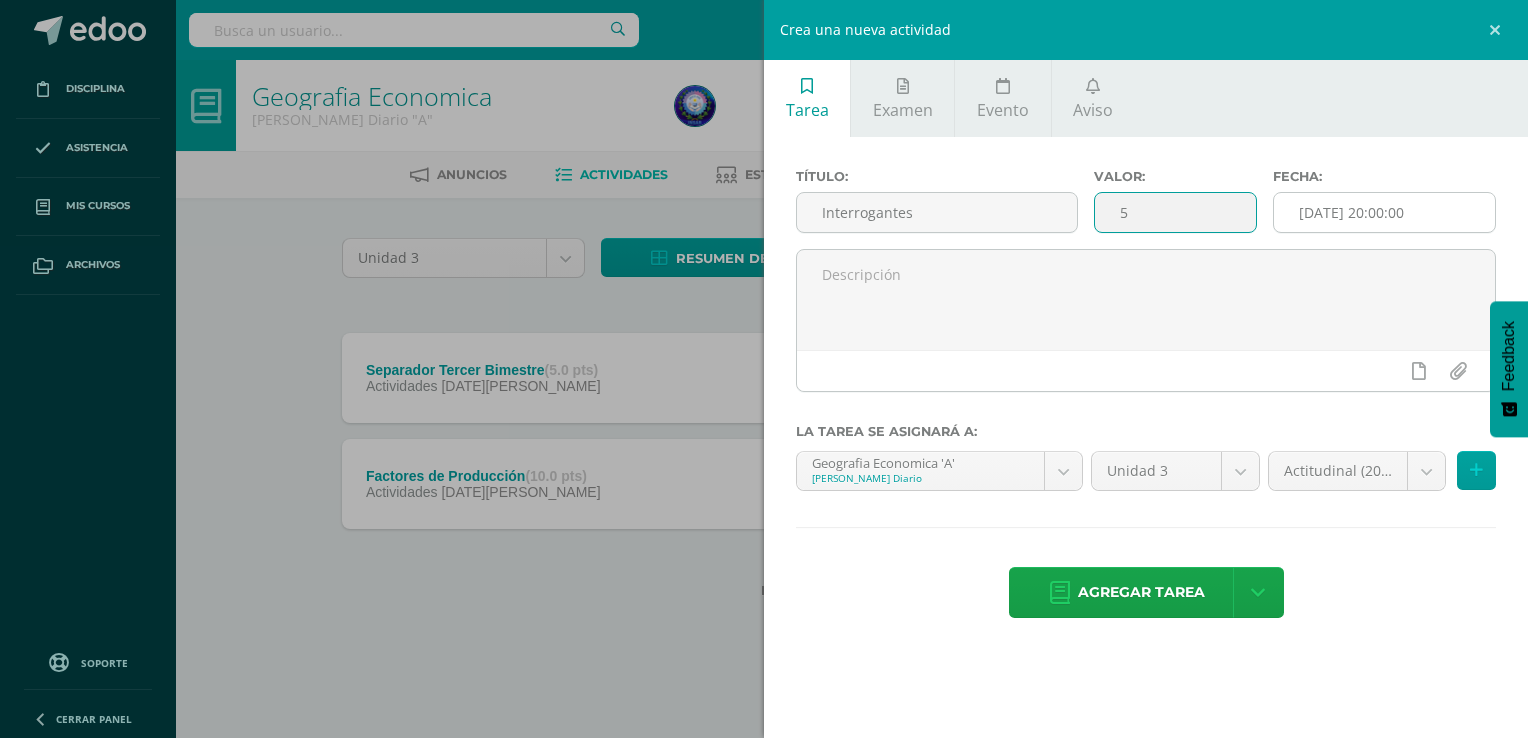 type on "5" 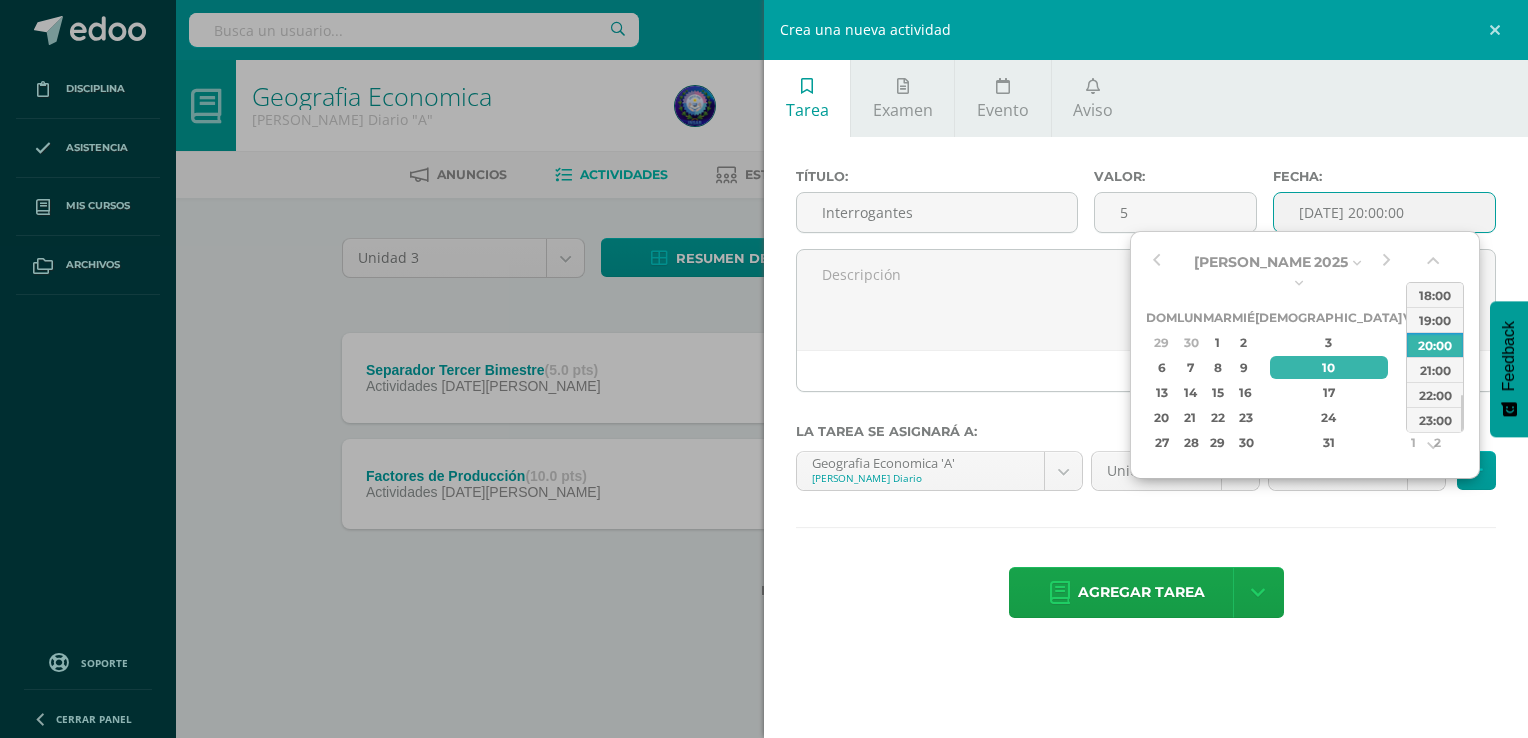 click on "[DATE] 20:00:00" at bounding box center (1384, 212) 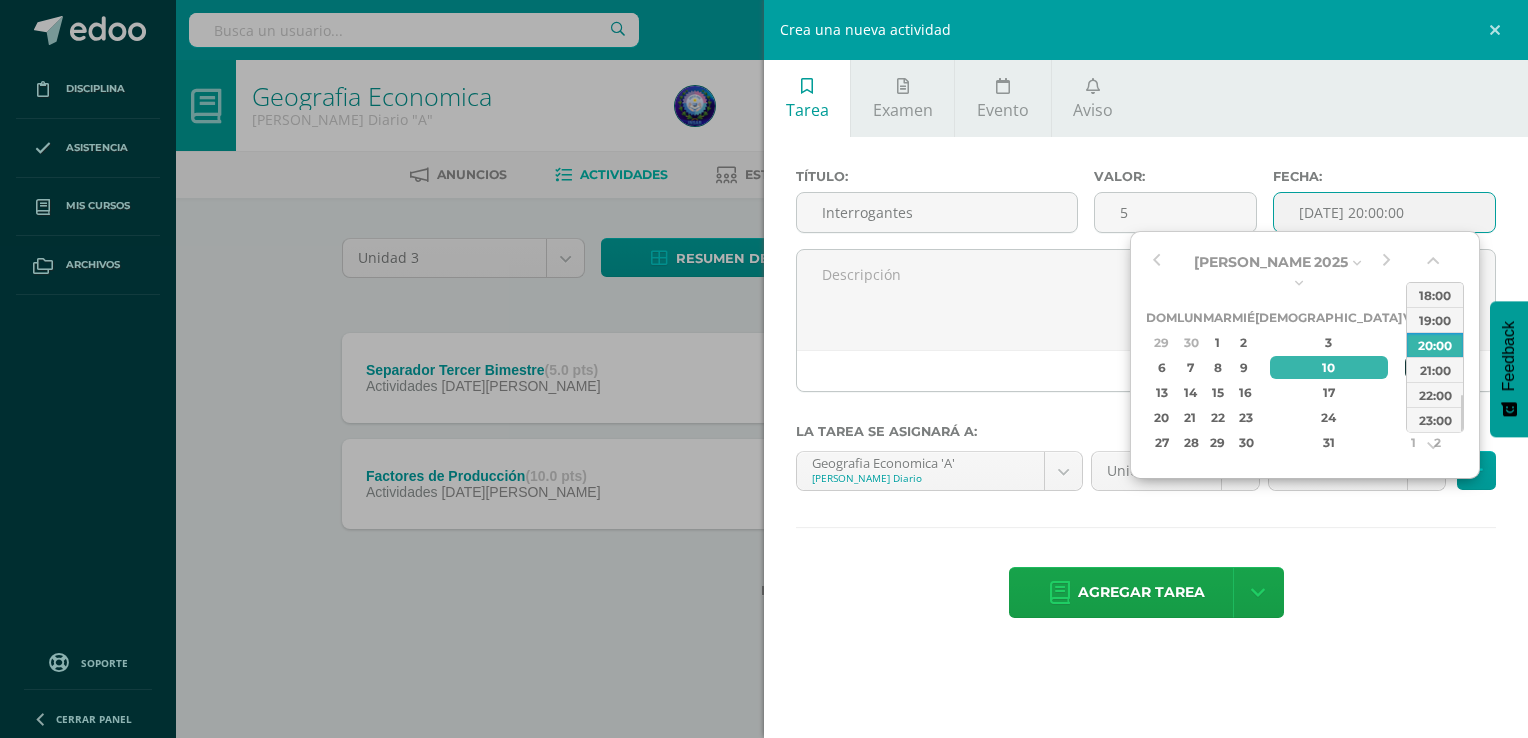 click on "11" at bounding box center (1414, 367) 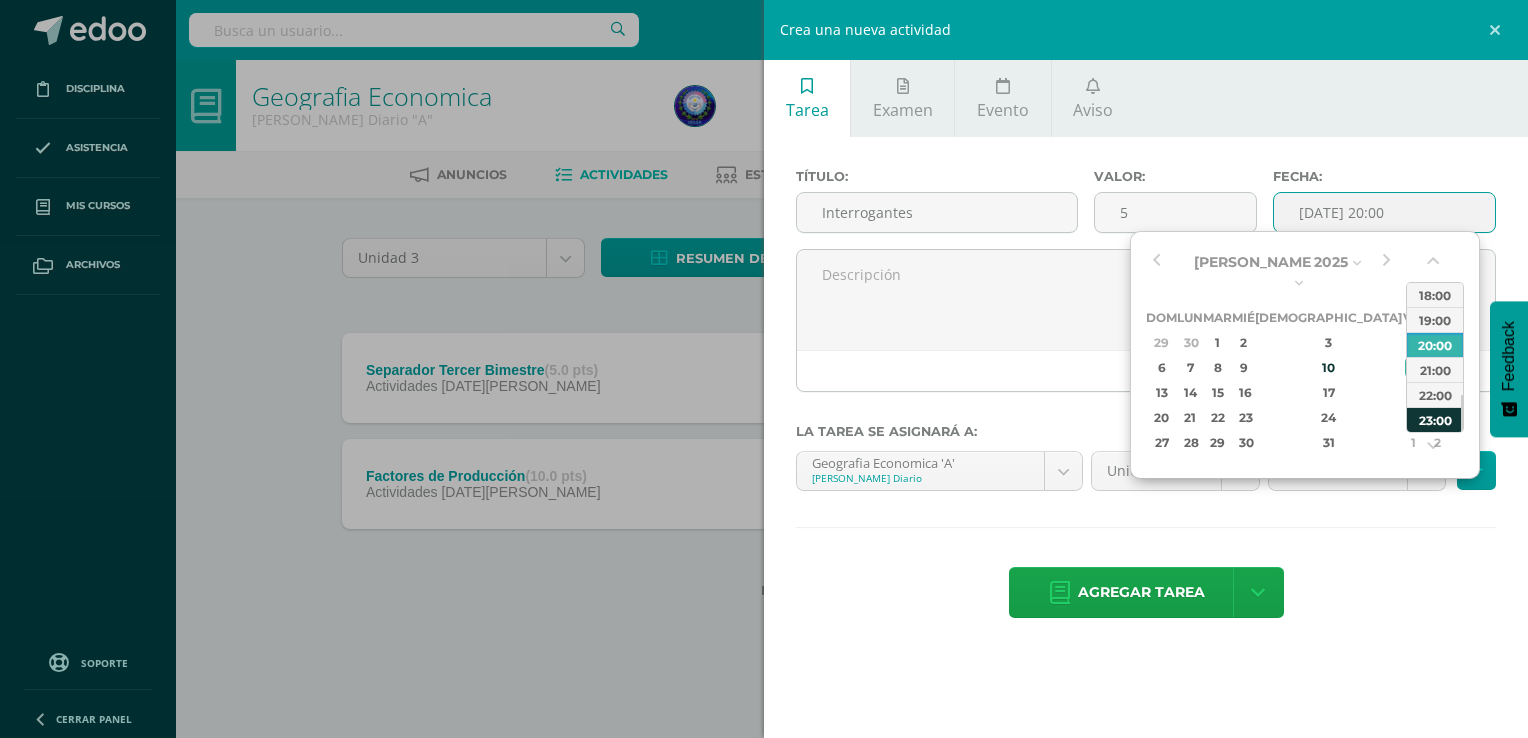 click on "23:00" at bounding box center [1435, 419] 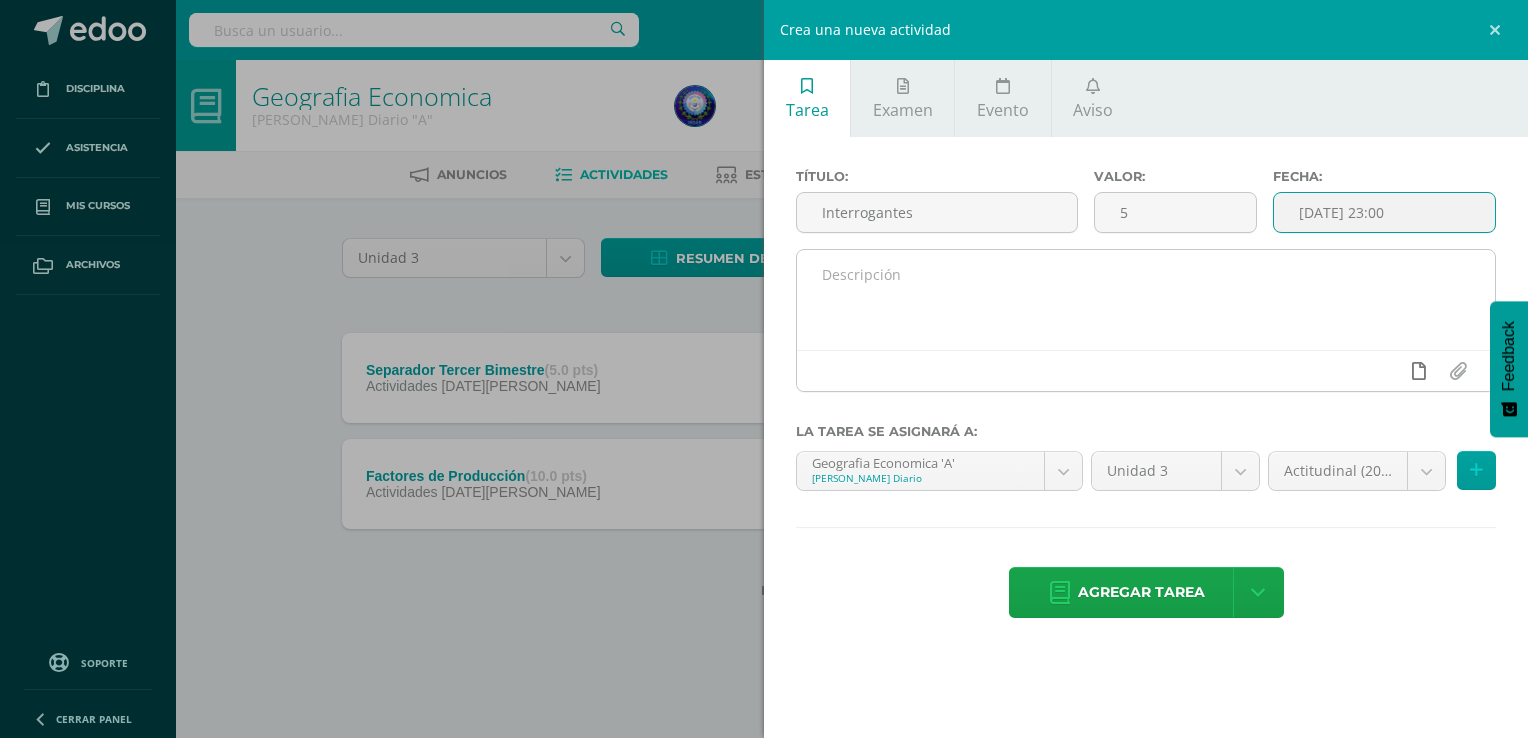 click at bounding box center (1419, 371) 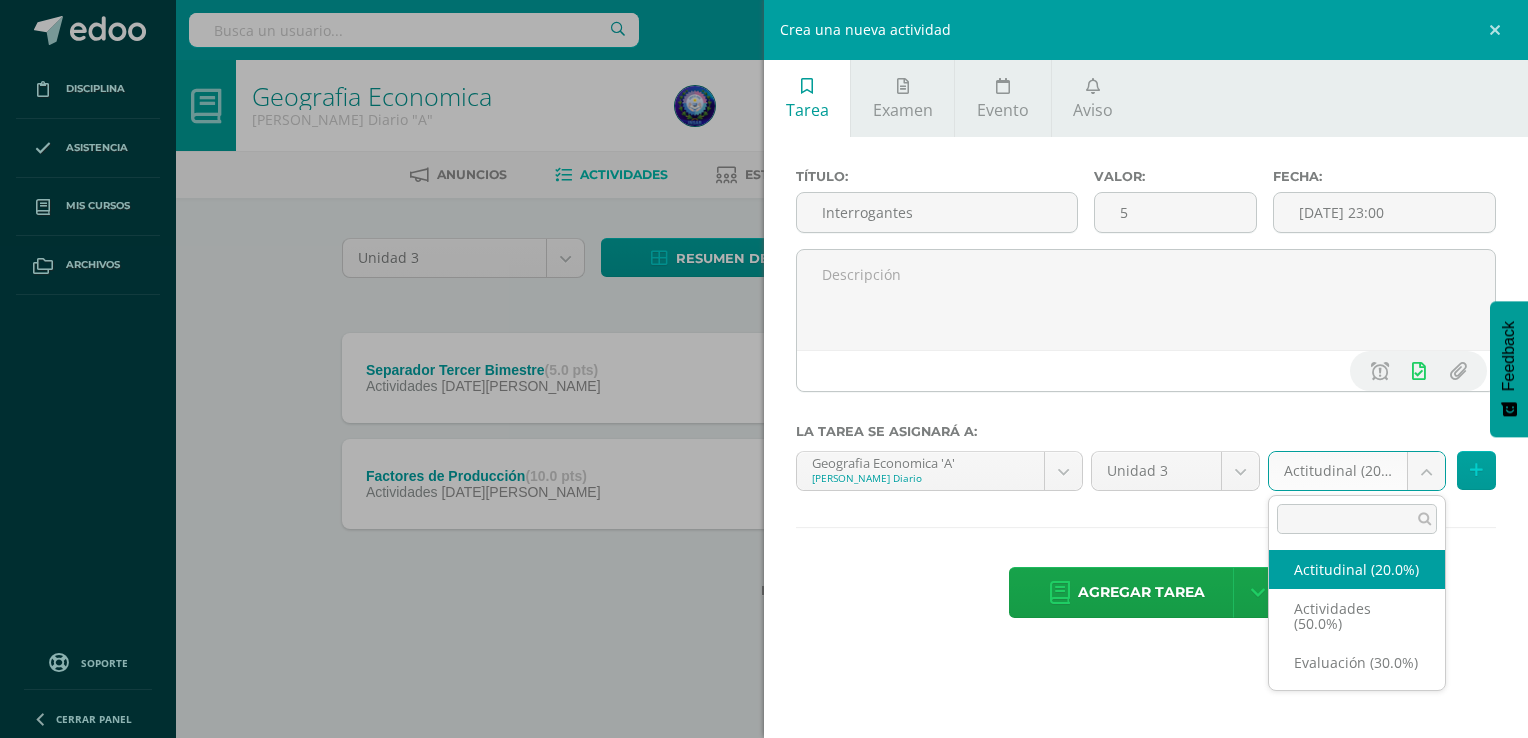 click on "Tarea asignada exitosamente         Disciplina Asistencia Mis cursos Archivos Soporte
Centro de ayuda
Últimas actualizaciones
Cerrar panel
Economia Politica
Cuarto
P.C. BiliNGÜE Diario
"A"
Actividades Estudiantes Planificación Dosificación
Estudios Sociales
Quinto
Bach. en Dibujo Técnico de Construcción Diario
"A"
Actividades Estudiantes Planificación Dosificación
Finanzas Públicas
Quinto
P.C. BiliNGÜE Diario
"A"
Actividades Estudiantes Planificación Dosificación Actividades Estudiantes 25 0" at bounding box center [764, 331] 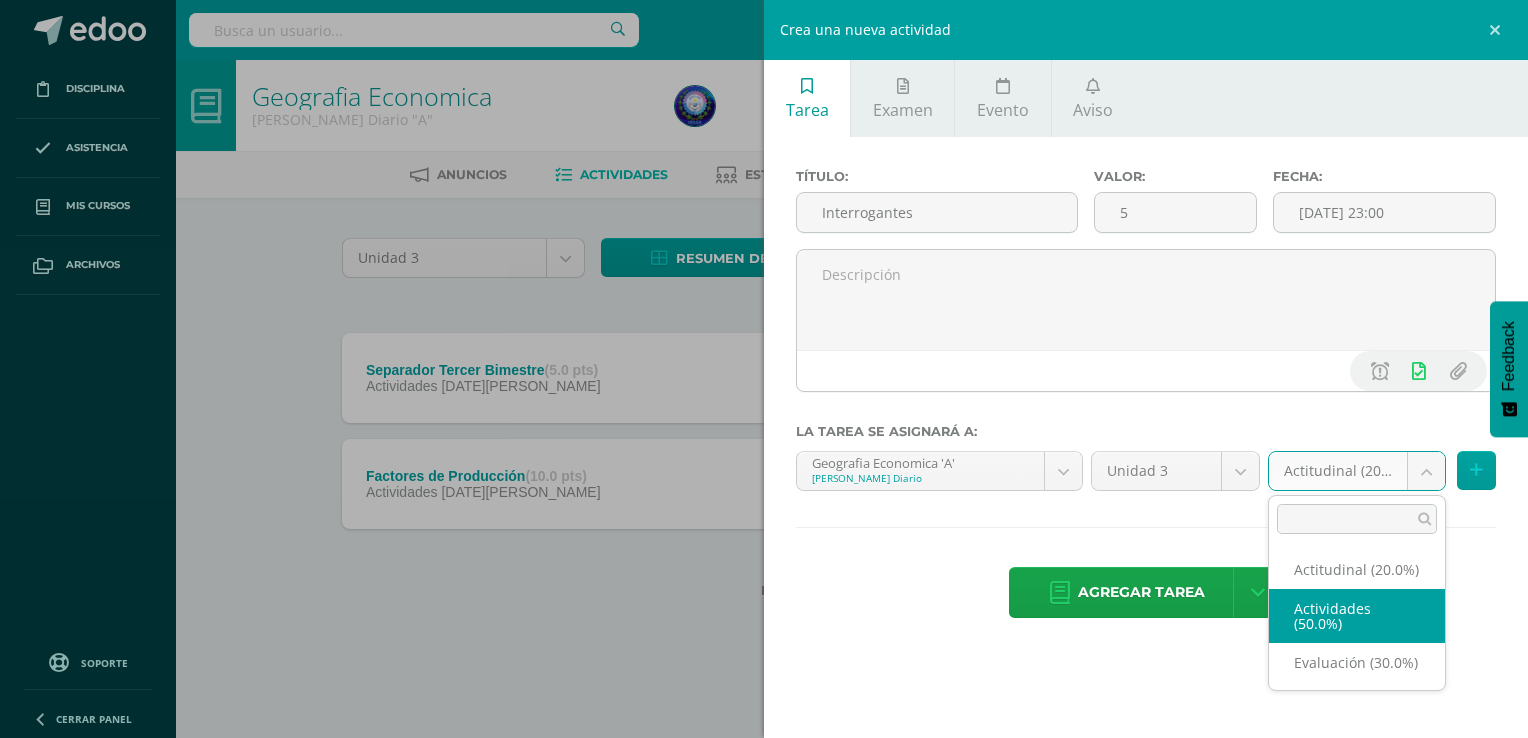 select on "68721" 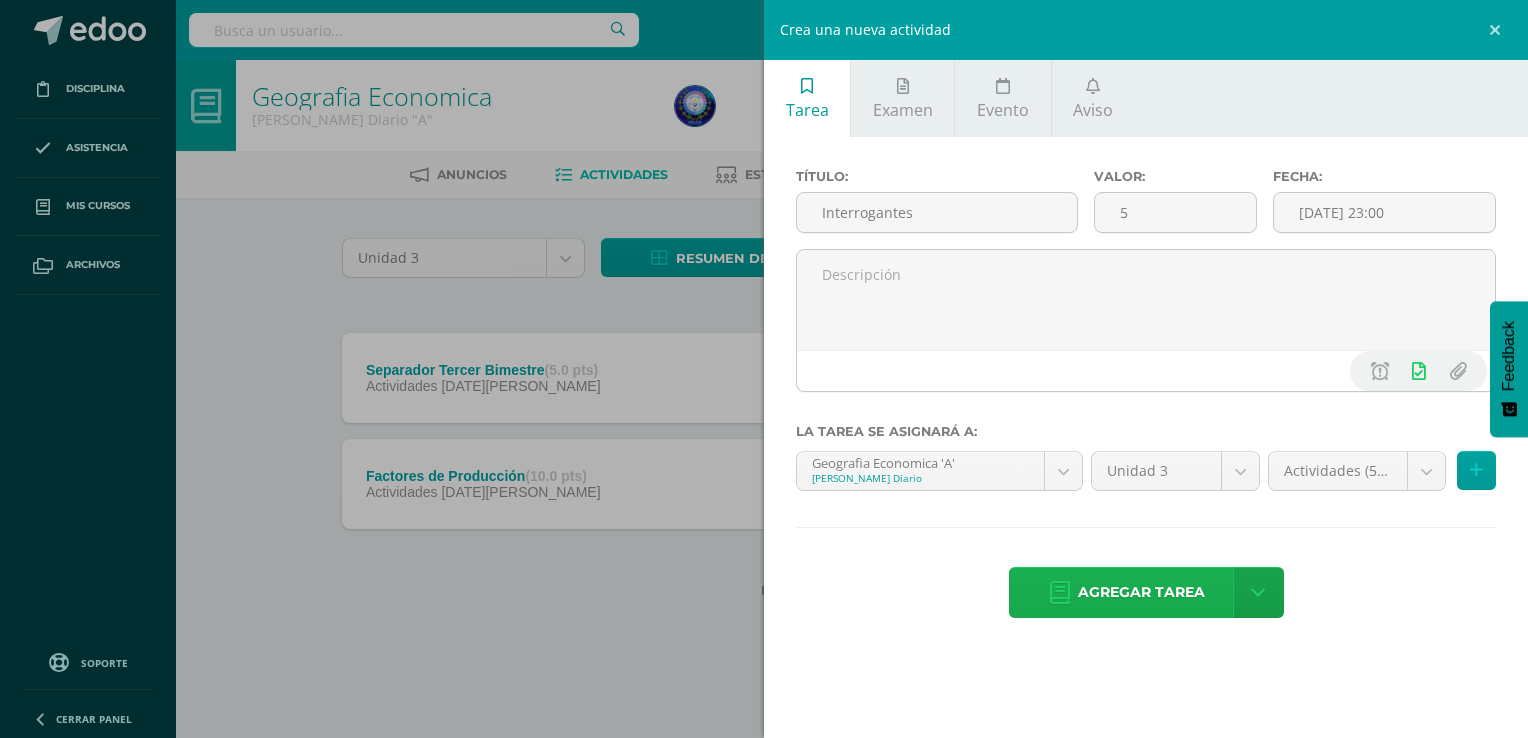 click on "Agregar tarea" at bounding box center [1141, 592] 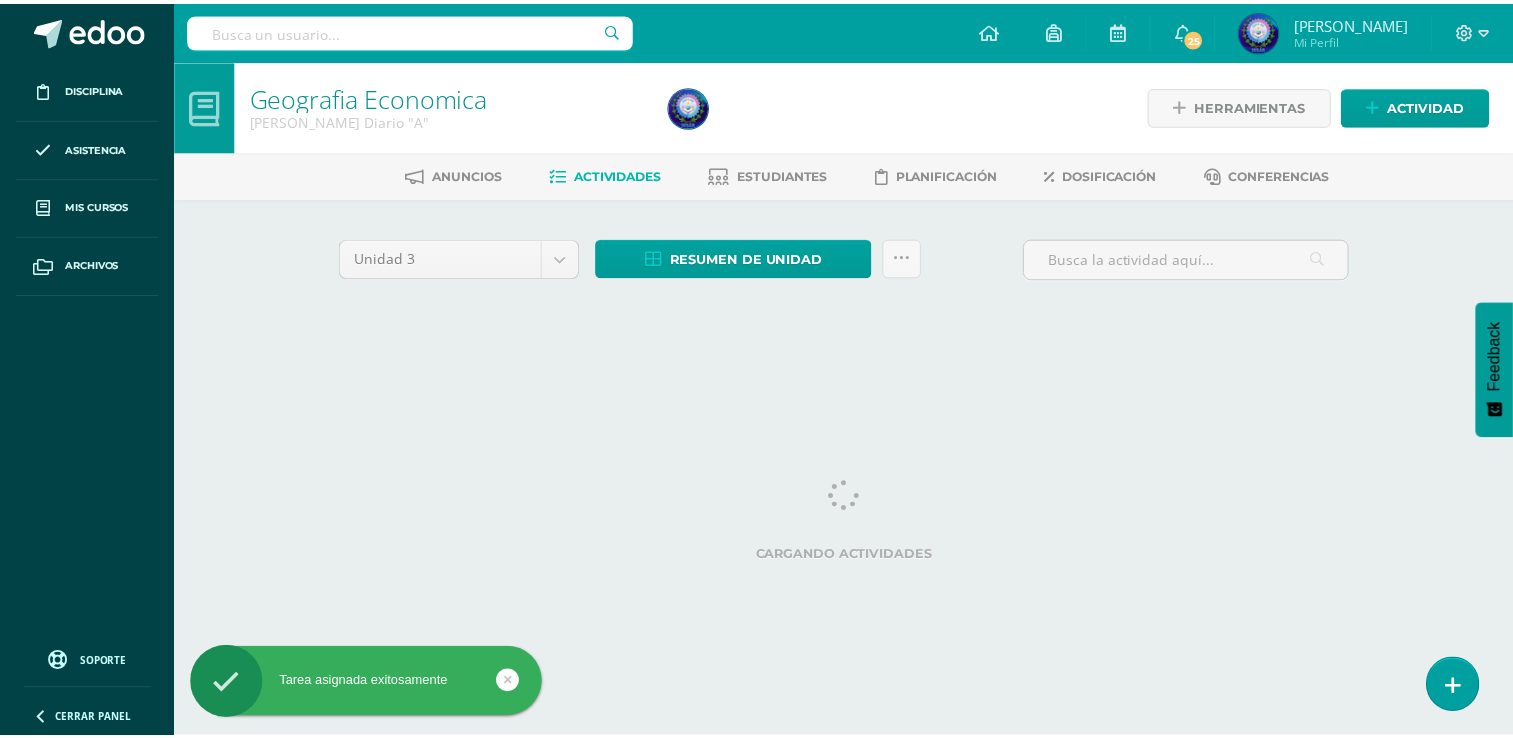 scroll, scrollTop: 0, scrollLeft: 0, axis: both 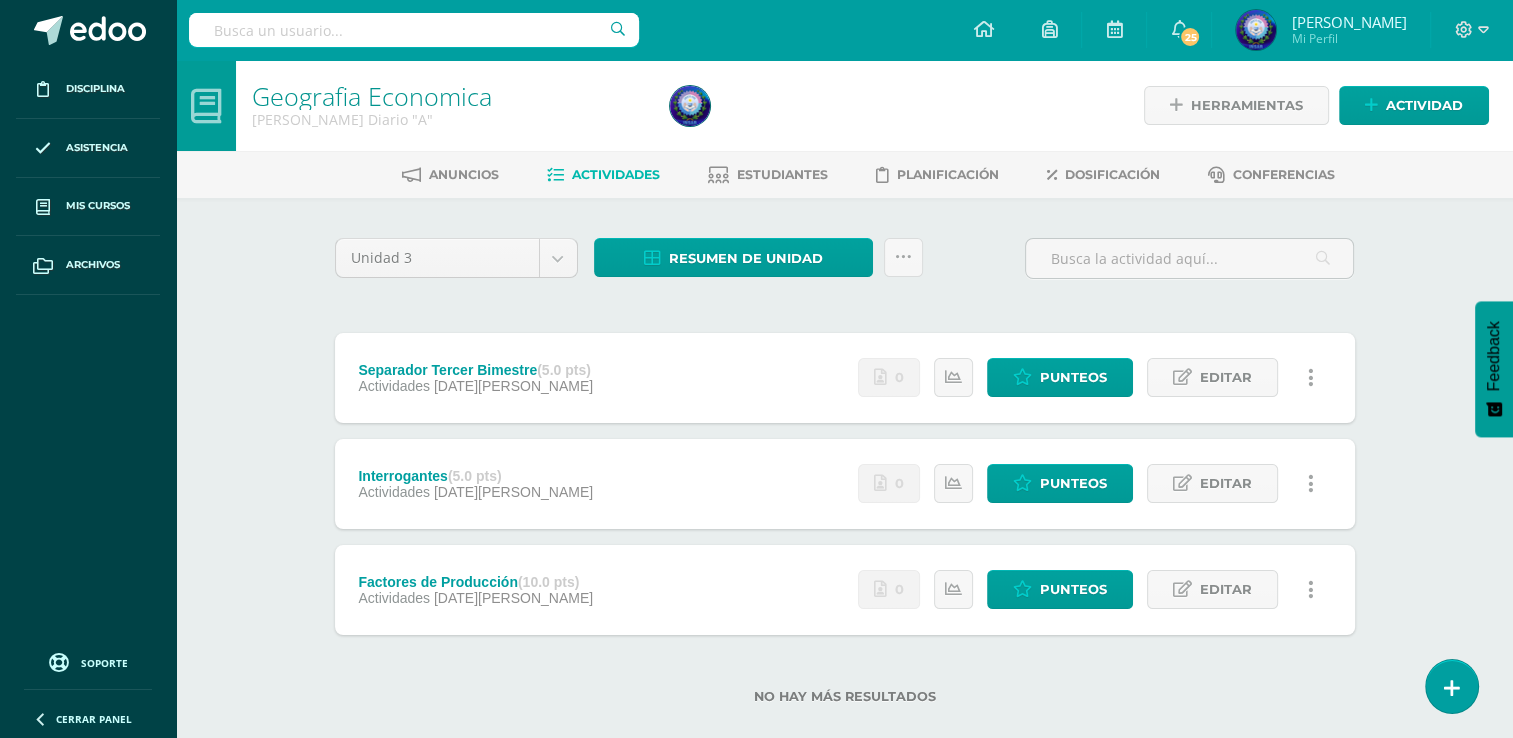 click at bounding box center [875, 105] 